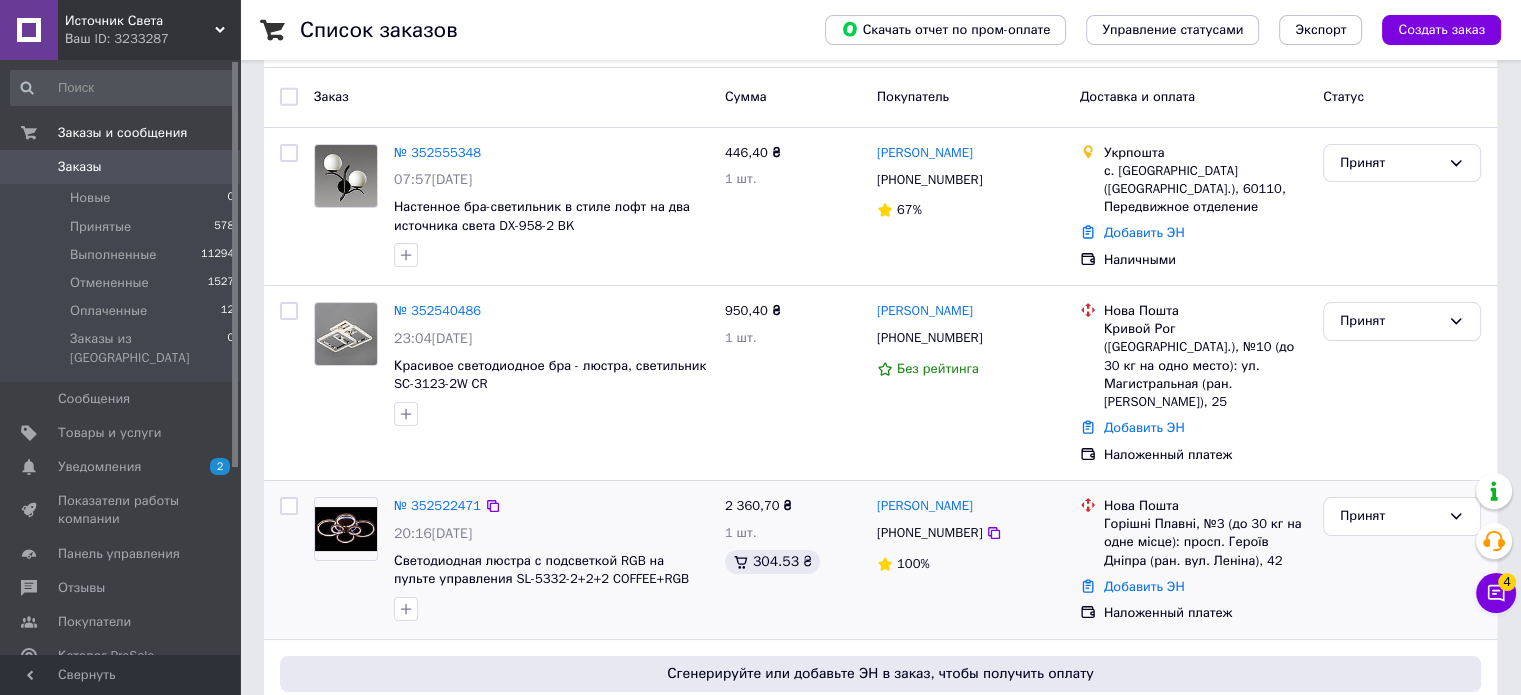 scroll, scrollTop: 0, scrollLeft: 0, axis: both 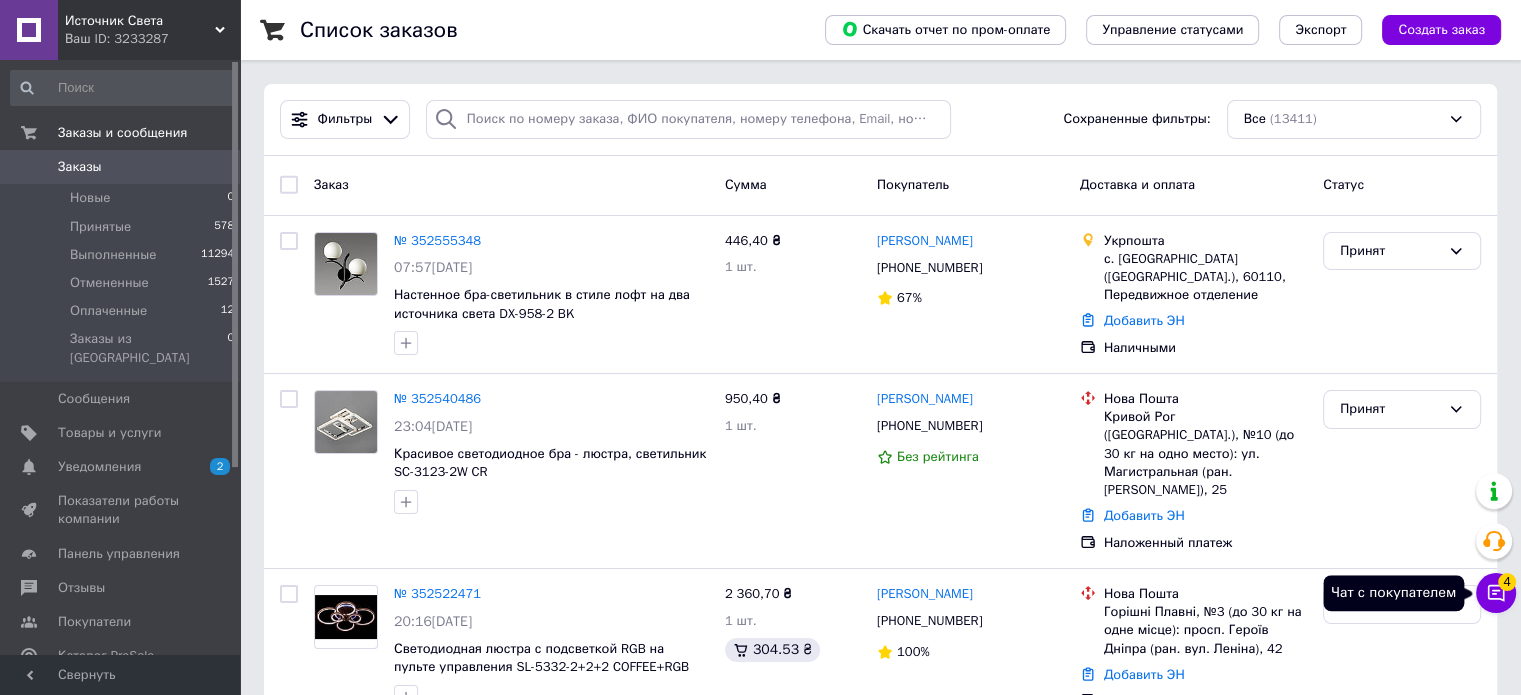 click 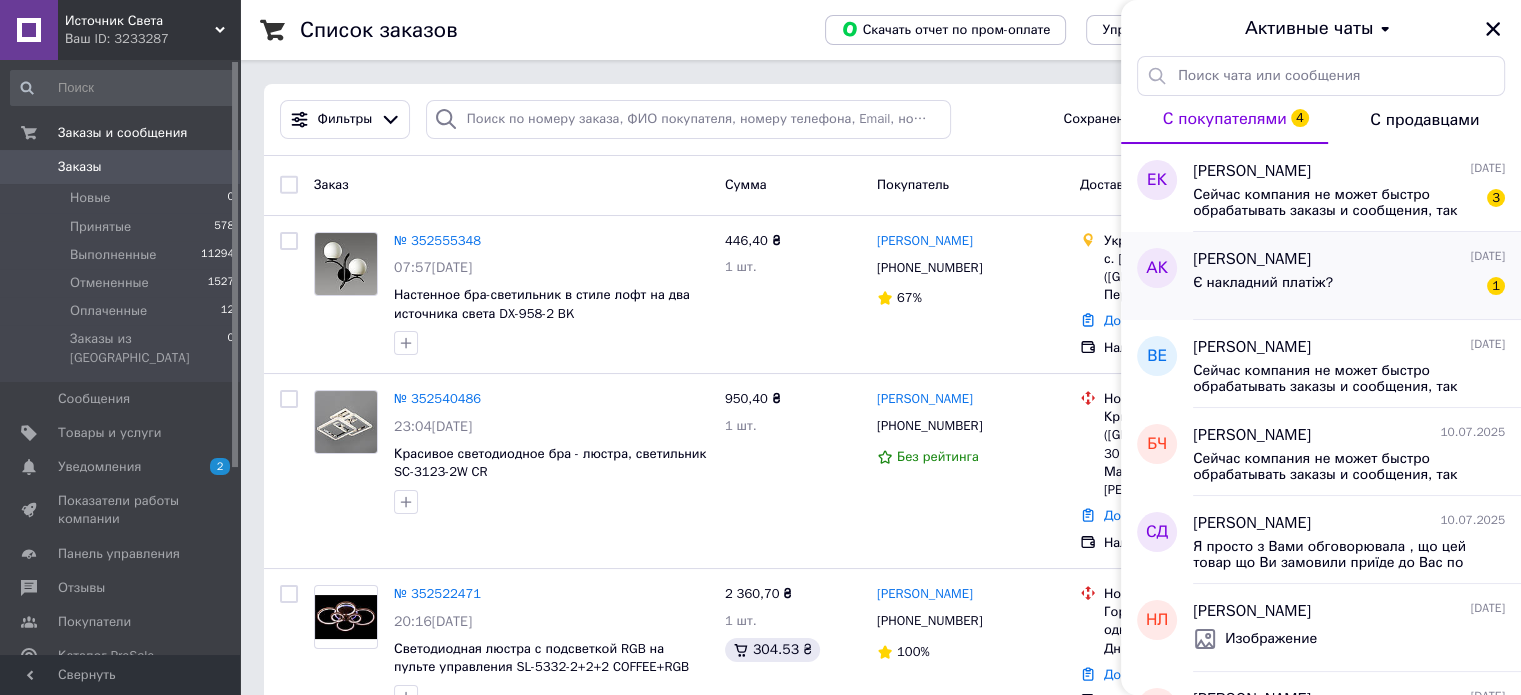click on "Є накладний платіж? 1" at bounding box center [1349, 287] 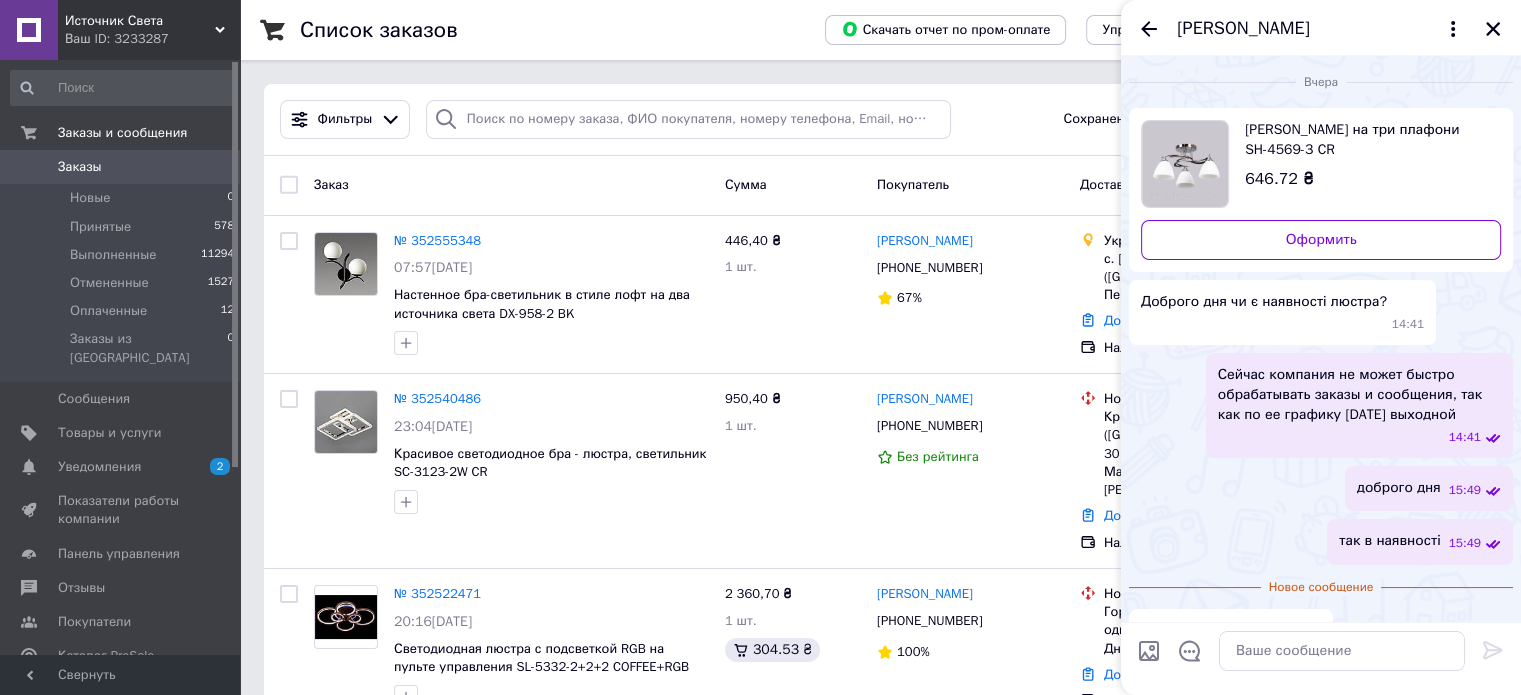 scroll, scrollTop: 20, scrollLeft: 0, axis: vertical 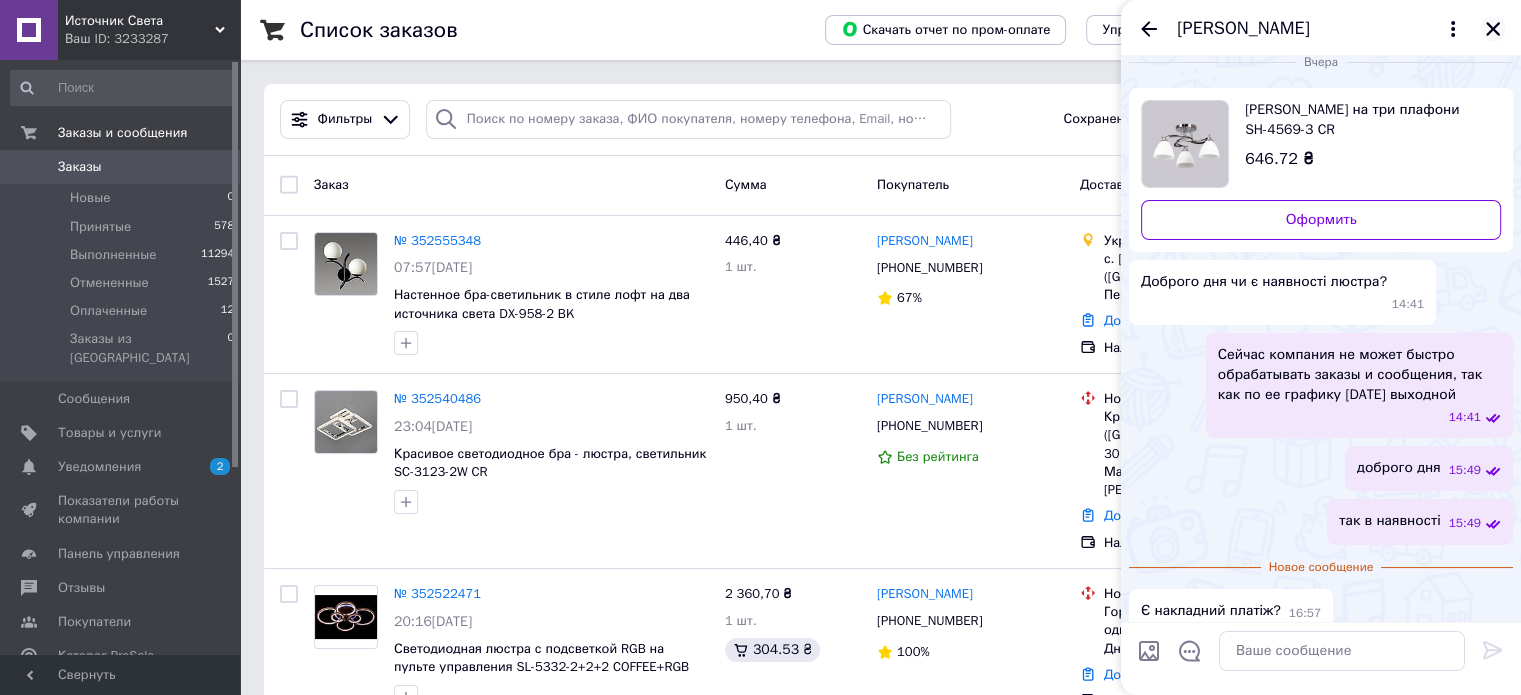 click 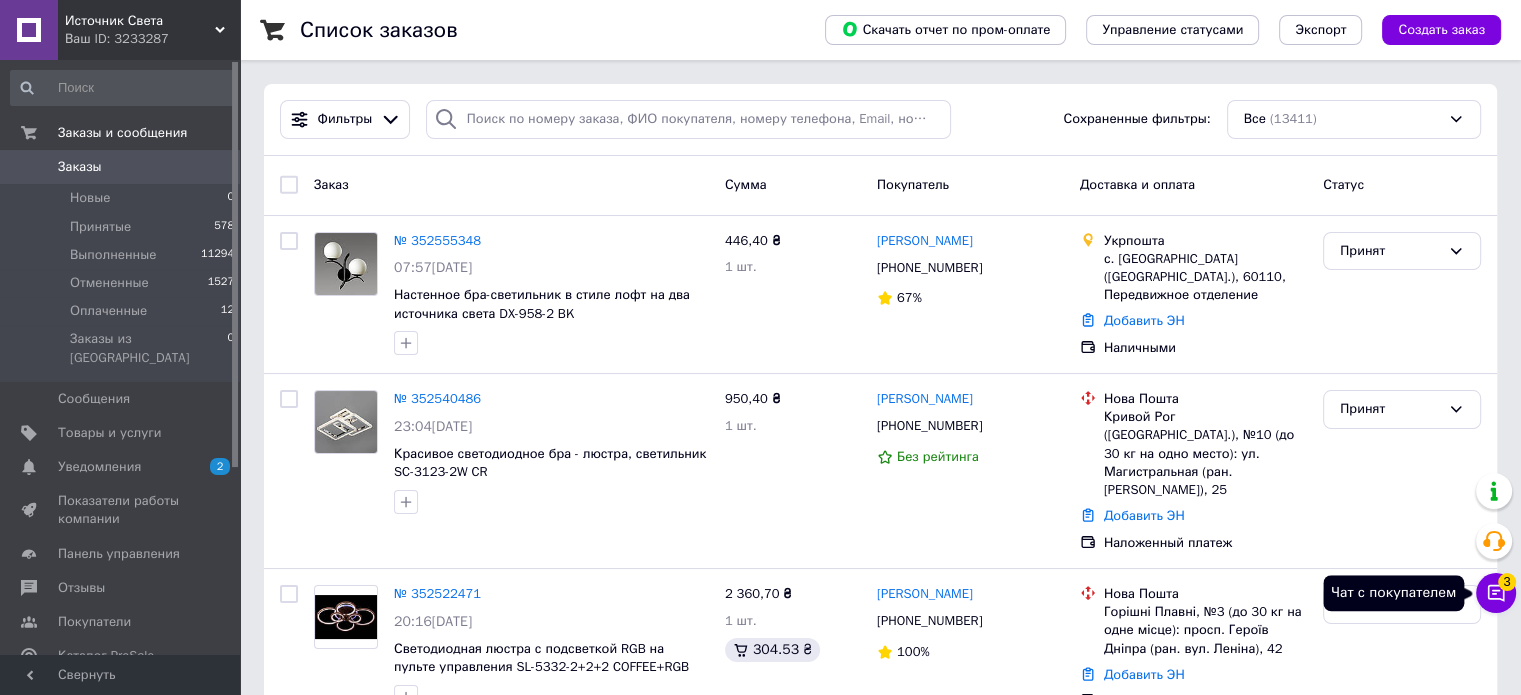 click 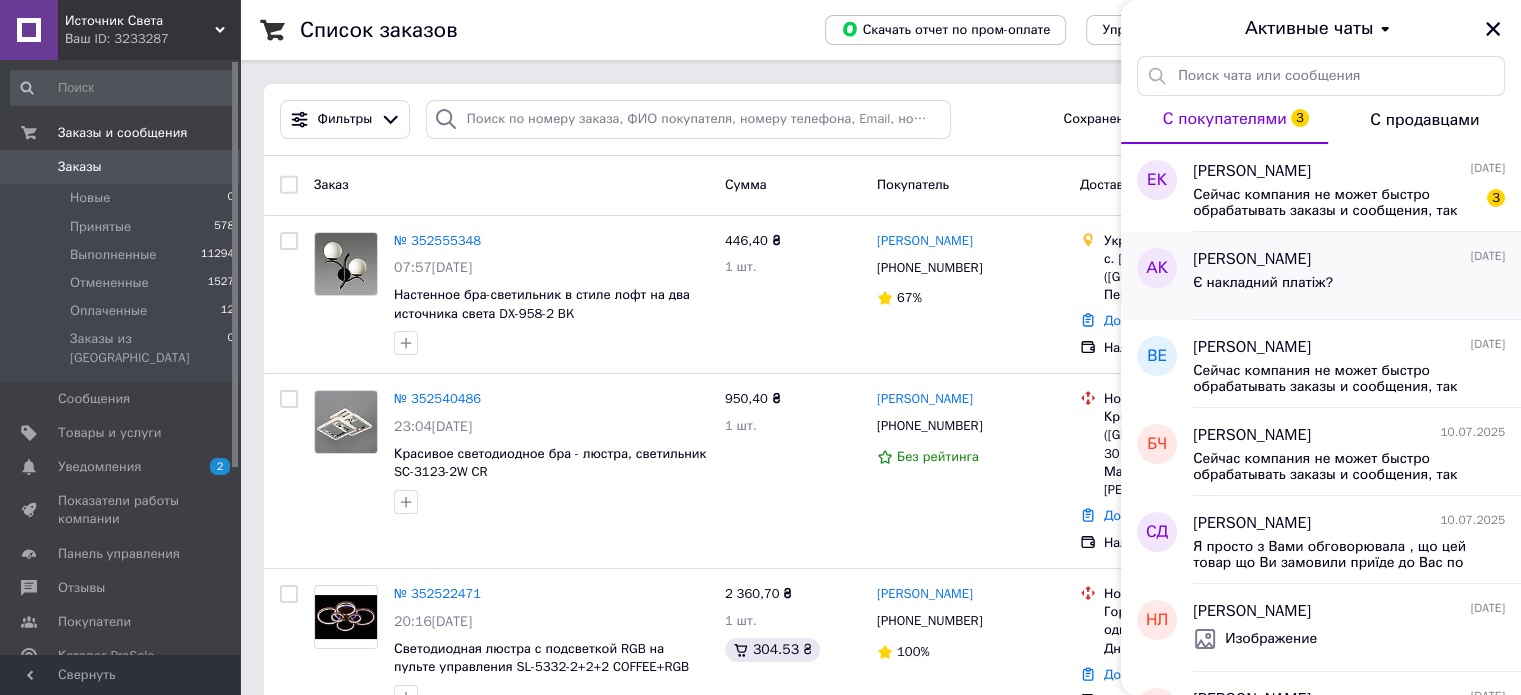 click on "Є накладний платіж?" at bounding box center [1349, 287] 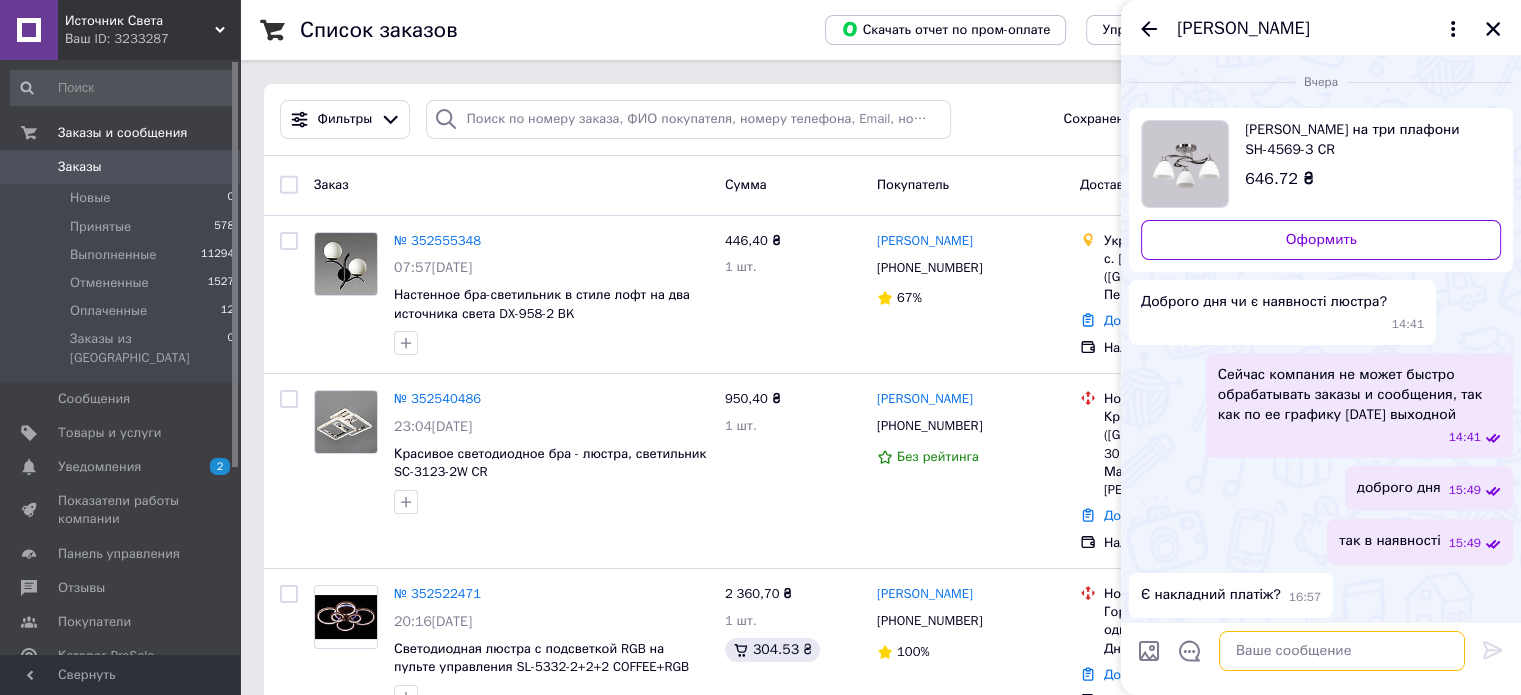 click at bounding box center [1342, 651] 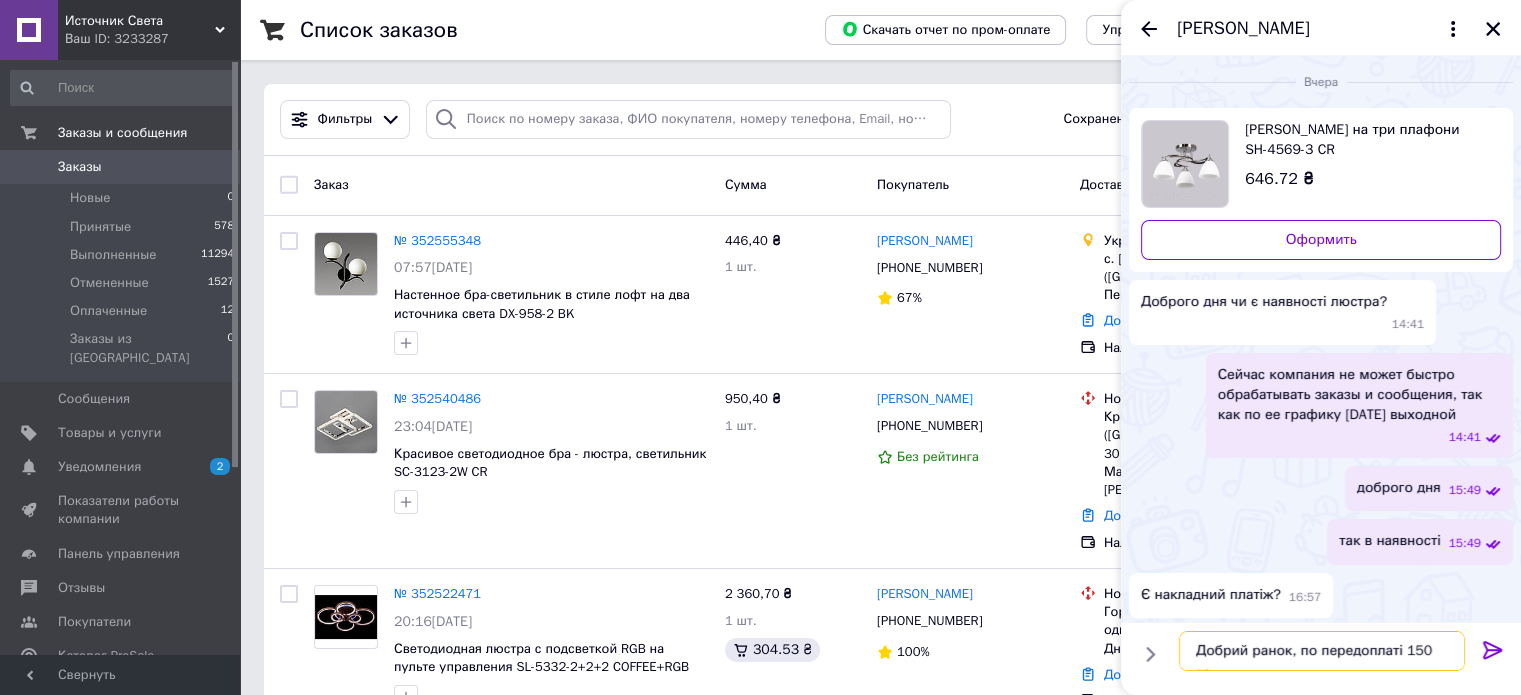 type on "Добрий ранок, по передоплаті 150 грн" 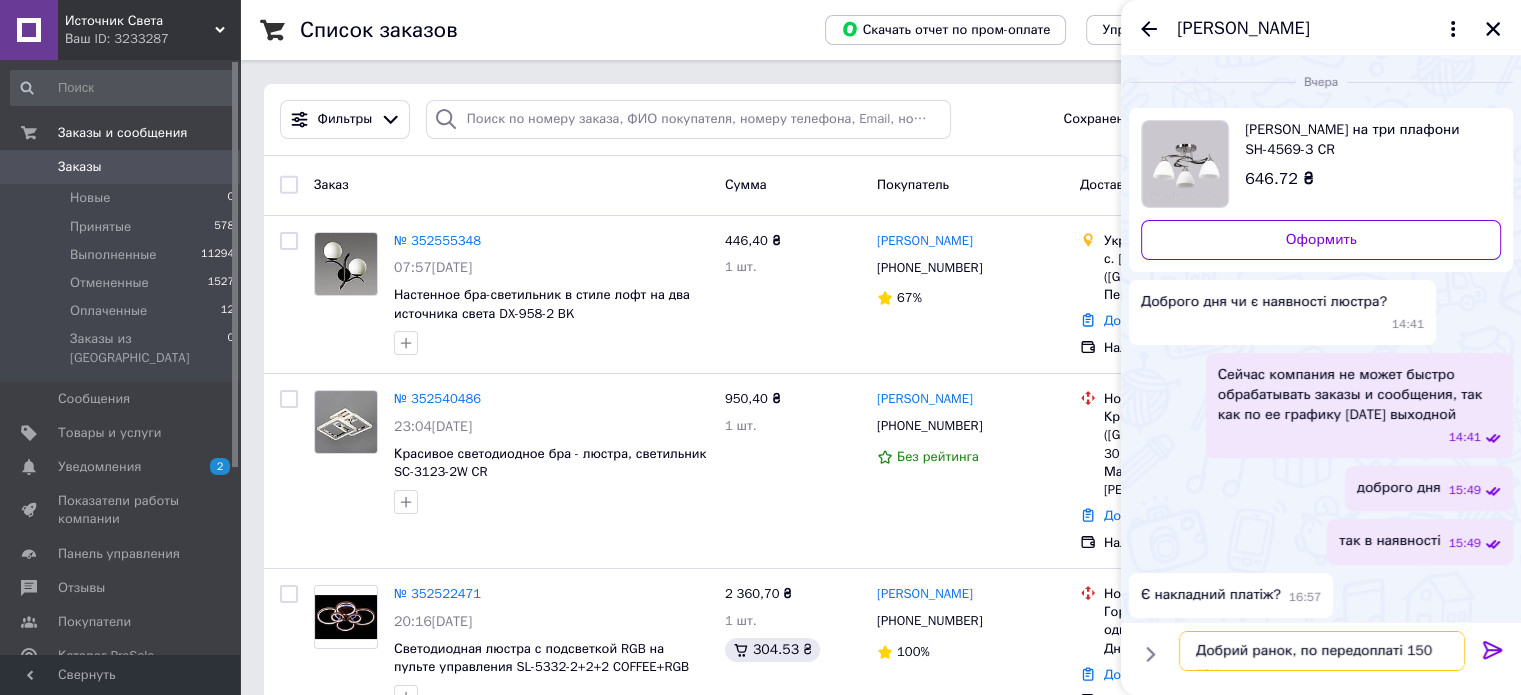 type 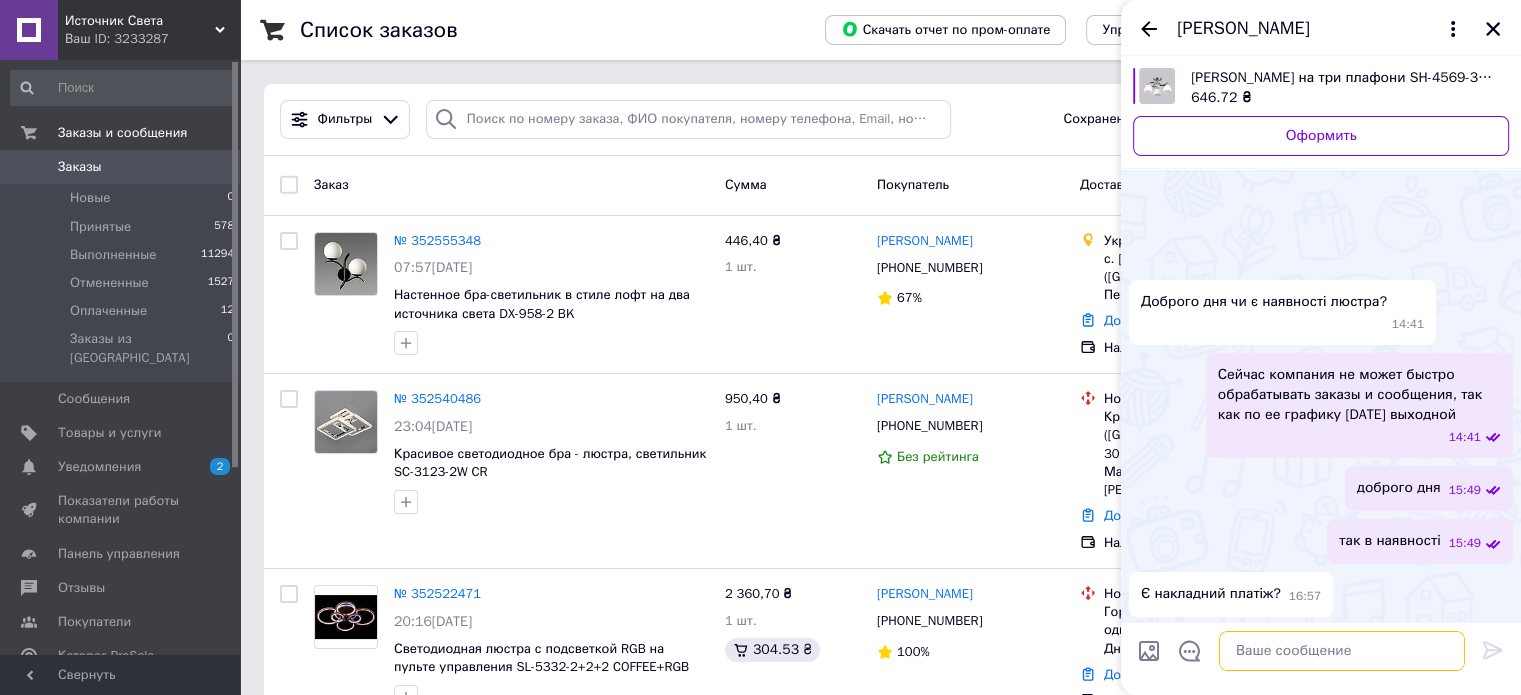 scroll, scrollTop: 108, scrollLeft: 0, axis: vertical 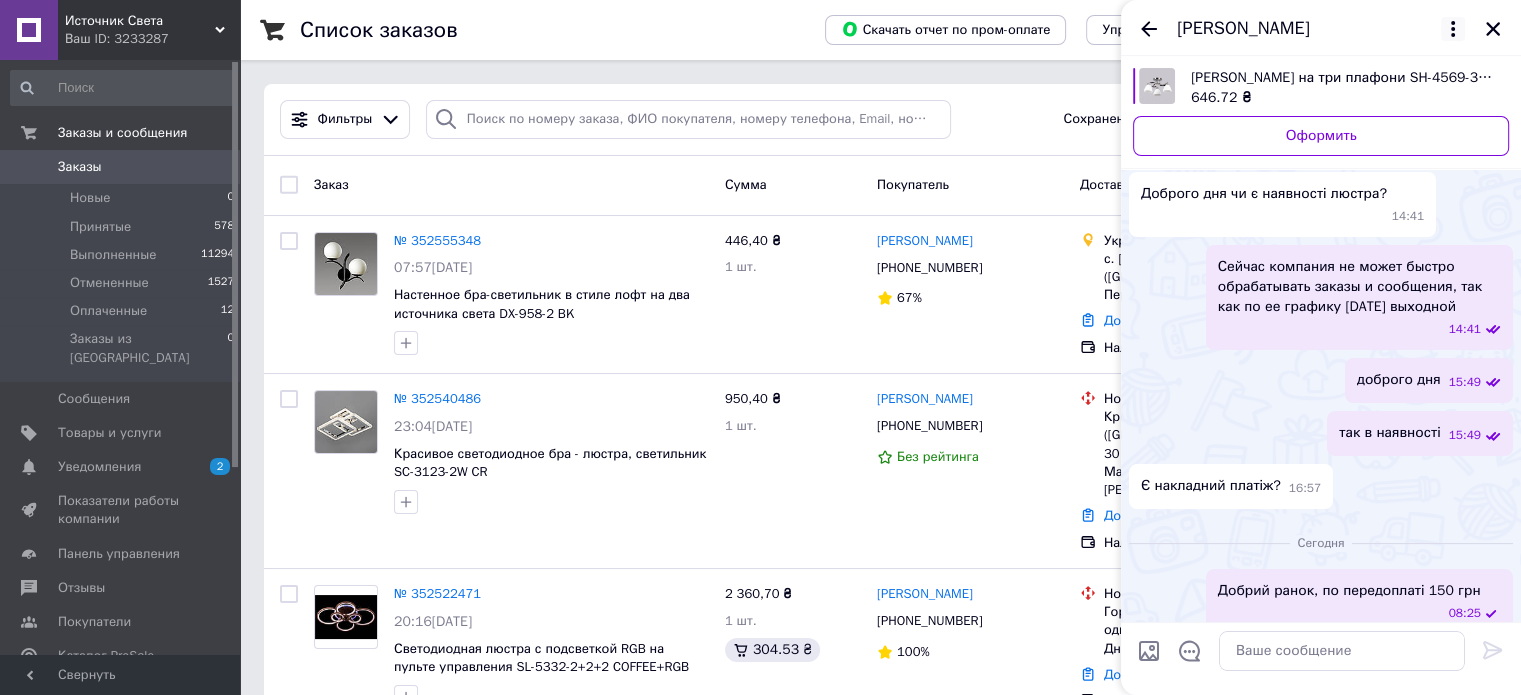 click 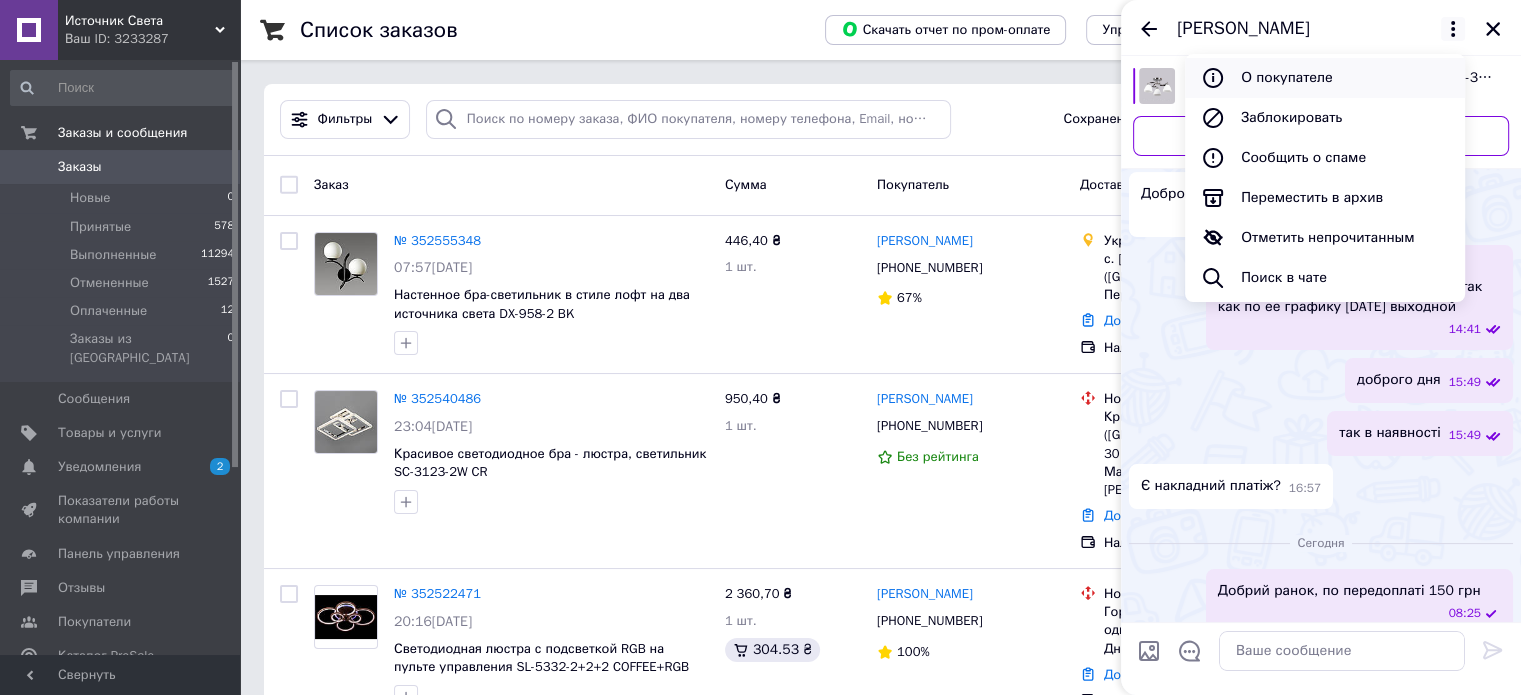 click on "О покупателе" at bounding box center (1325, 78) 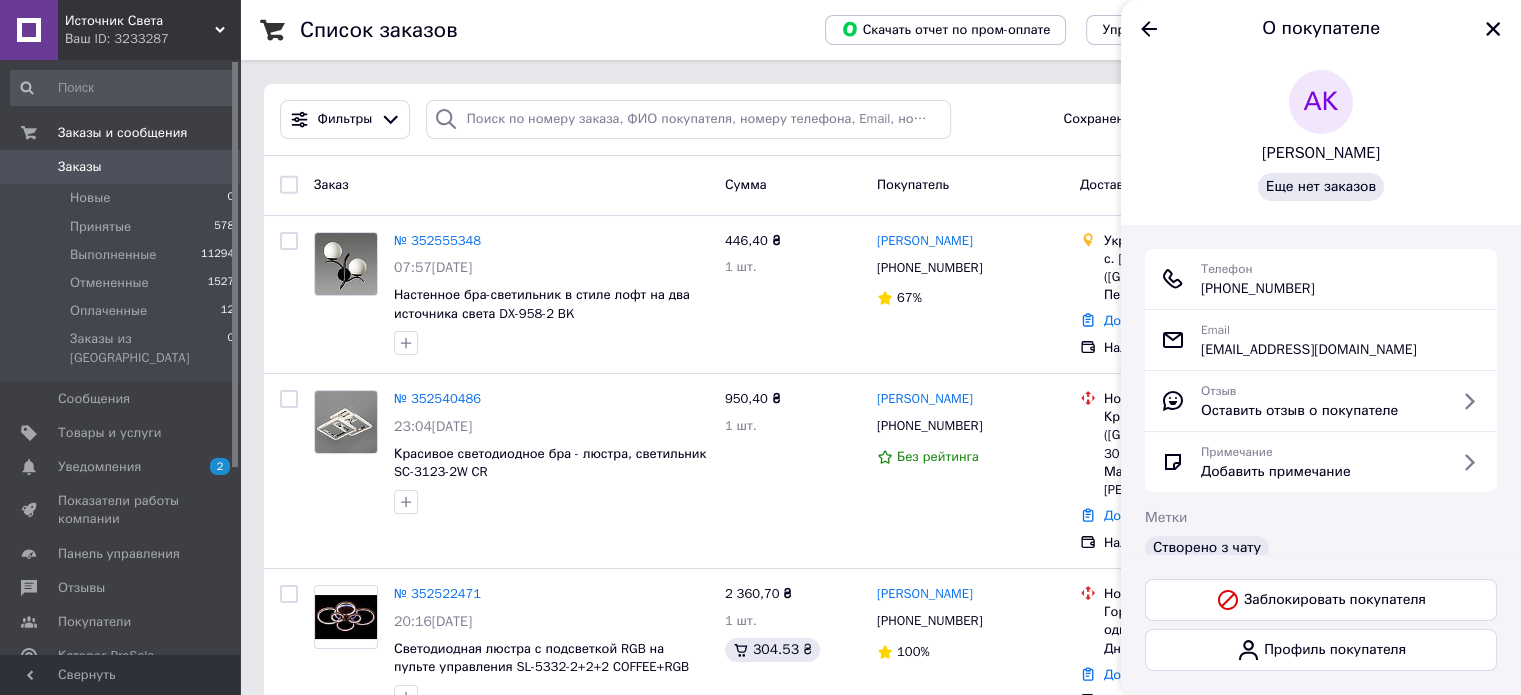 scroll, scrollTop: 42, scrollLeft: 0, axis: vertical 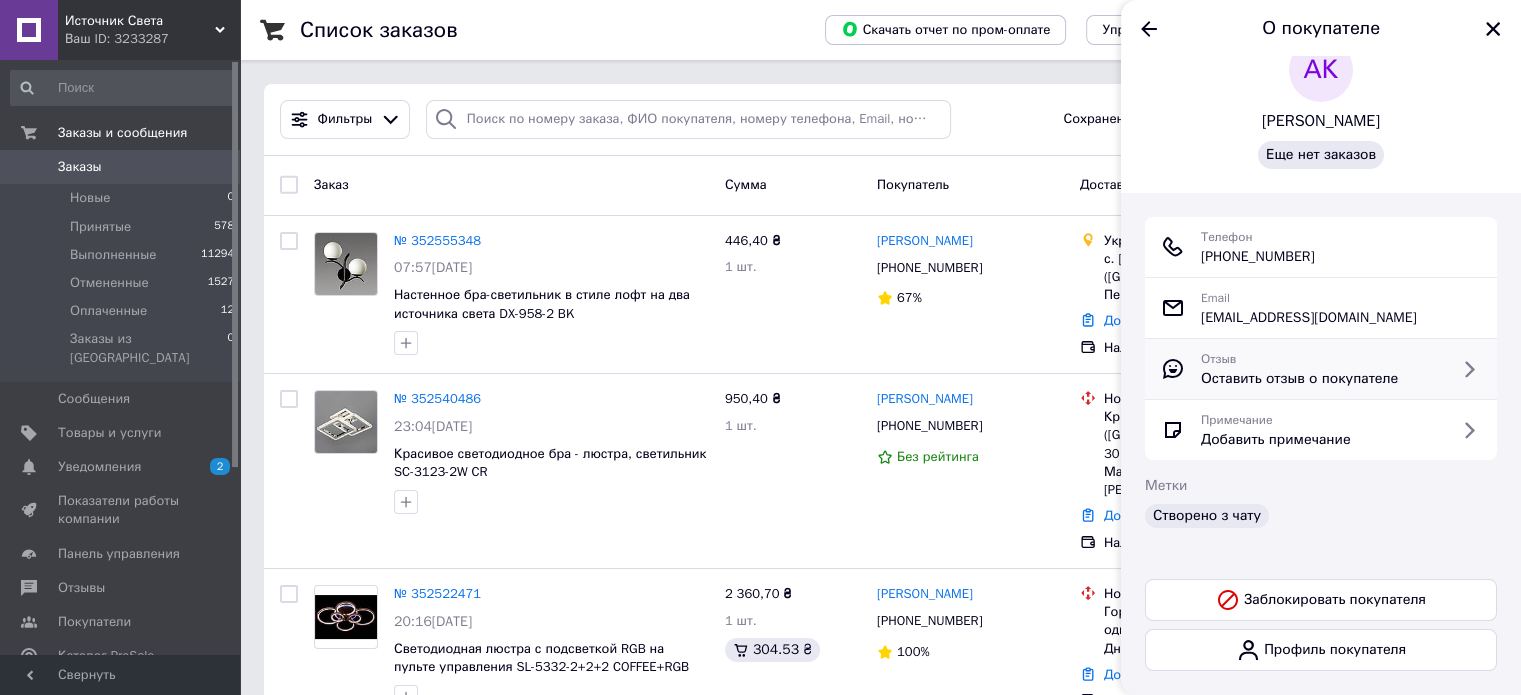 click on "Отзыв Оставить отзыв о покупателе" at bounding box center [1321, 369] 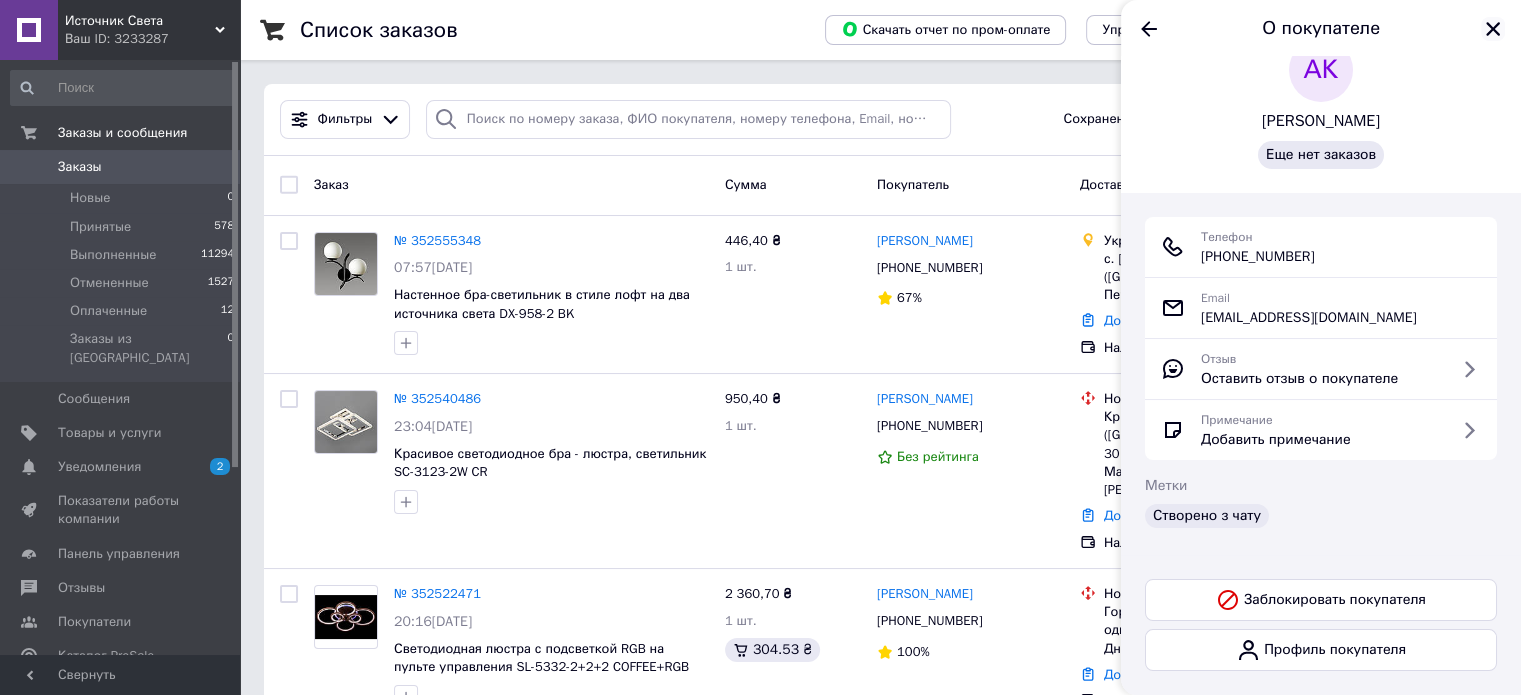 click 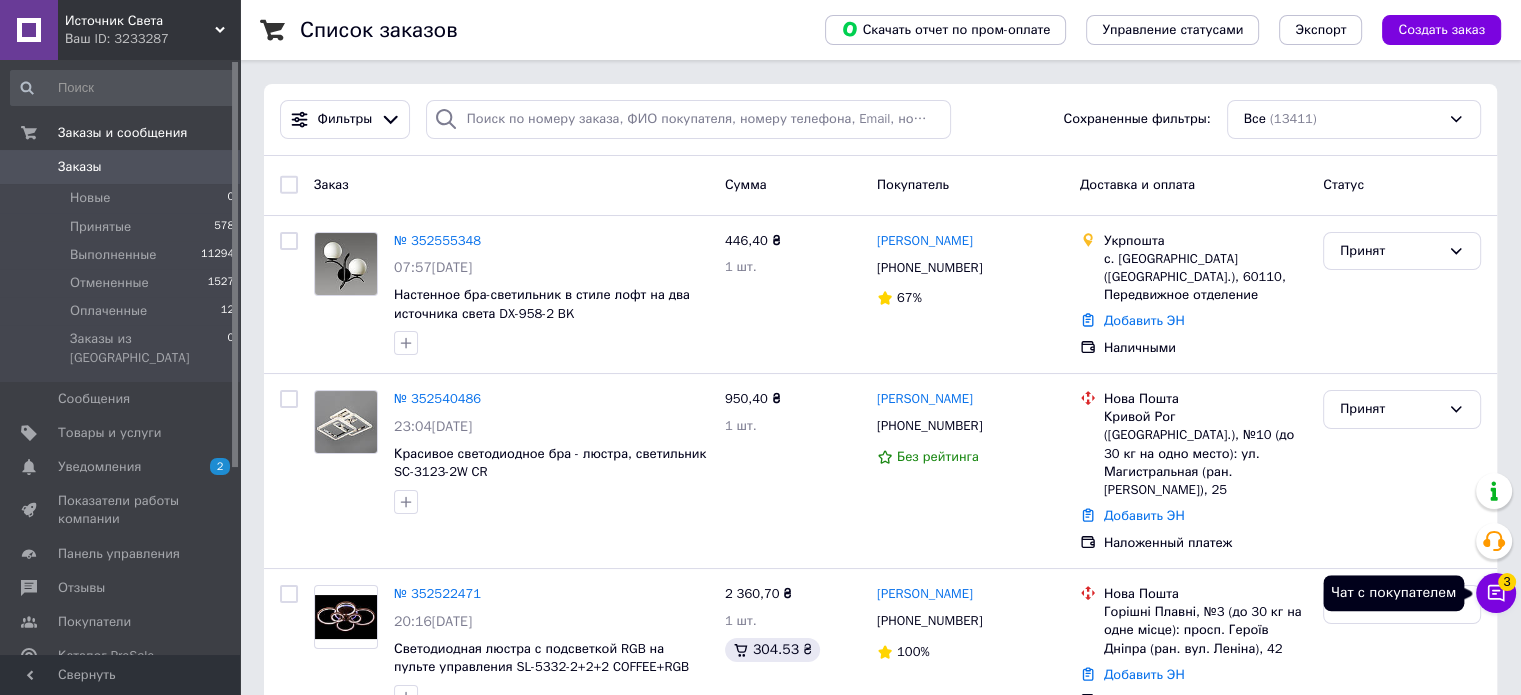 click 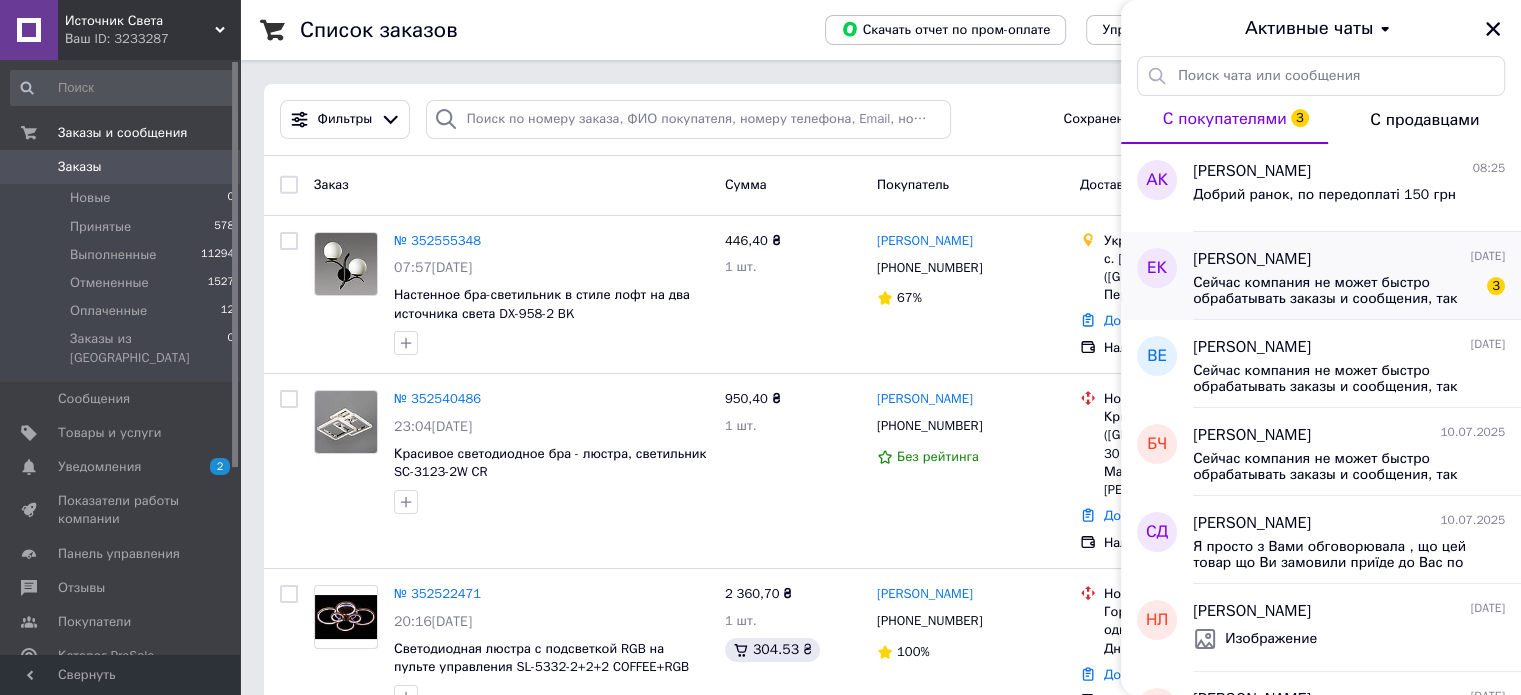 click on "Сейчас компания не может быстро обрабатывать заказы и сообщения, так как по ее графику [DATE] выходной" at bounding box center [1335, 291] 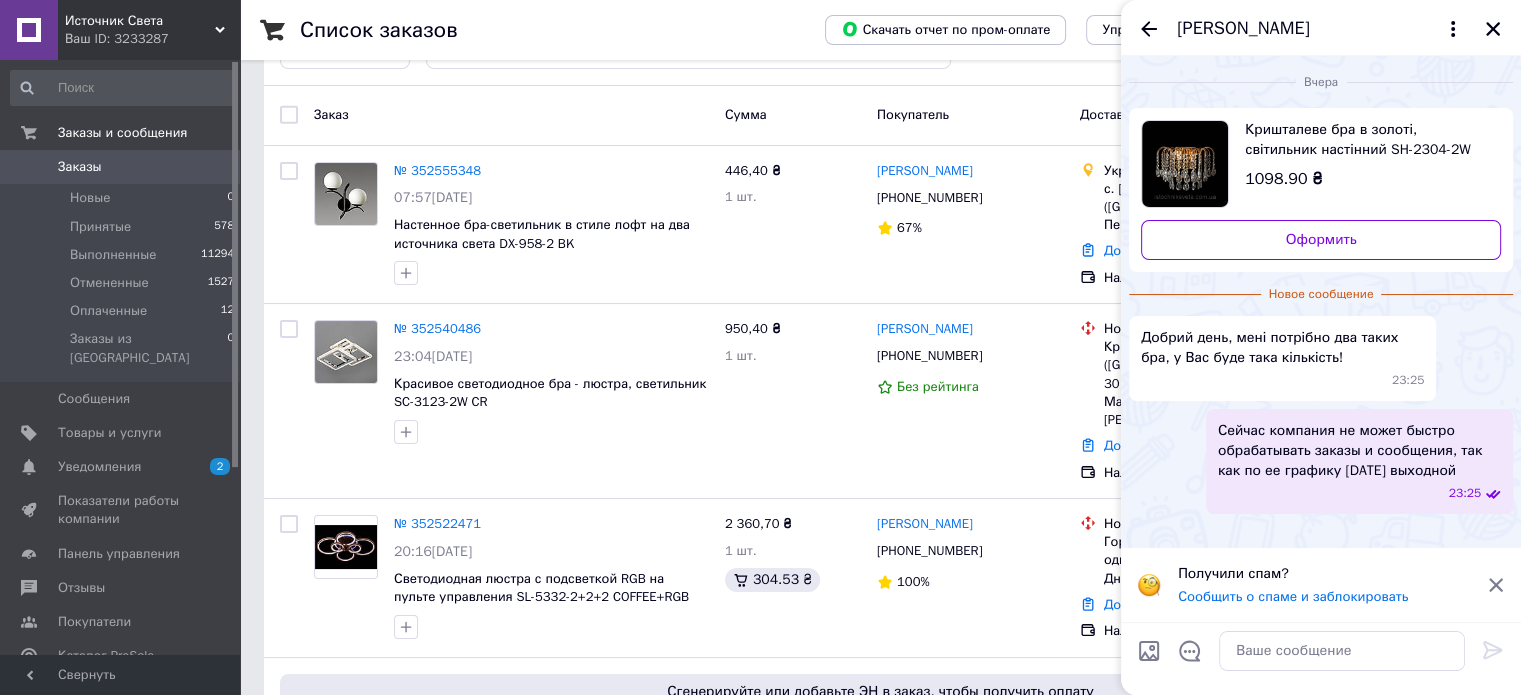 scroll, scrollTop: 100, scrollLeft: 0, axis: vertical 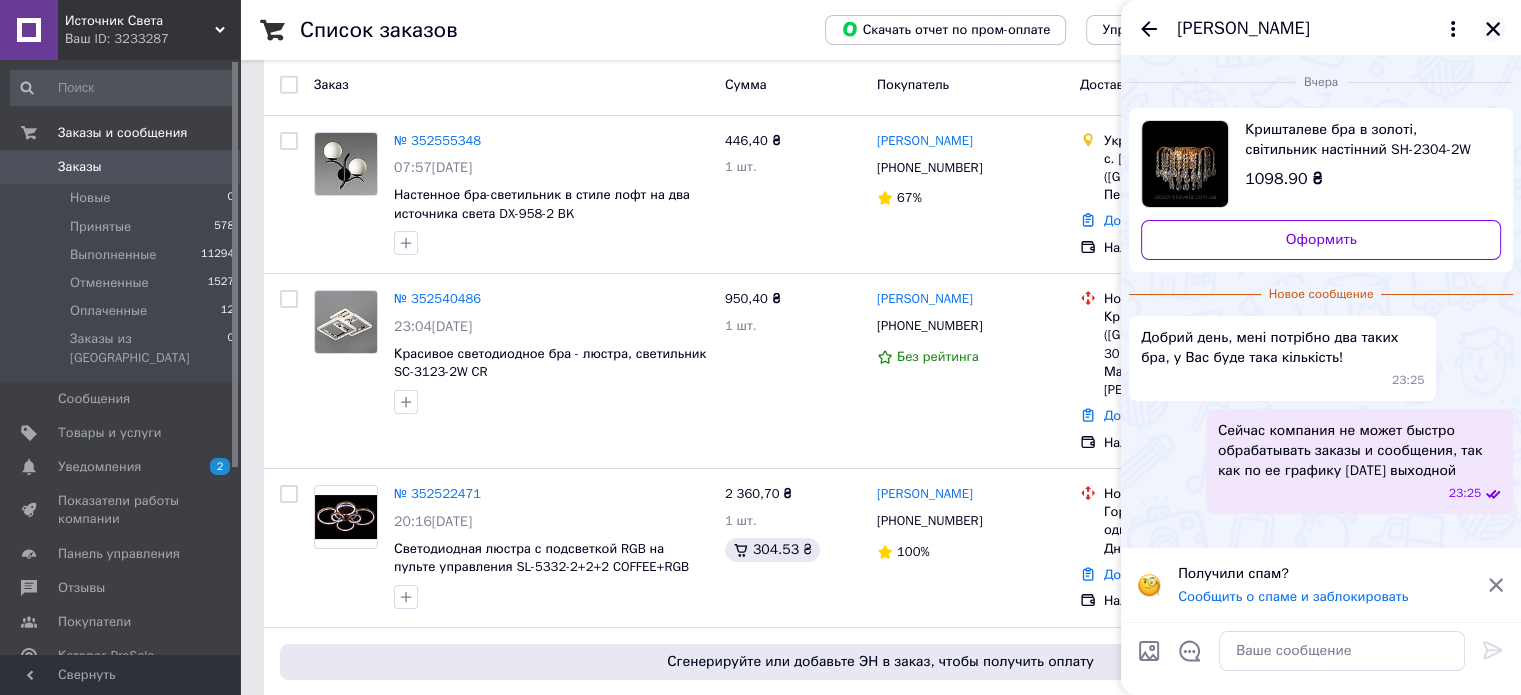 click 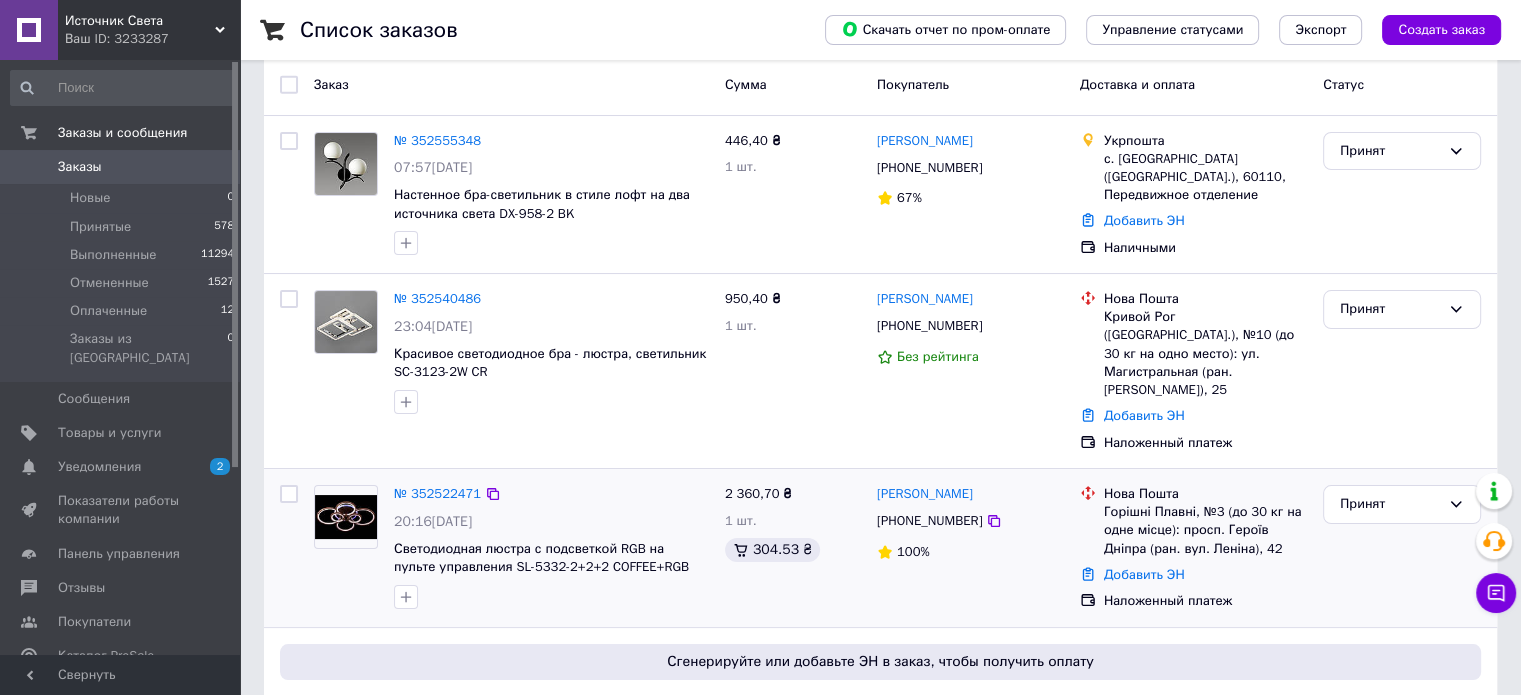 scroll, scrollTop: 0, scrollLeft: 0, axis: both 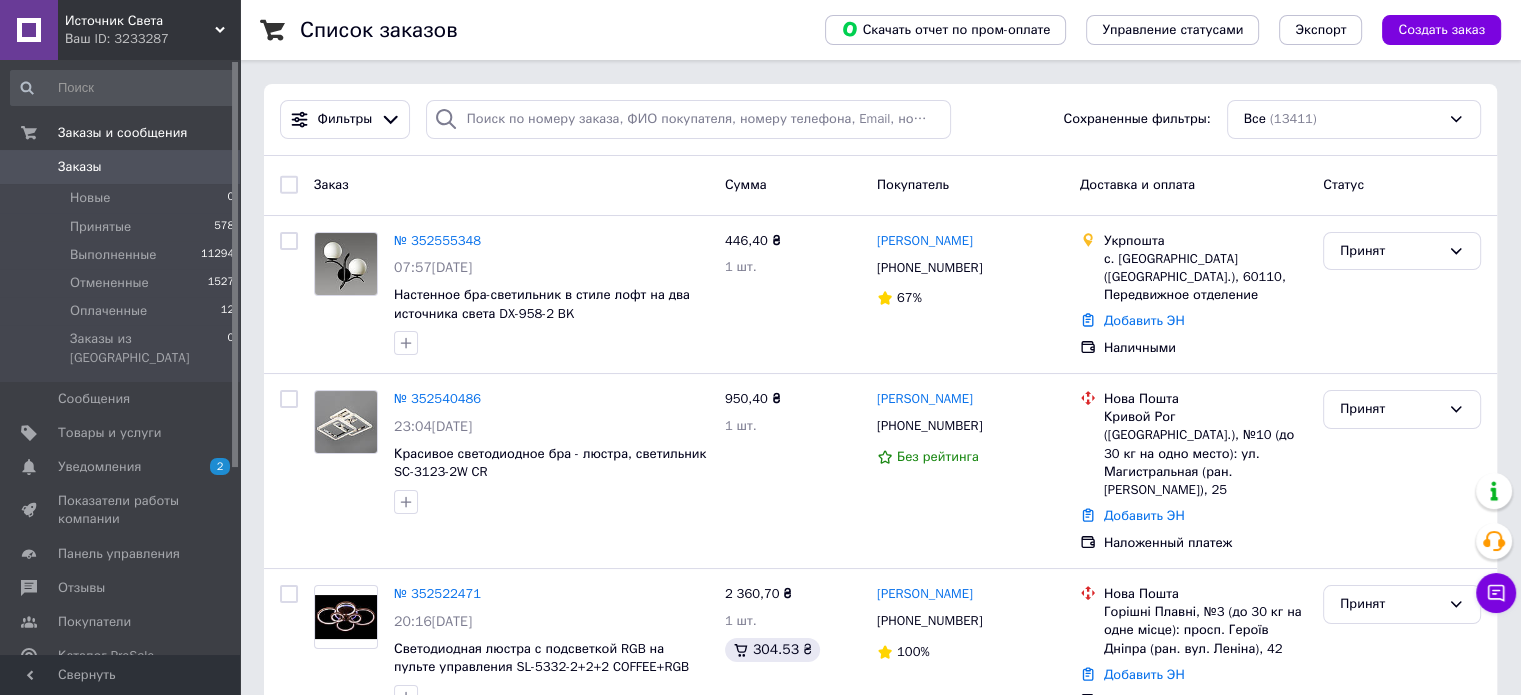 click on "№ 352555348" at bounding box center [437, 240] 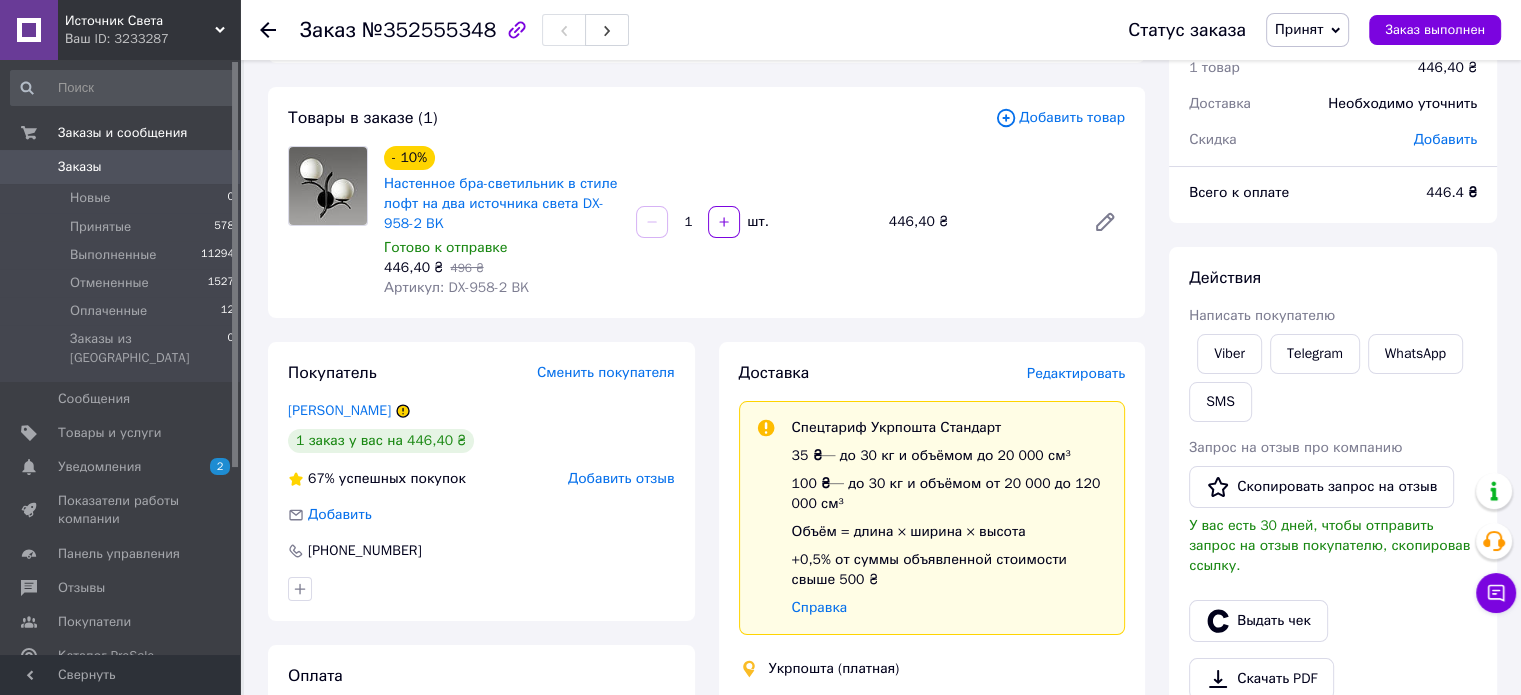 scroll, scrollTop: 200, scrollLeft: 0, axis: vertical 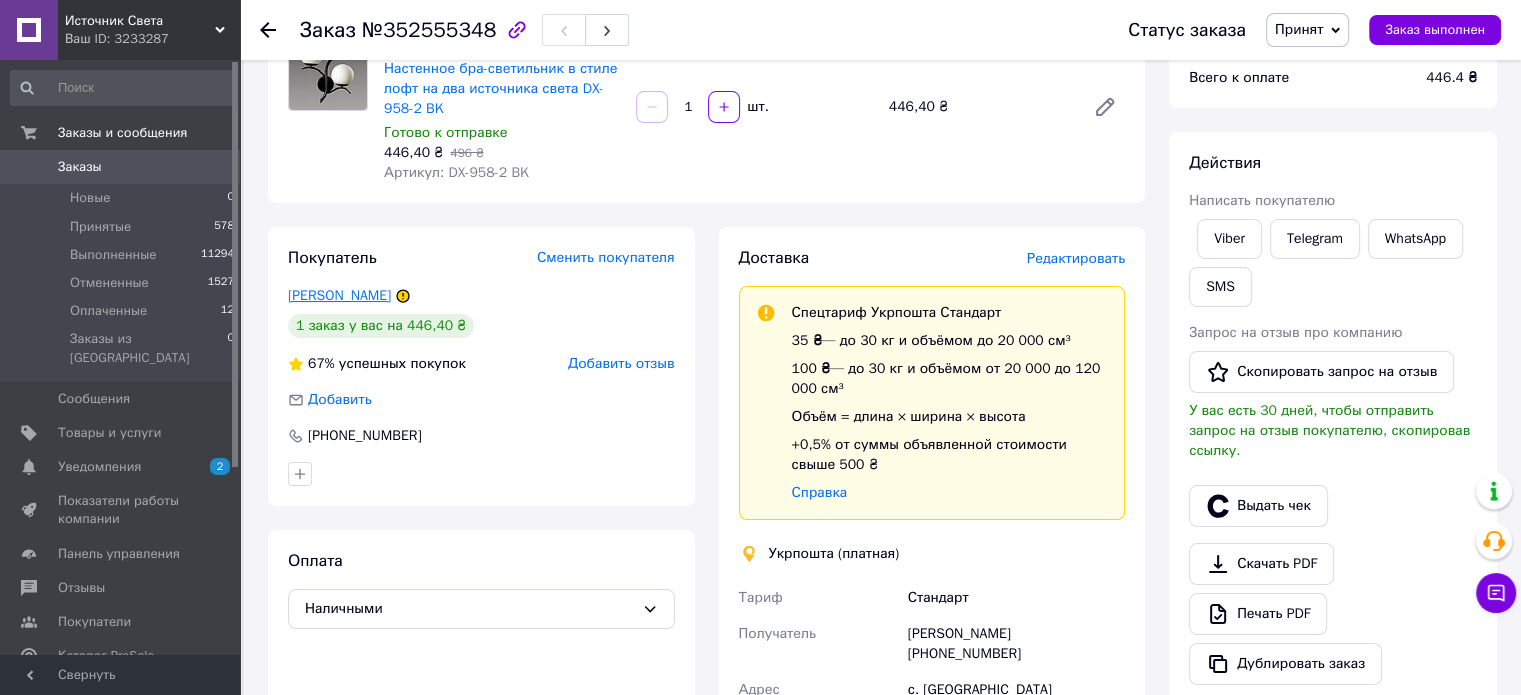 click on "[PERSON_NAME]" at bounding box center (339, 295) 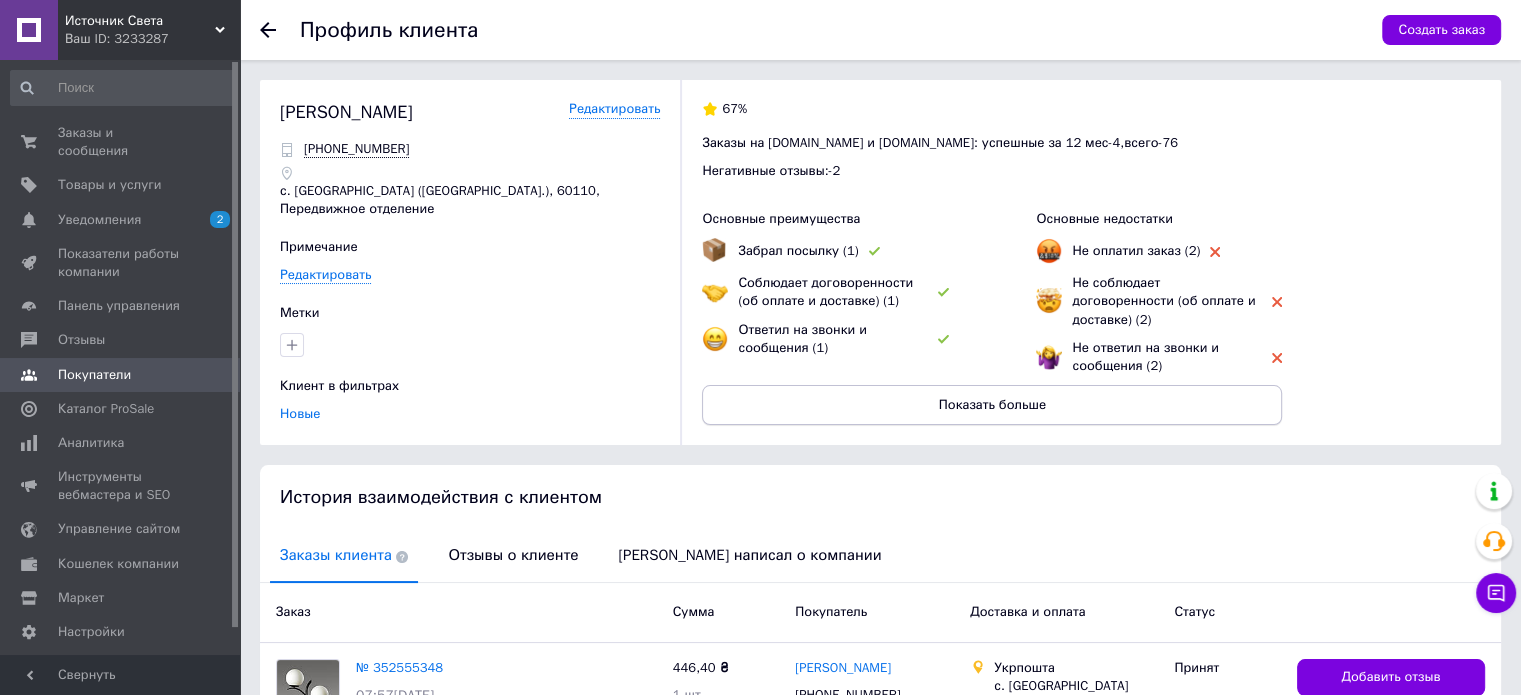click on "Показать больше" at bounding box center (992, 405) 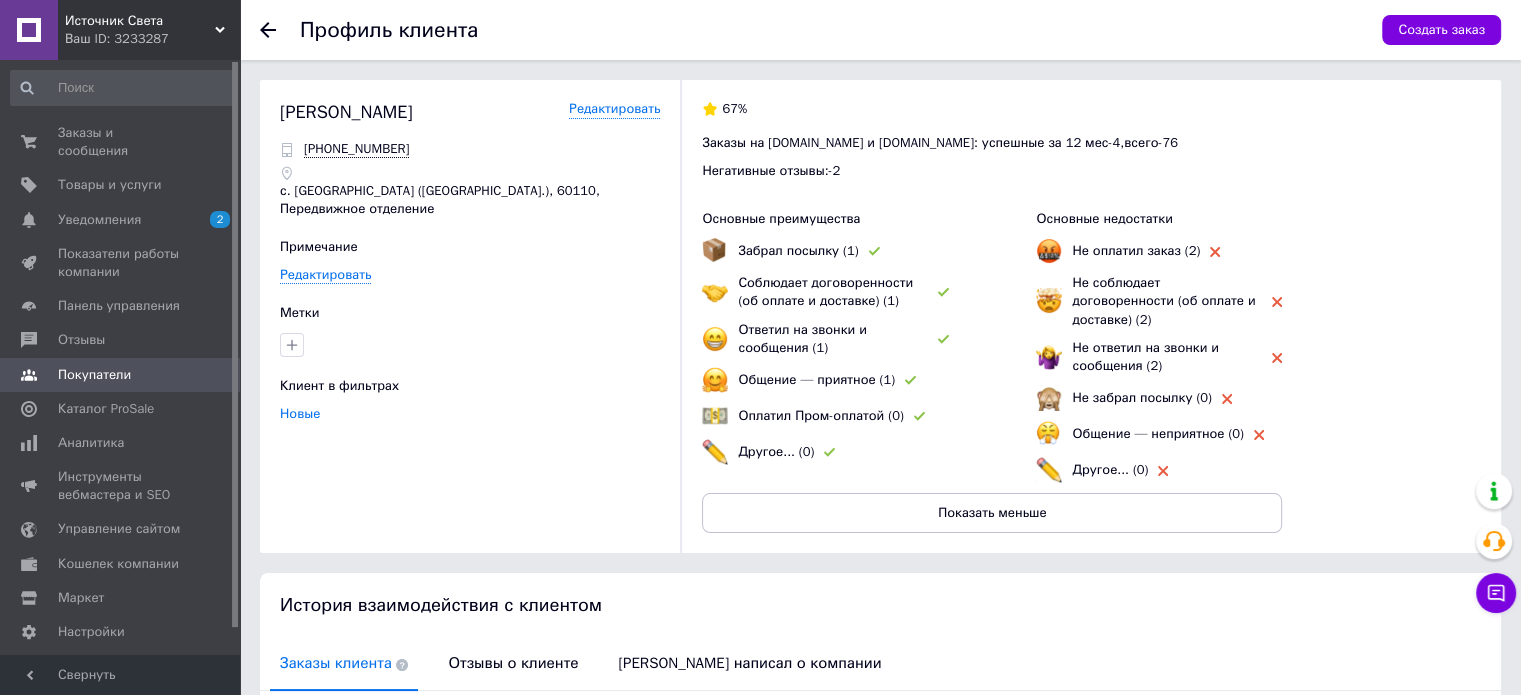 click 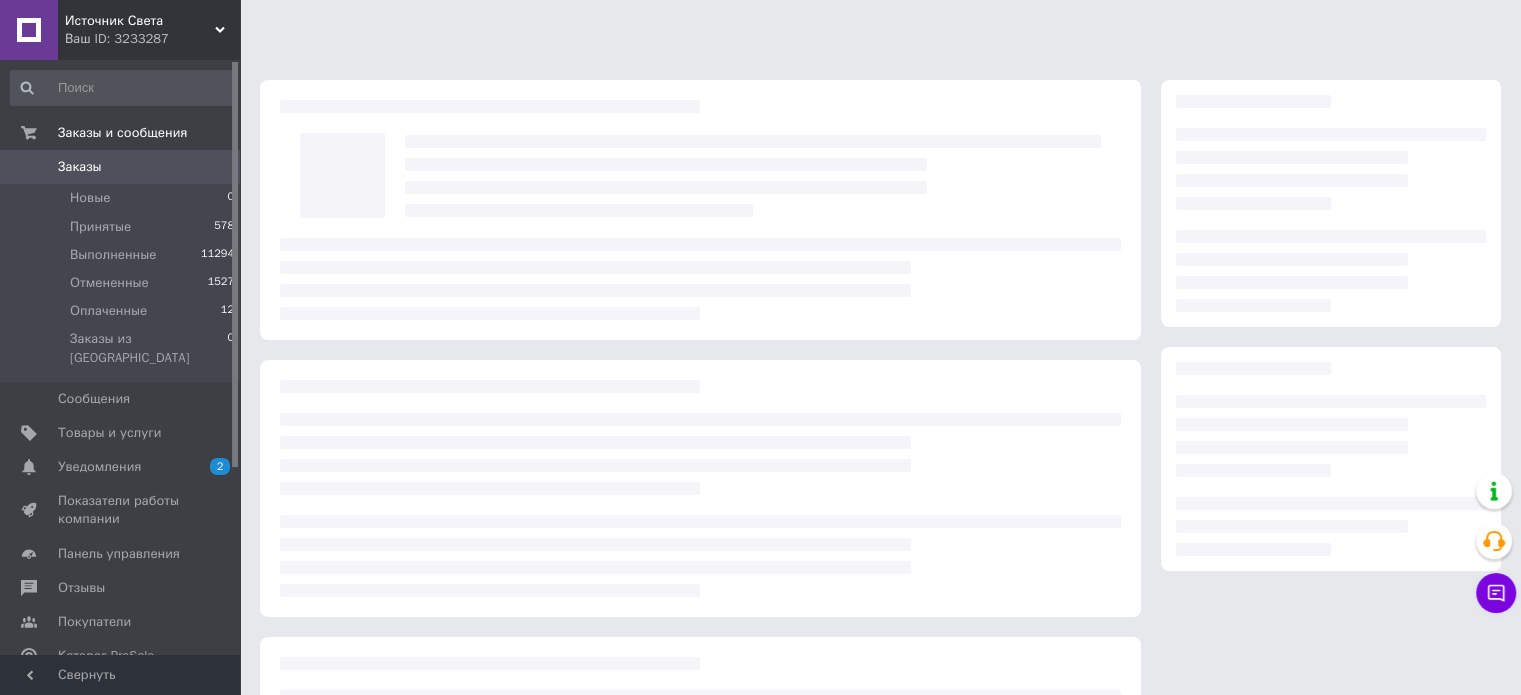 scroll, scrollTop: 200, scrollLeft: 0, axis: vertical 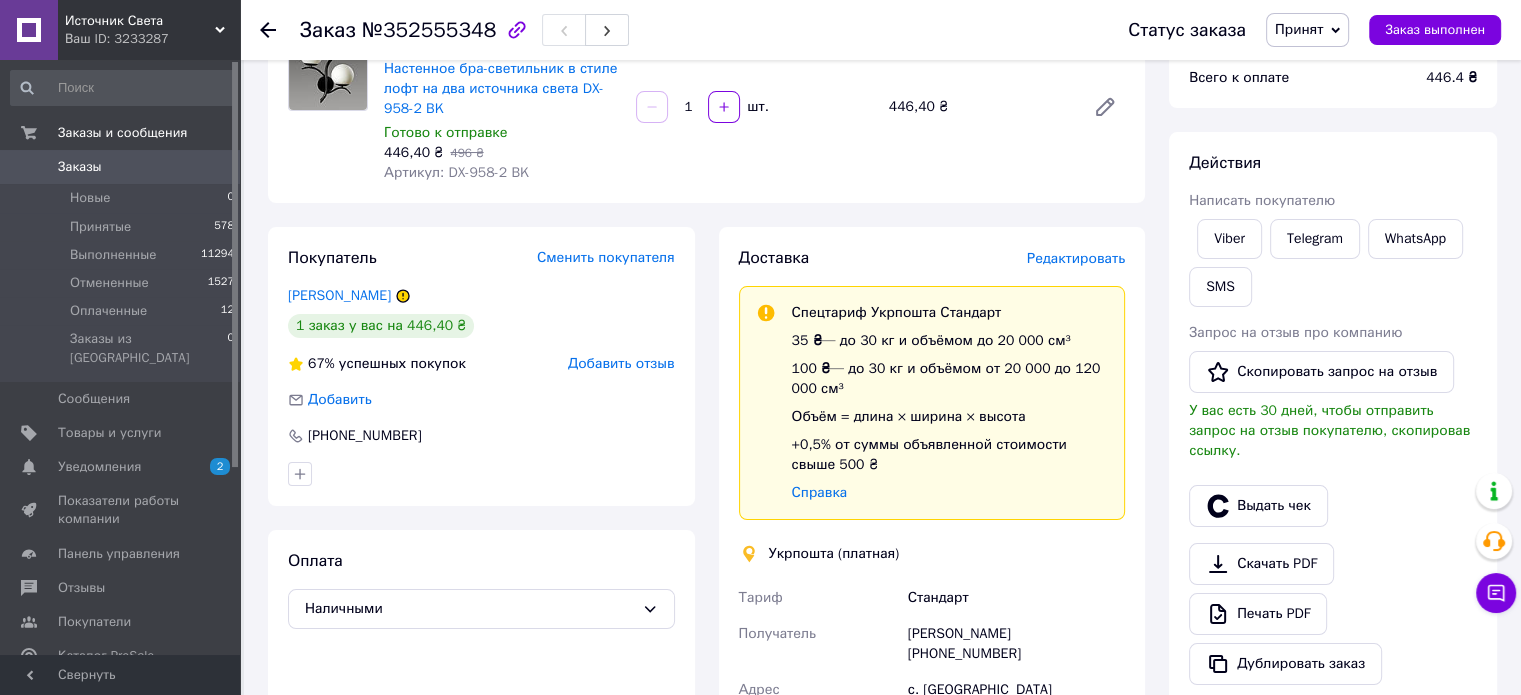 click 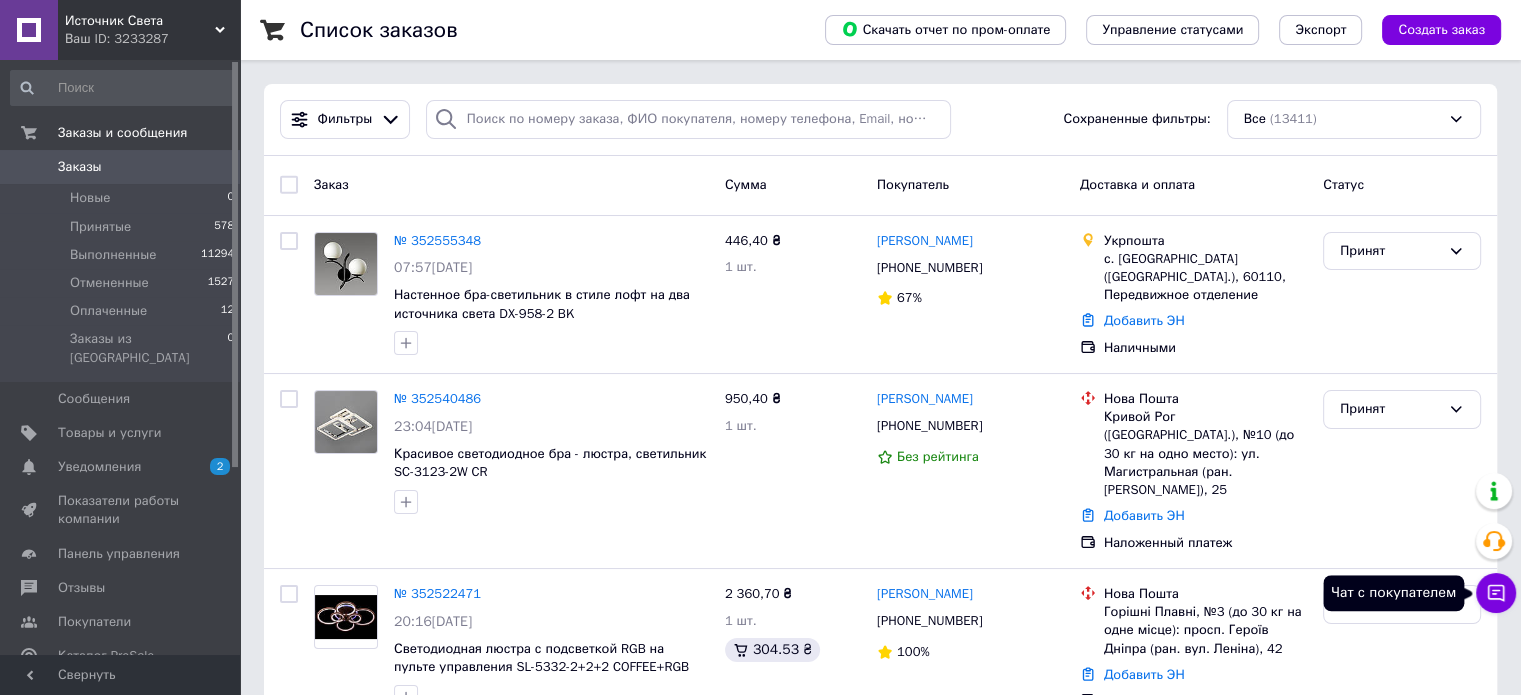 click on "Чат с покупателем" at bounding box center (1496, 593) 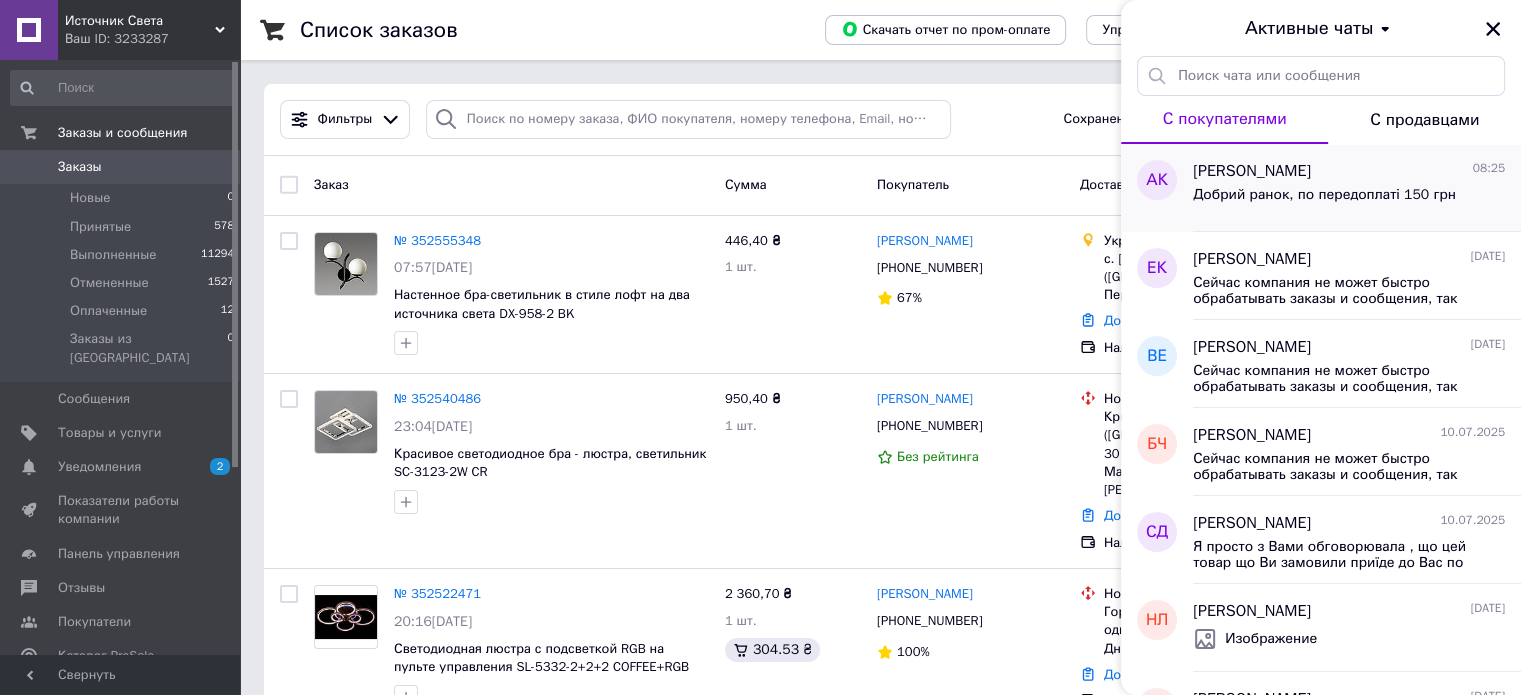 click on "Добрий ранок, по передоплаті 150 грн" at bounding box center (1324, 195) 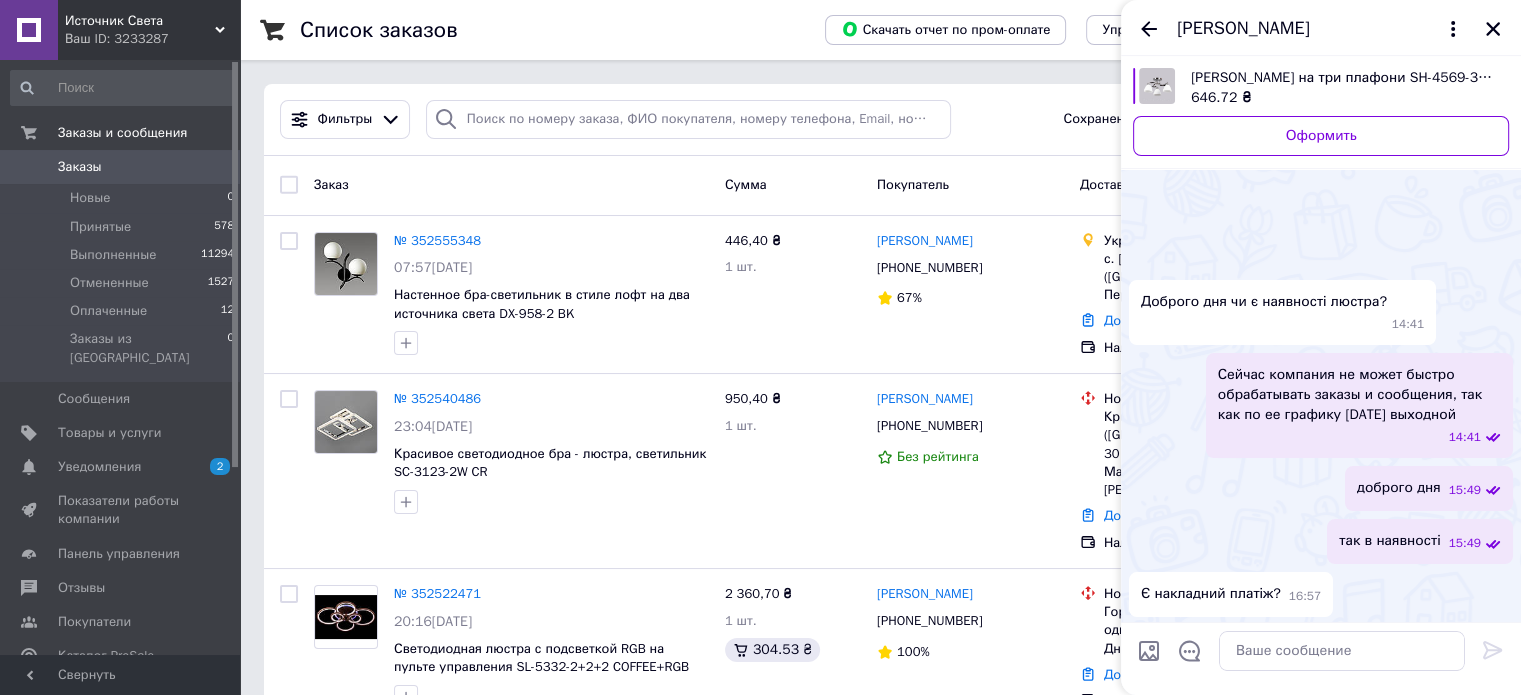 scroll, scrollTop: 108, scrollLeft: 0, axis: vertical 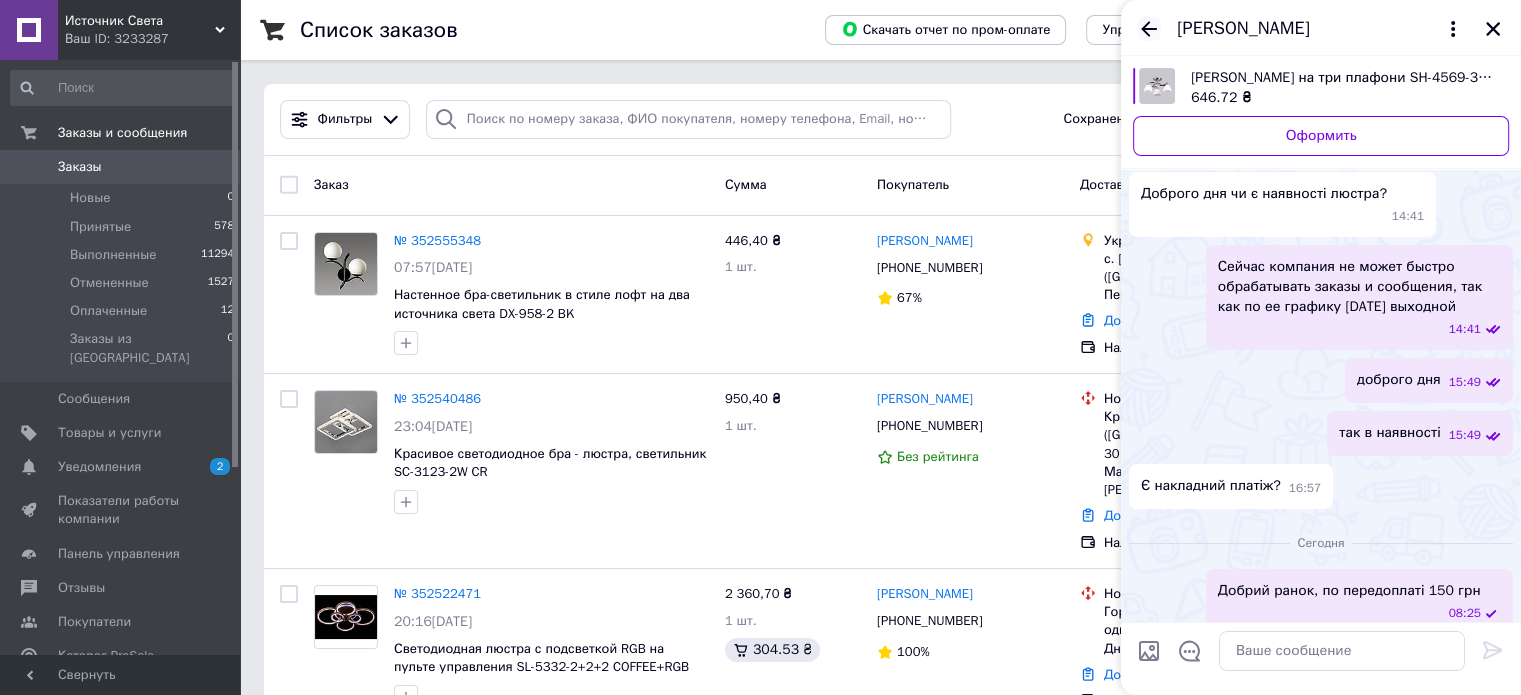 click 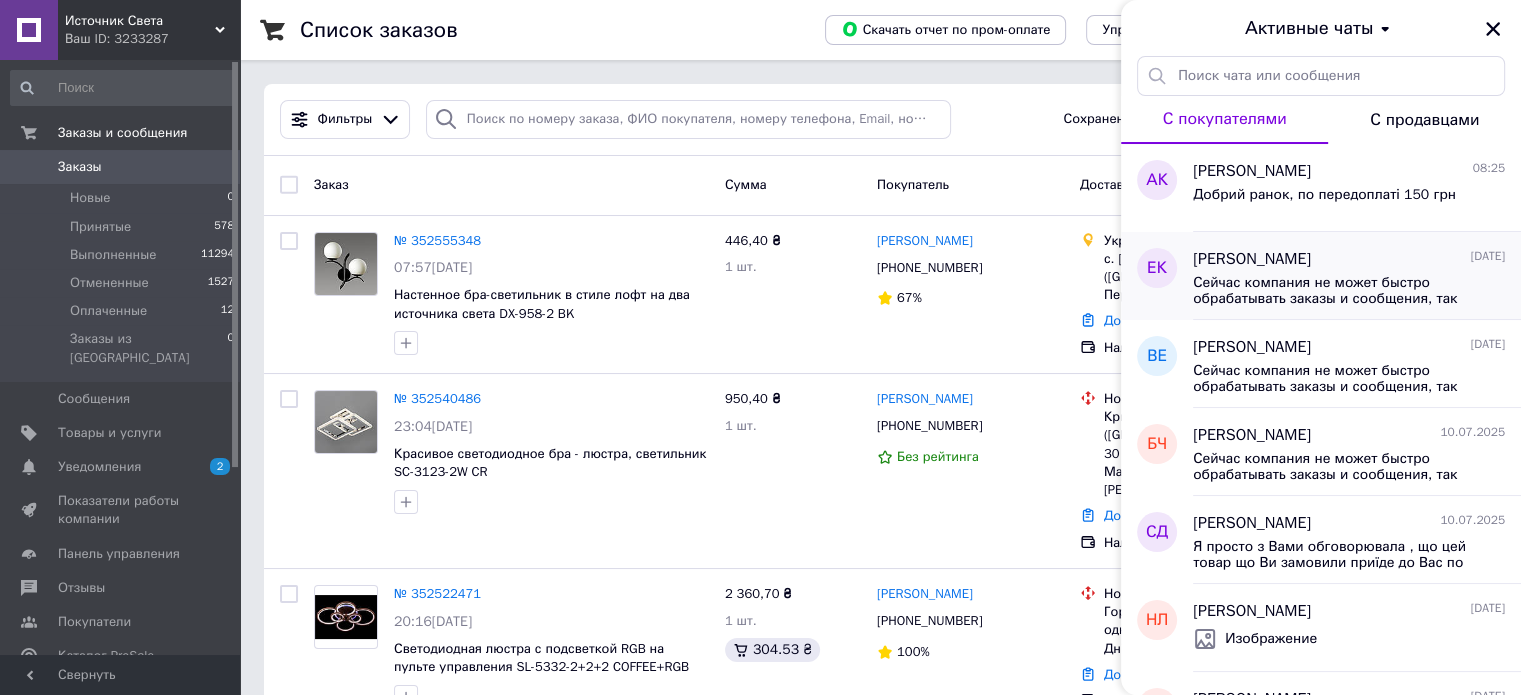 click on "Сейчас компания не может быстро обрабатывать заказы и сообщения, так как по ее графику [DATE] выходной" at bounding box center [1335, 291] 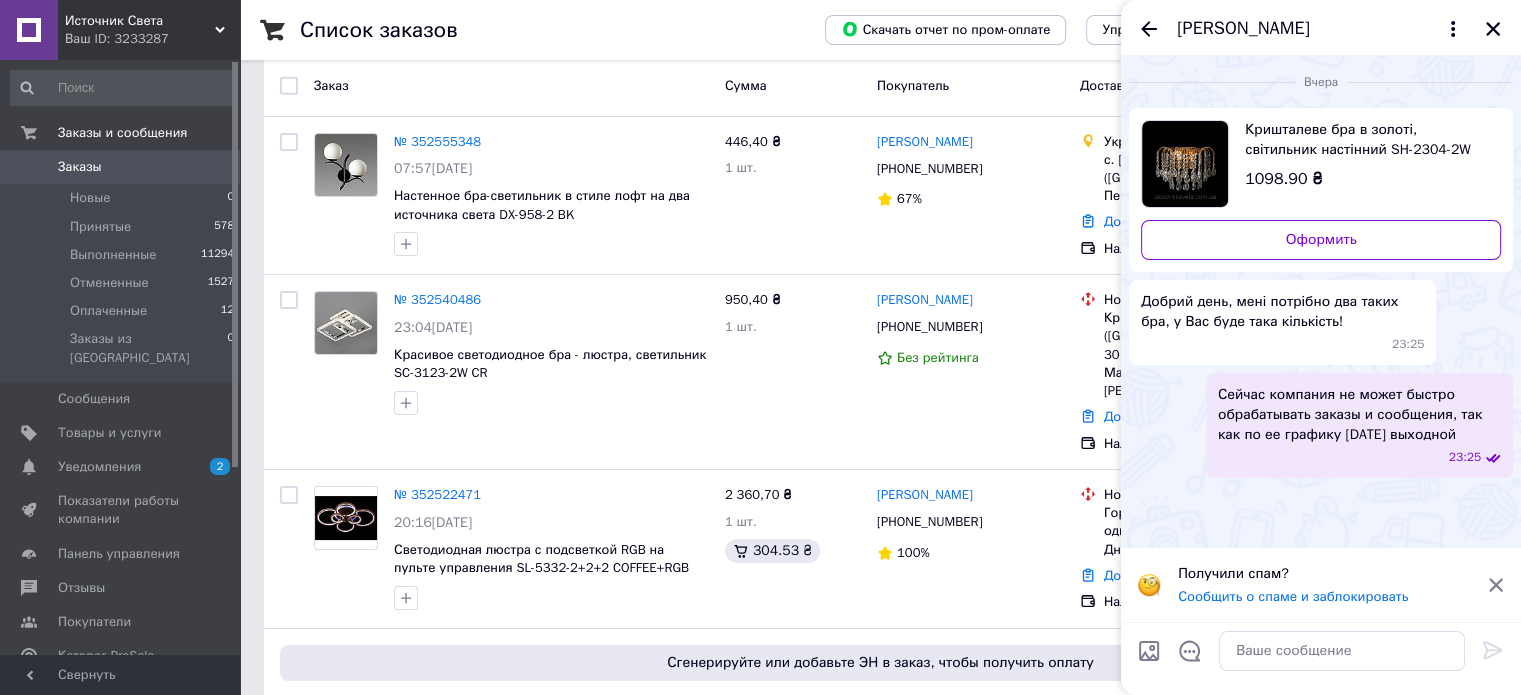 scroll, scrollTop: 100, scrollLeft: 0, axis: vertical 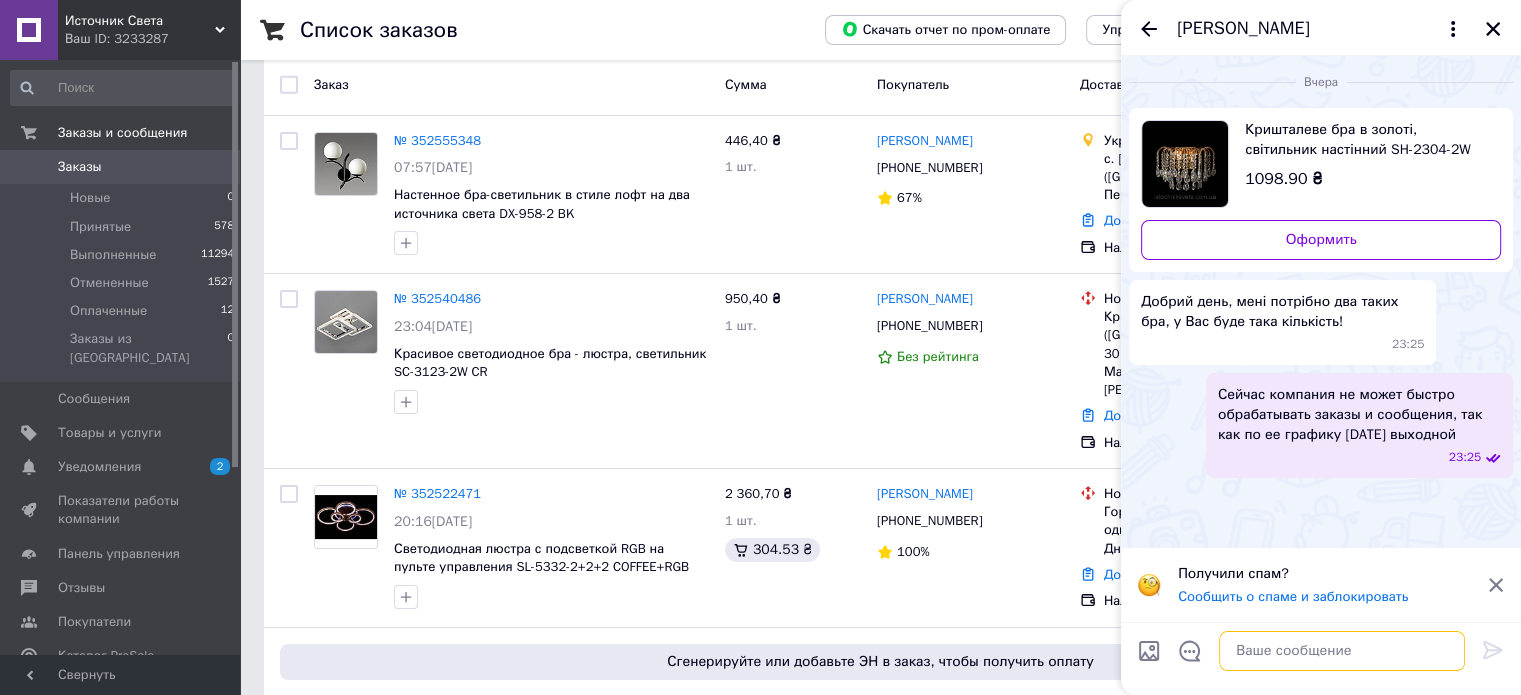 click at bounding box center (1342, 651) 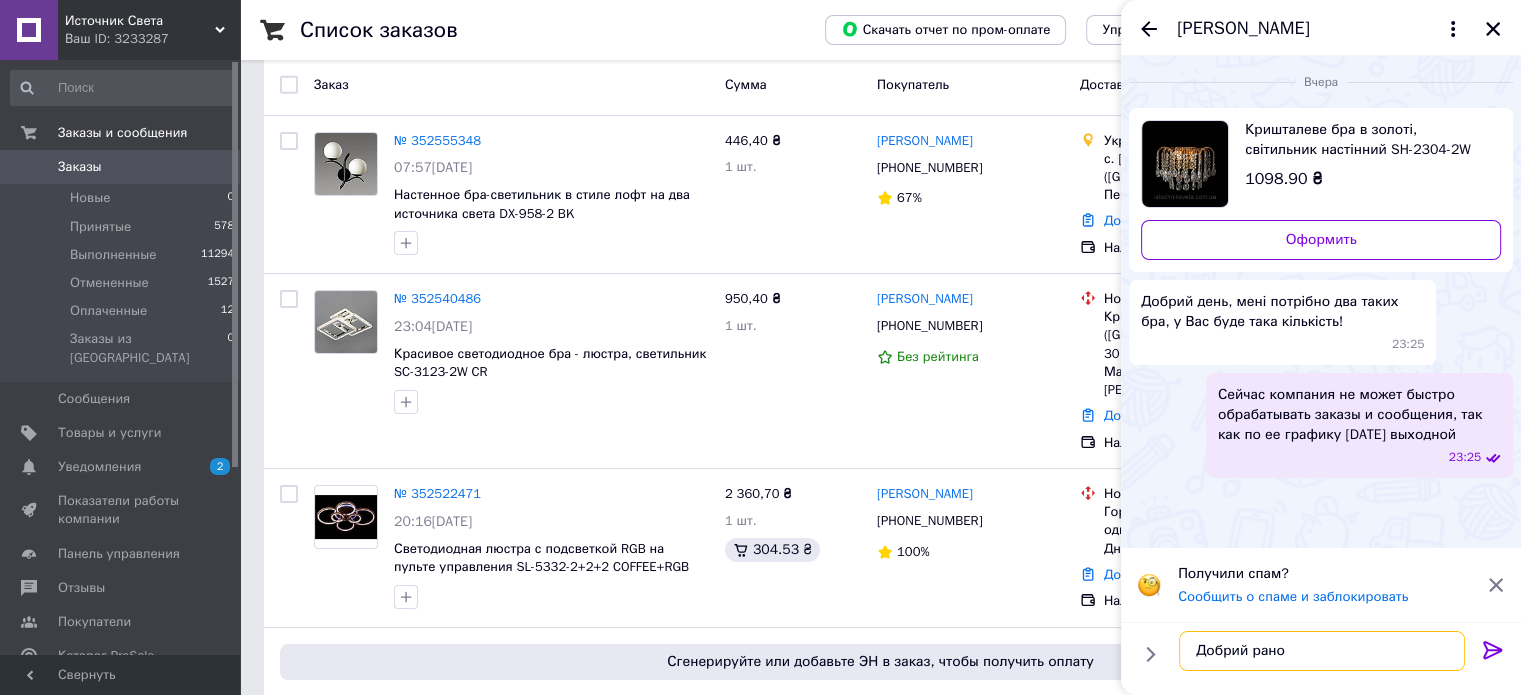 type on "Добрий ранок" 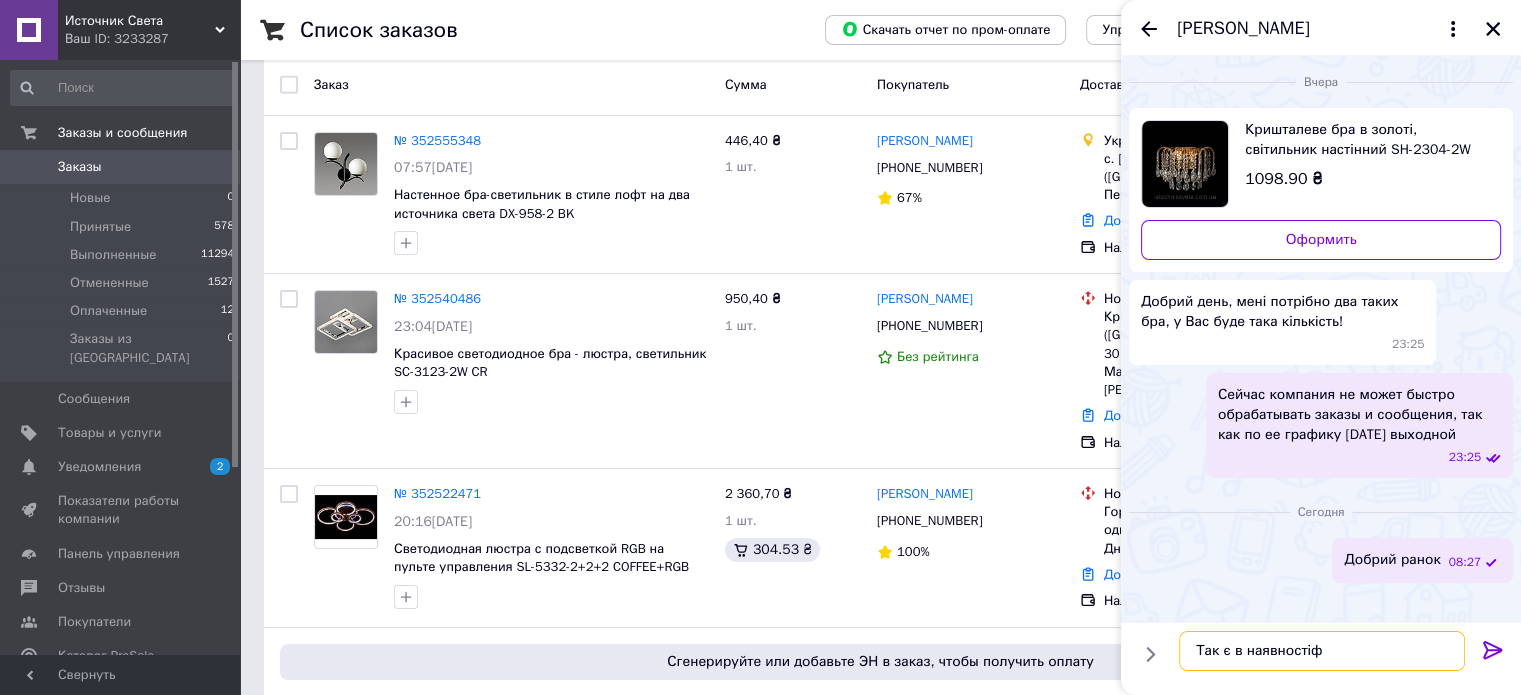 type on "Так є в наявності" 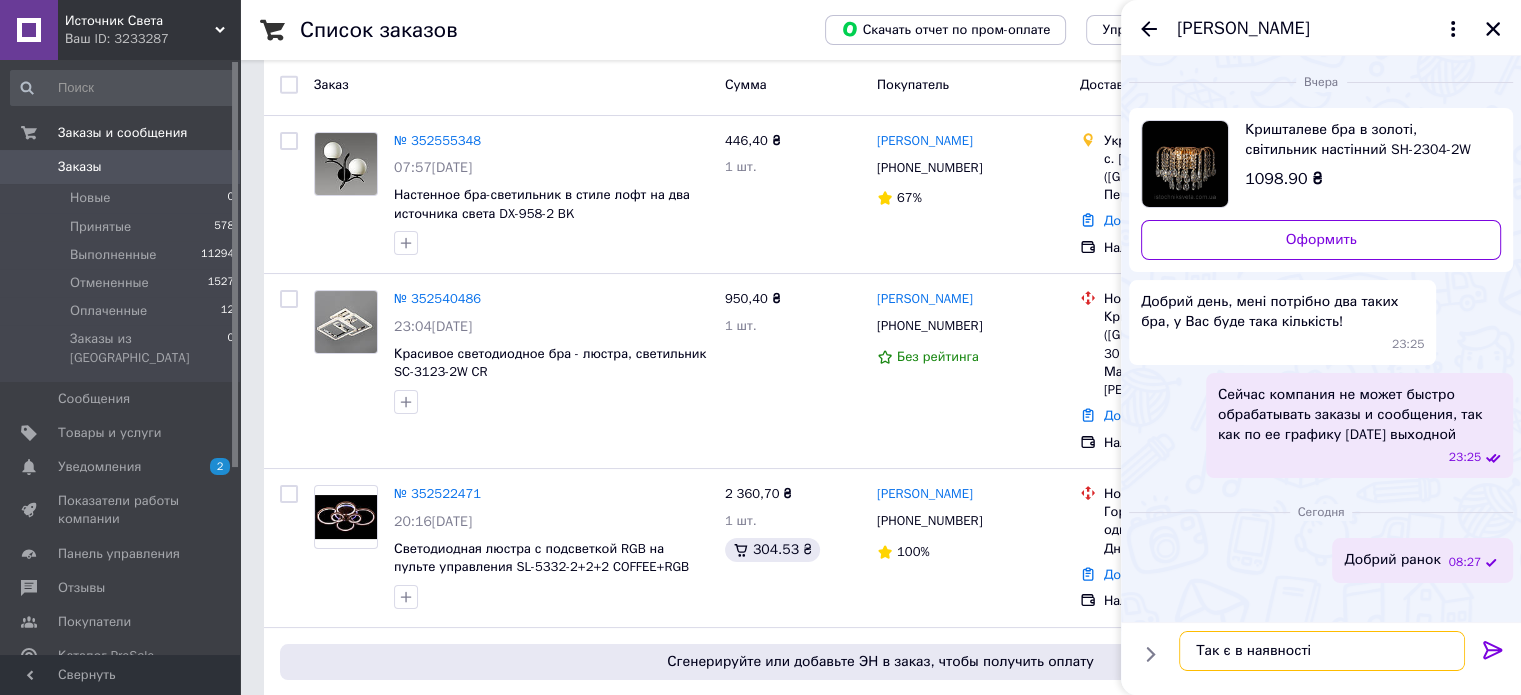 type 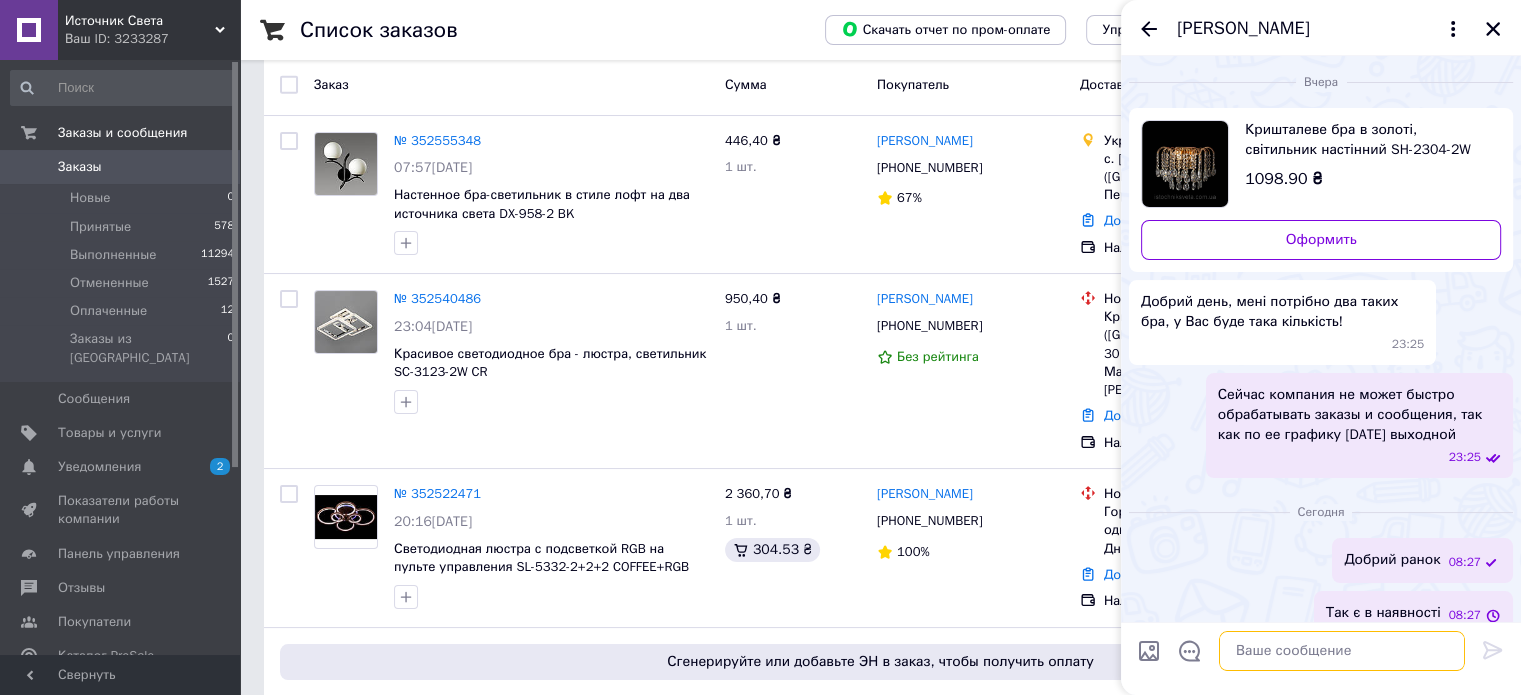 scroll, scrollTop: 22, scrollLeft: 0, axis: vertical 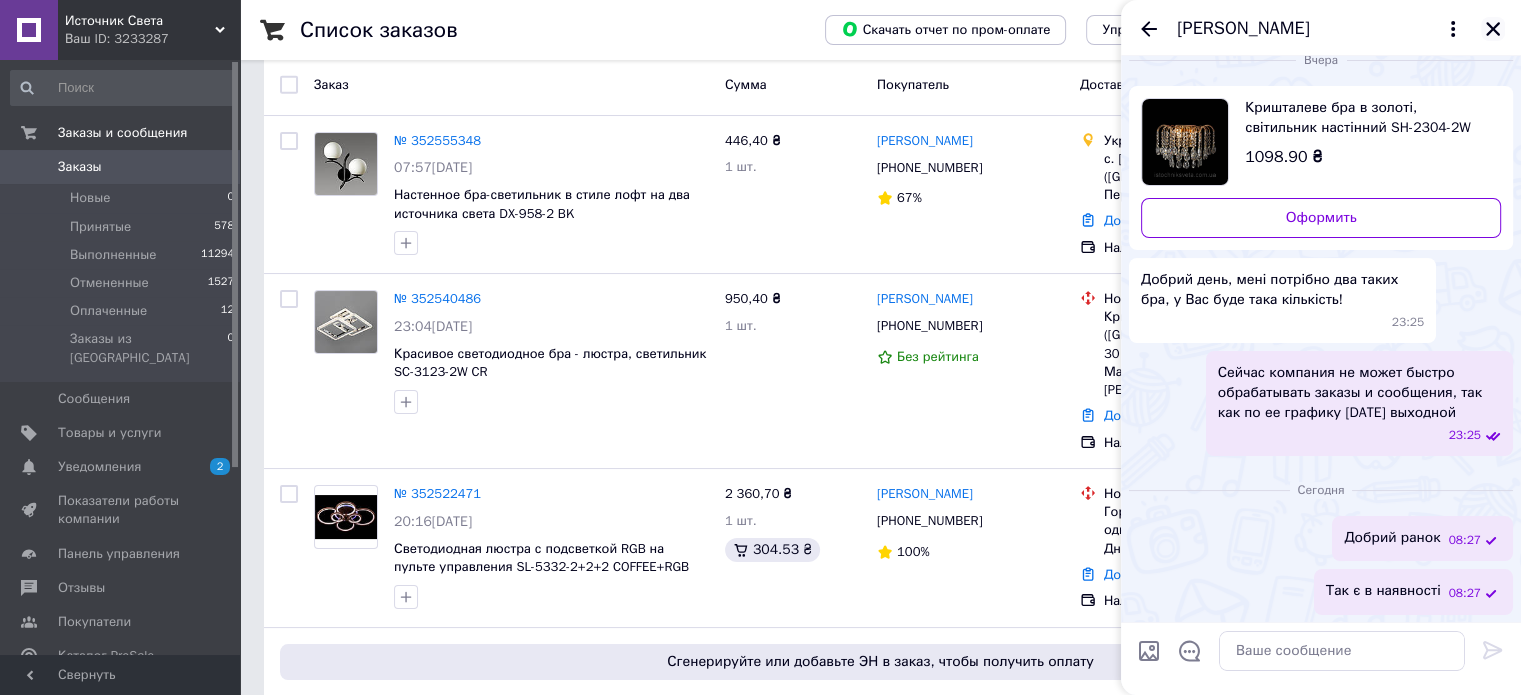 click 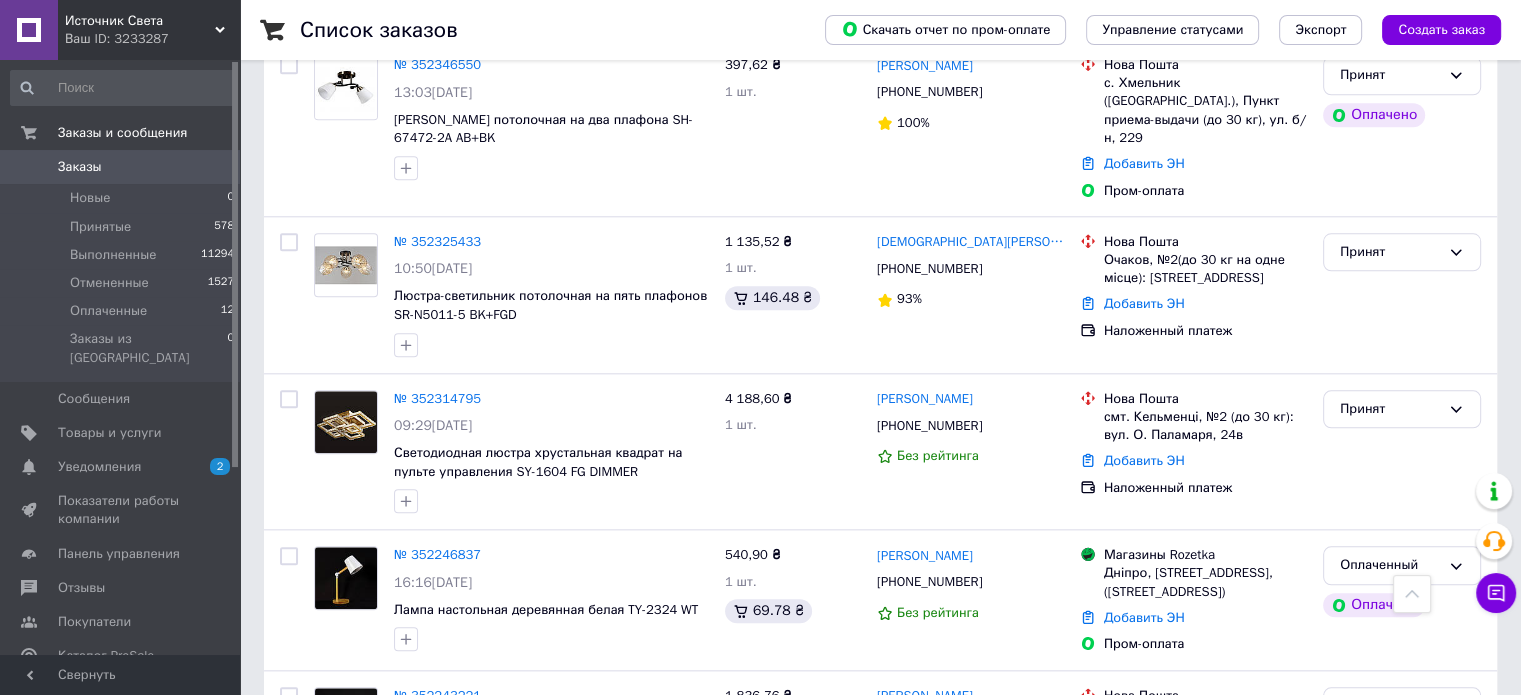 scroll, scrollTop: 2300, scrollLeft: 0, axis: vertical 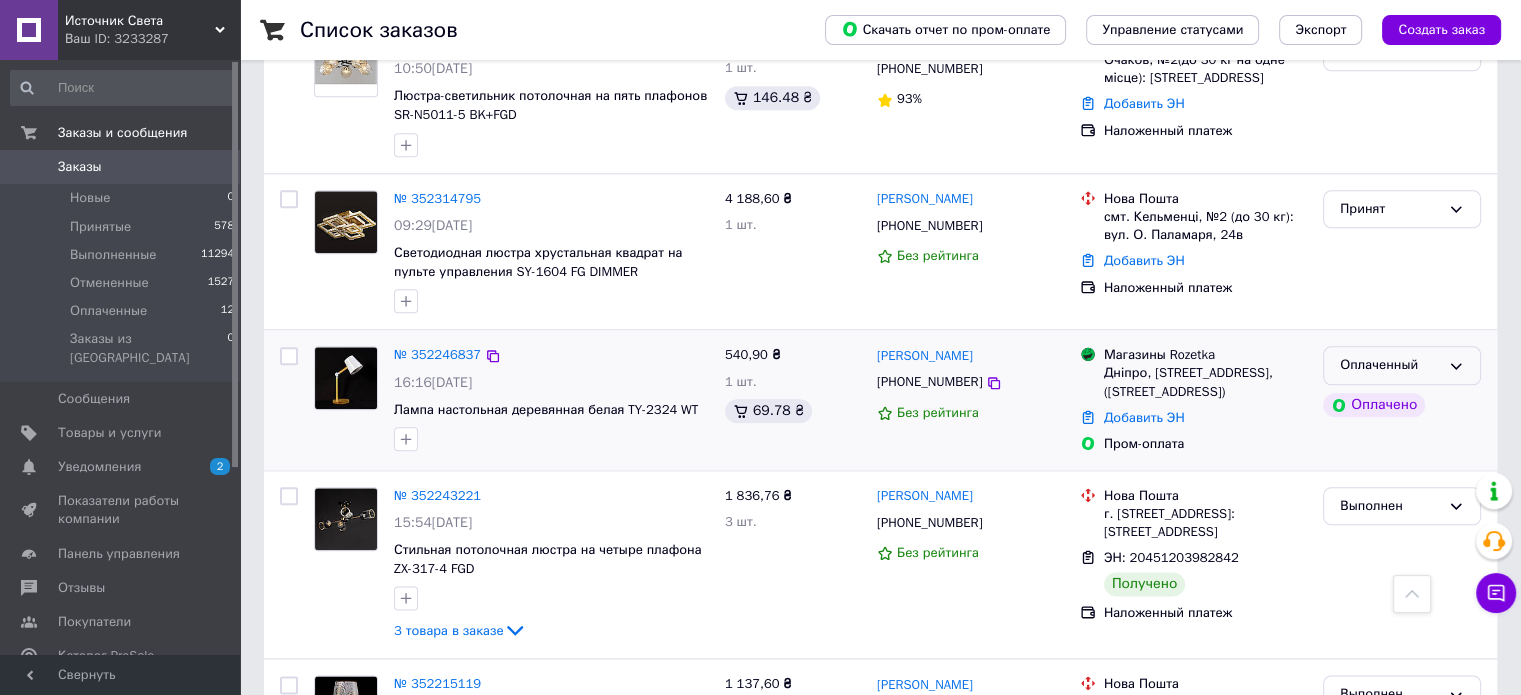 click on "Оплаченный" at bounding box center (1390, 365) 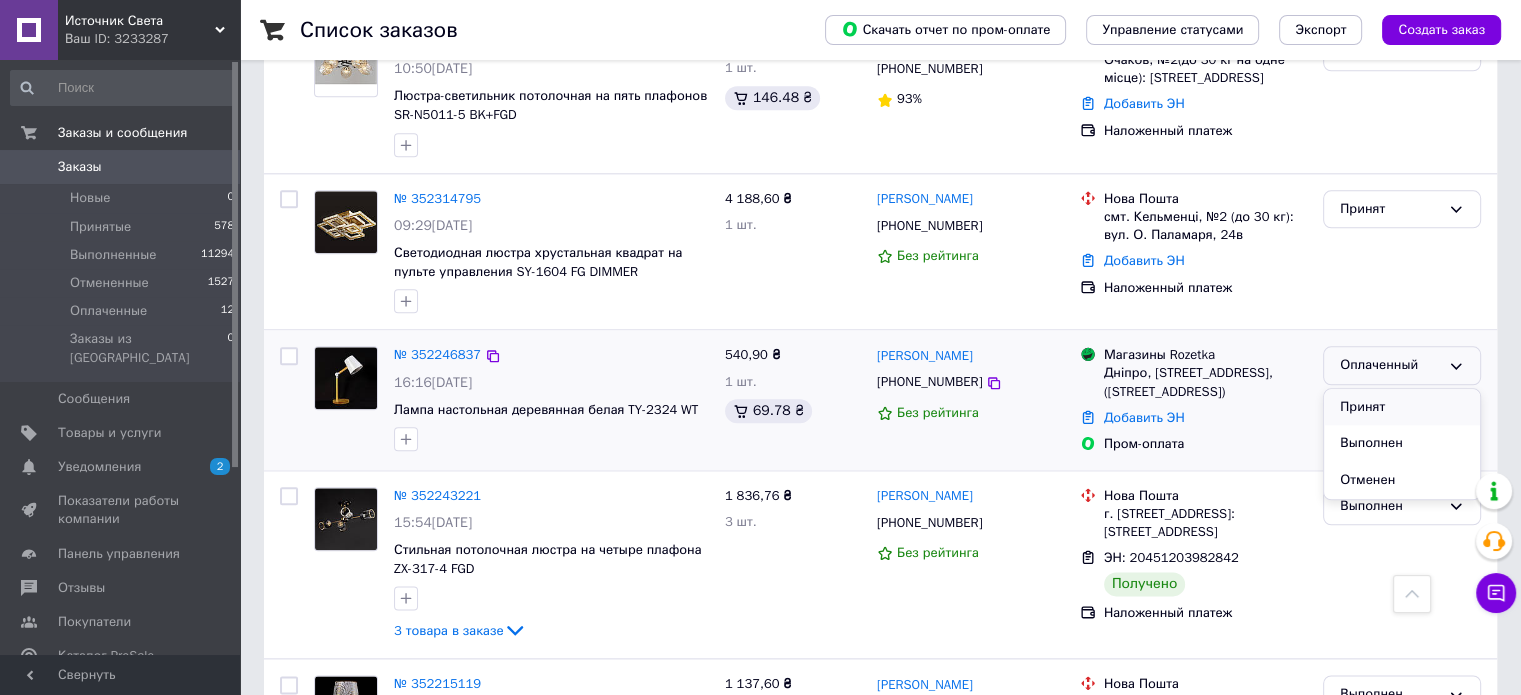 click on "Принят" at bounding box center (1402, 407) 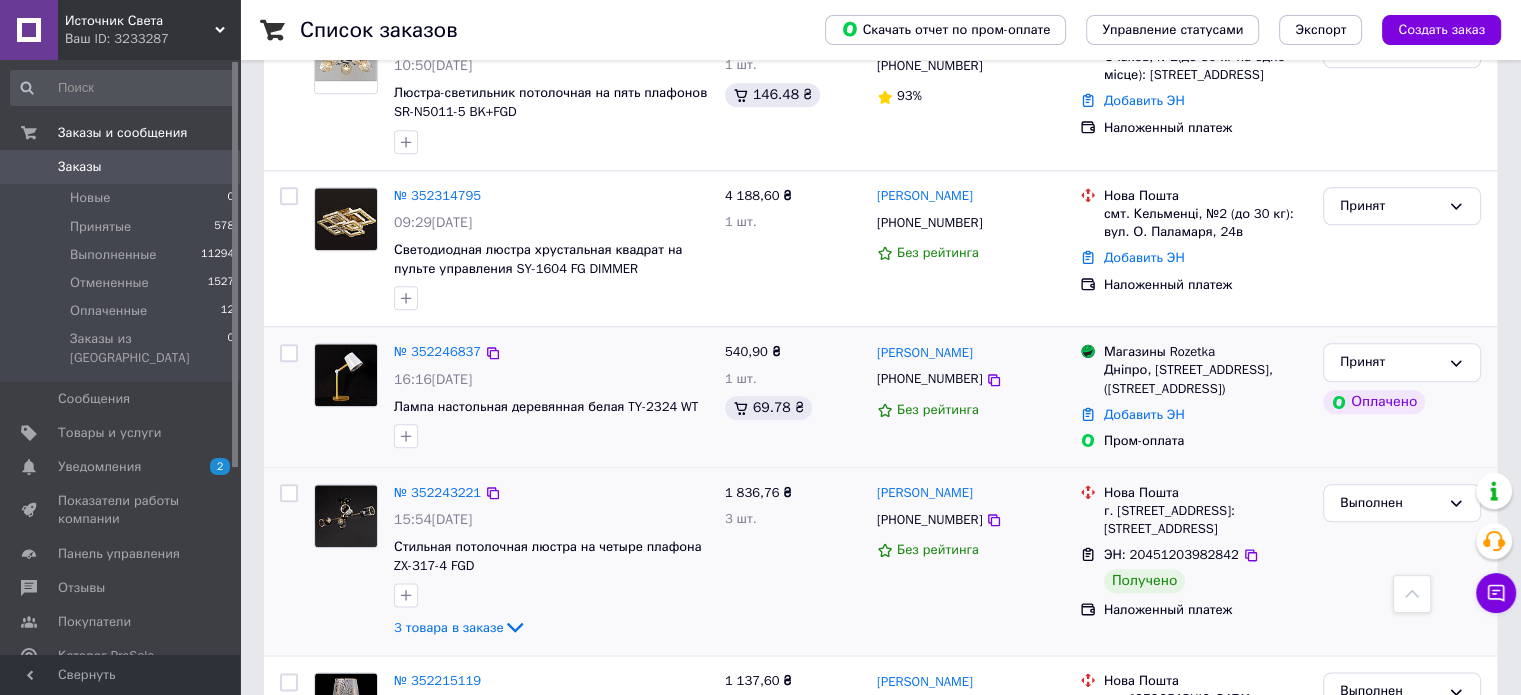 scroll, scrollTop: 2300, scrollLeft: 0, axis: vertical 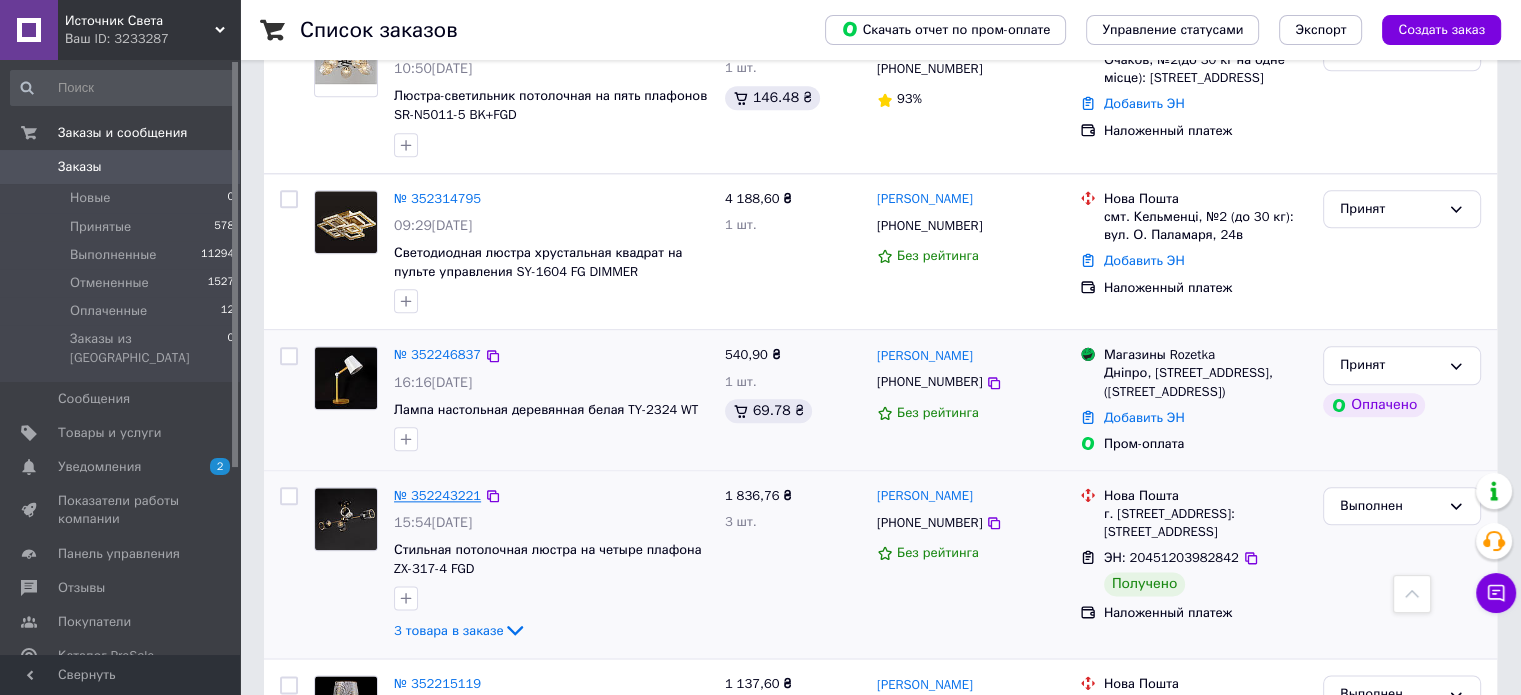 click on "№ 352243221" at bounding box center [437, 495] 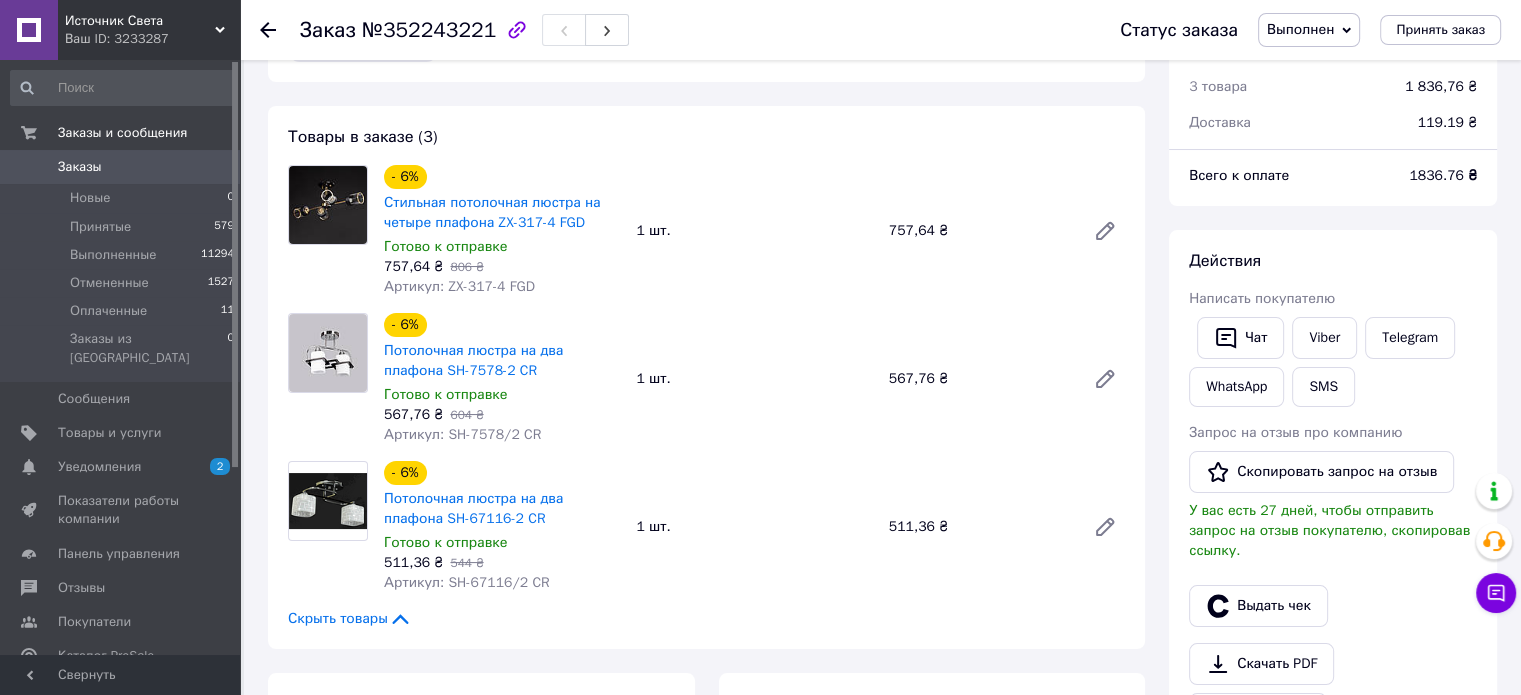 scroll, scrollTop: 0, scrollLeft: 0, axis: both 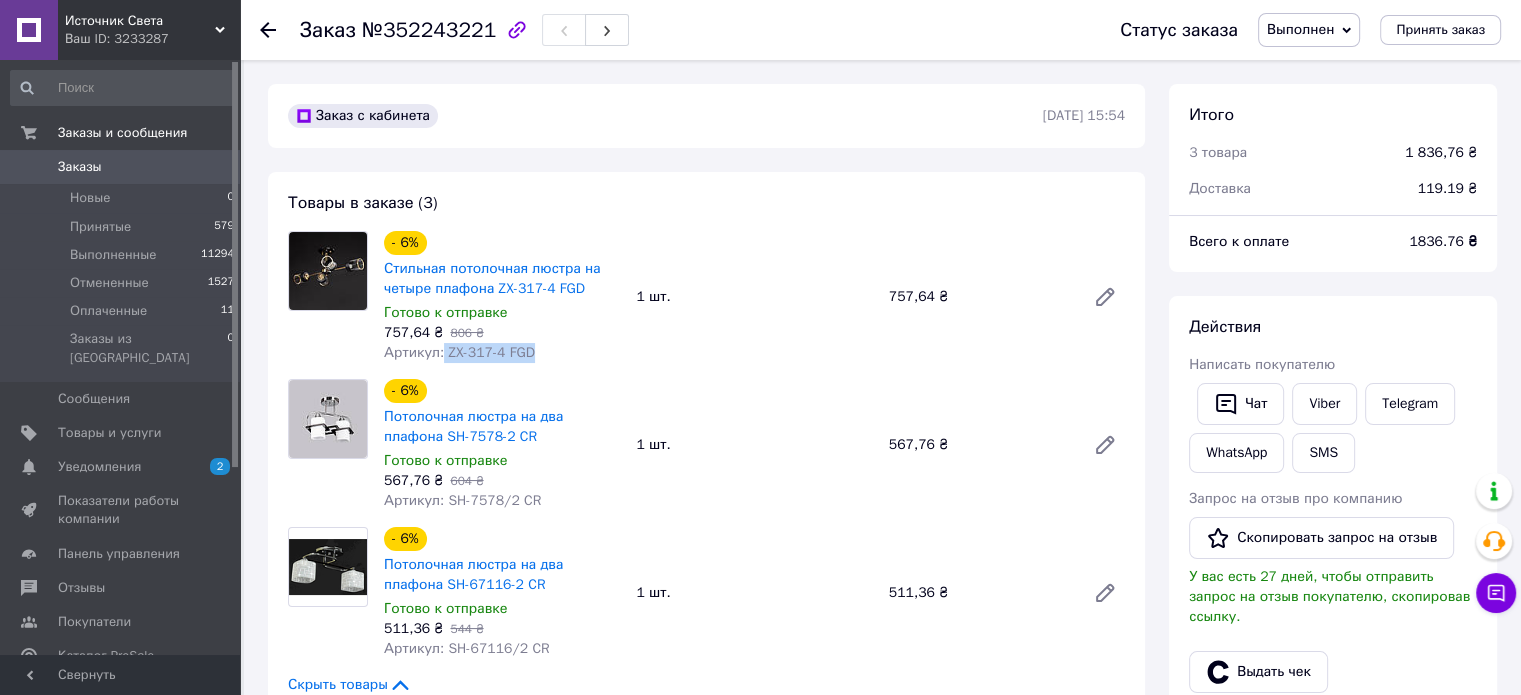 drag, startPoint x: 440, startPoint y: 362, endPoint x: 562, endPoint y: 356, distance: 122.14745 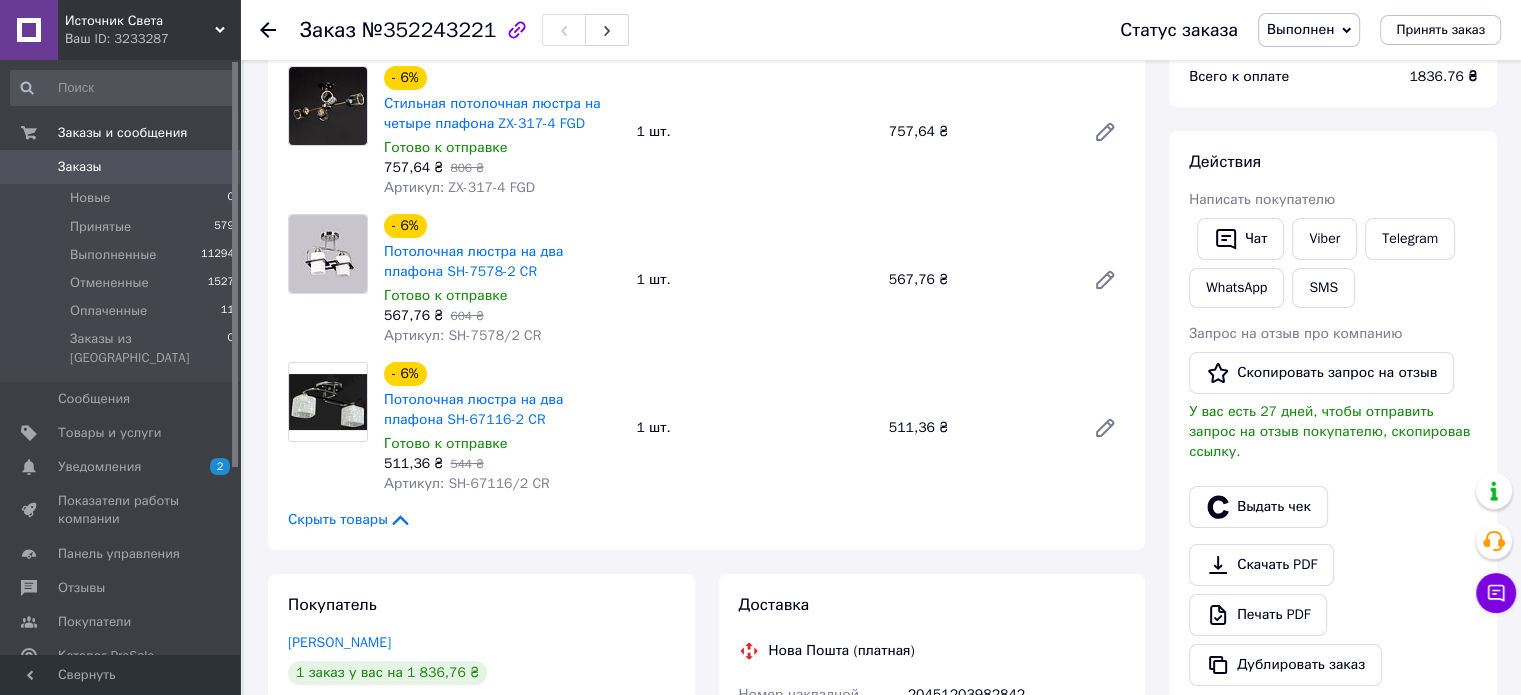 scroll, scrollTop: 0, scrollLeft: 0, axis: both 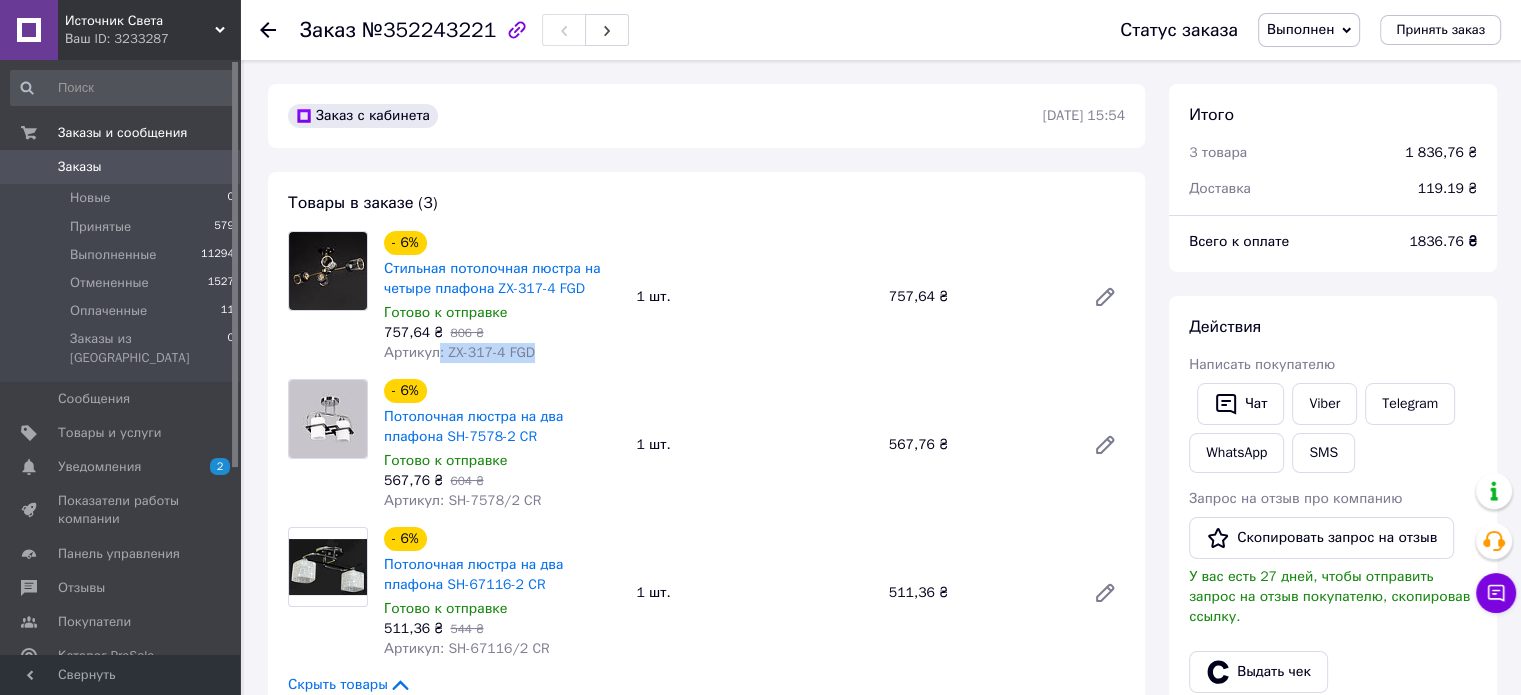 drag, startPoint x: 436, startPoint y: 359, endPoint x: 597, endPoint y: 359, distance: 161 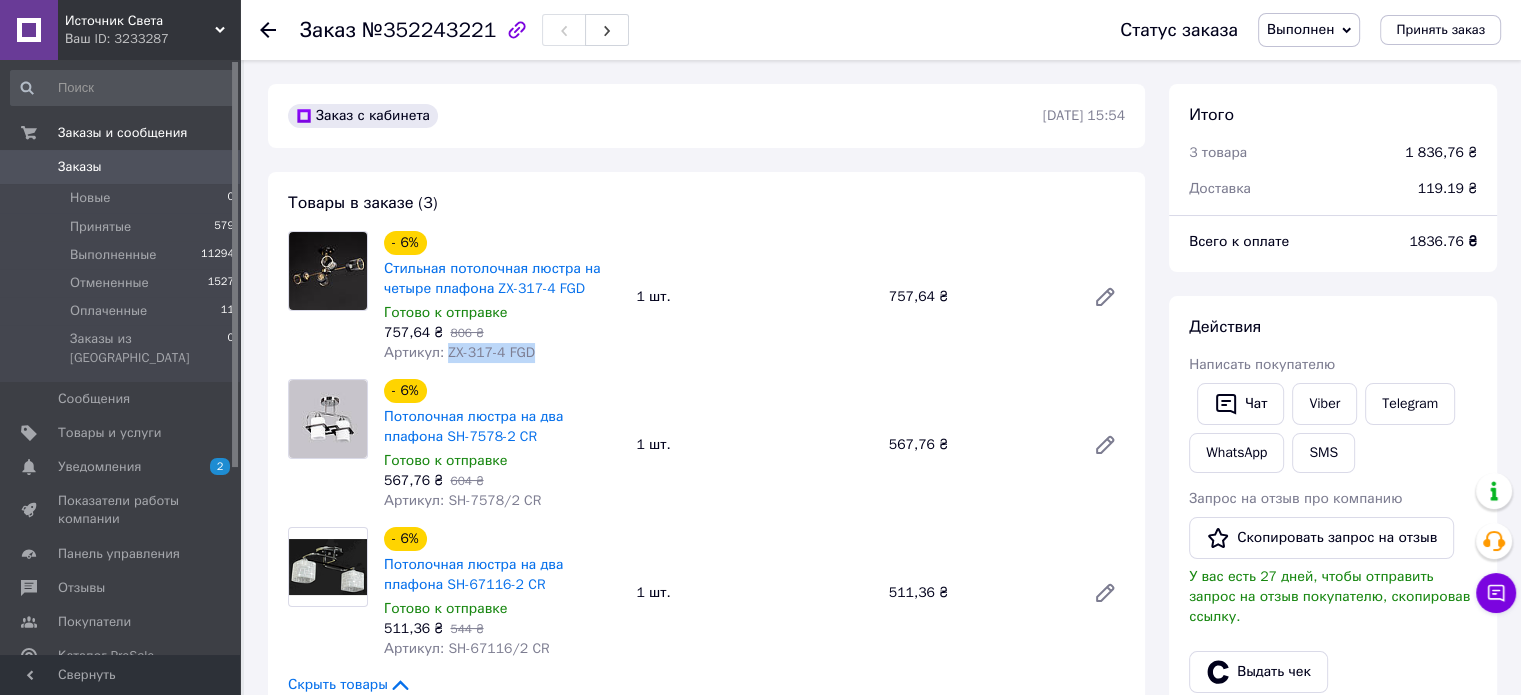 drag, startPoint x: 444, startPoint y: 352, endPoint x: 647, endPoint y: 358, distance: 203.08865 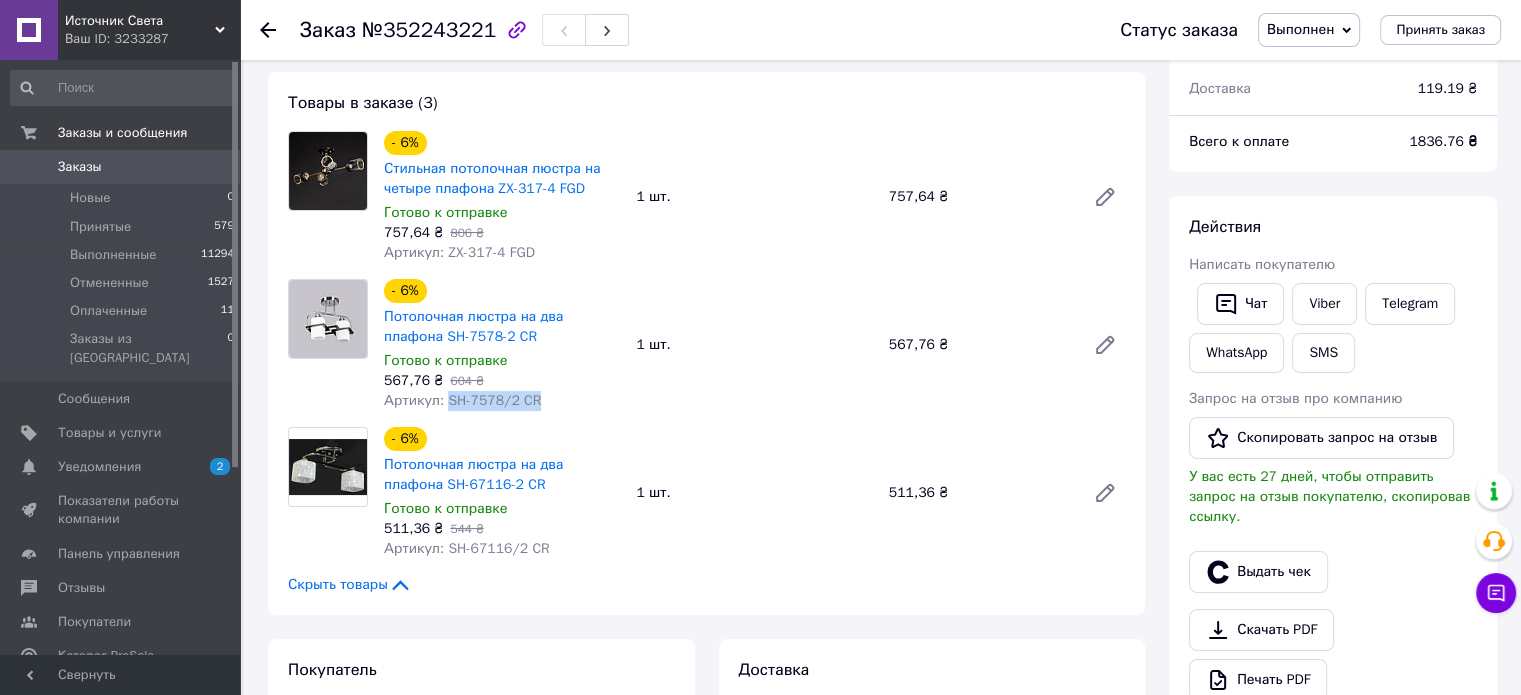 drag, startPoint x: 443, startPoint y: 405, endPoint x: 560, endPoint y: 395, distance: 117.426575 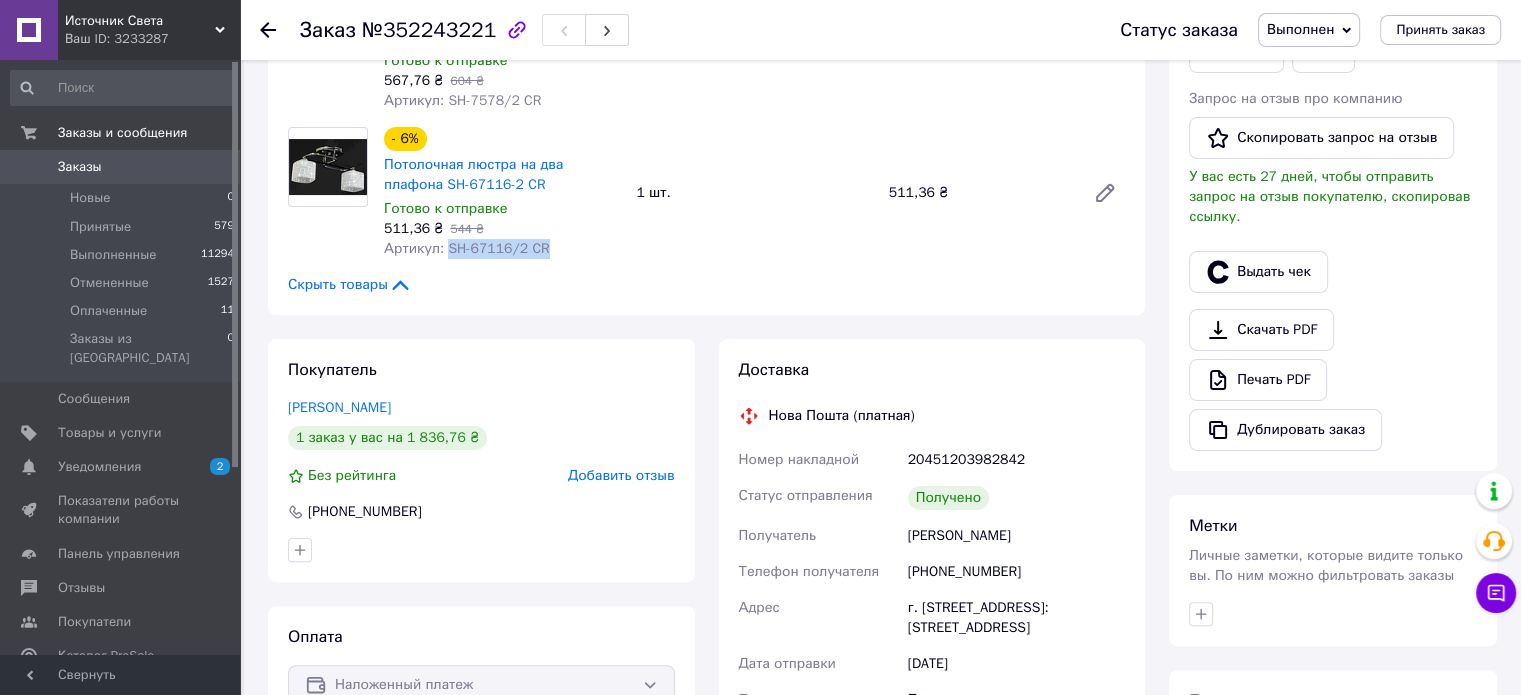 drag, startPoint x: 446, startPoint y: 255, endPoint x: 548, endPoint y: 246, distance: 102.396286 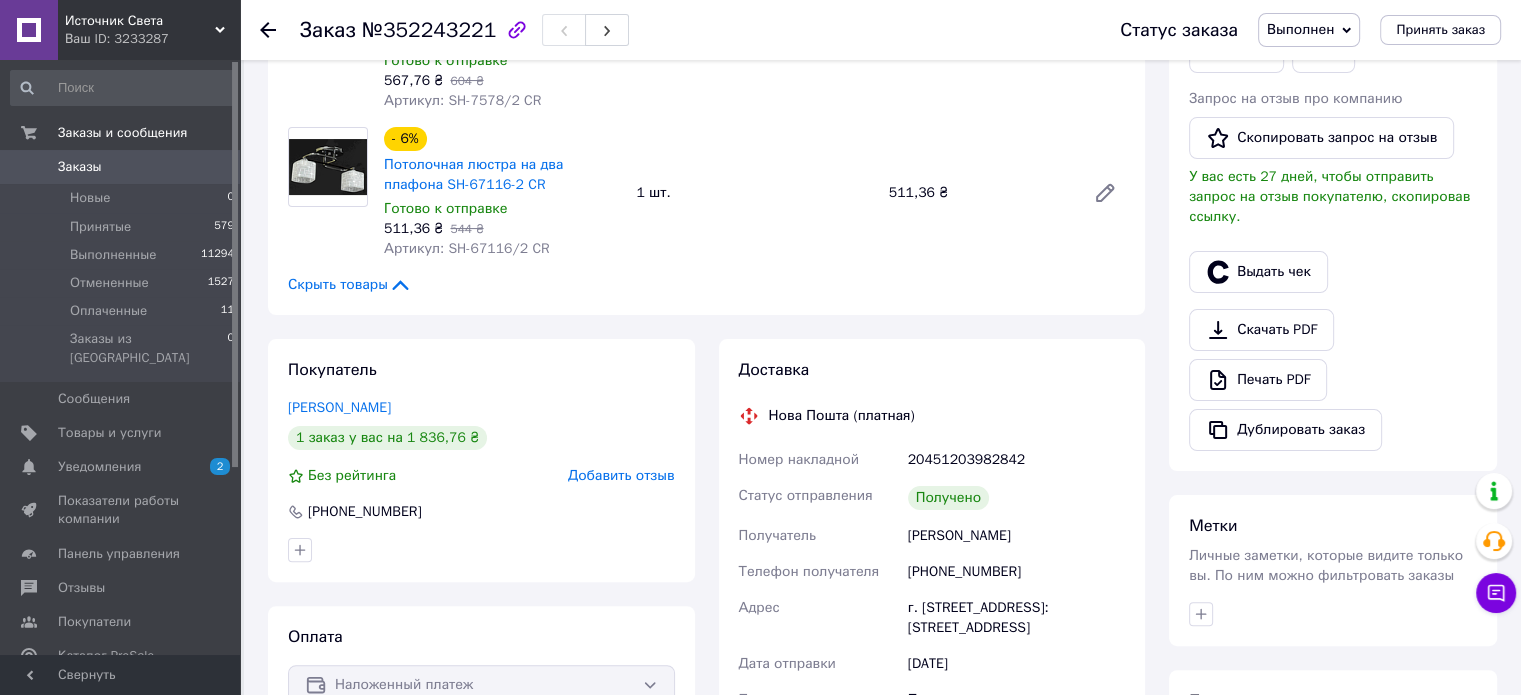 click 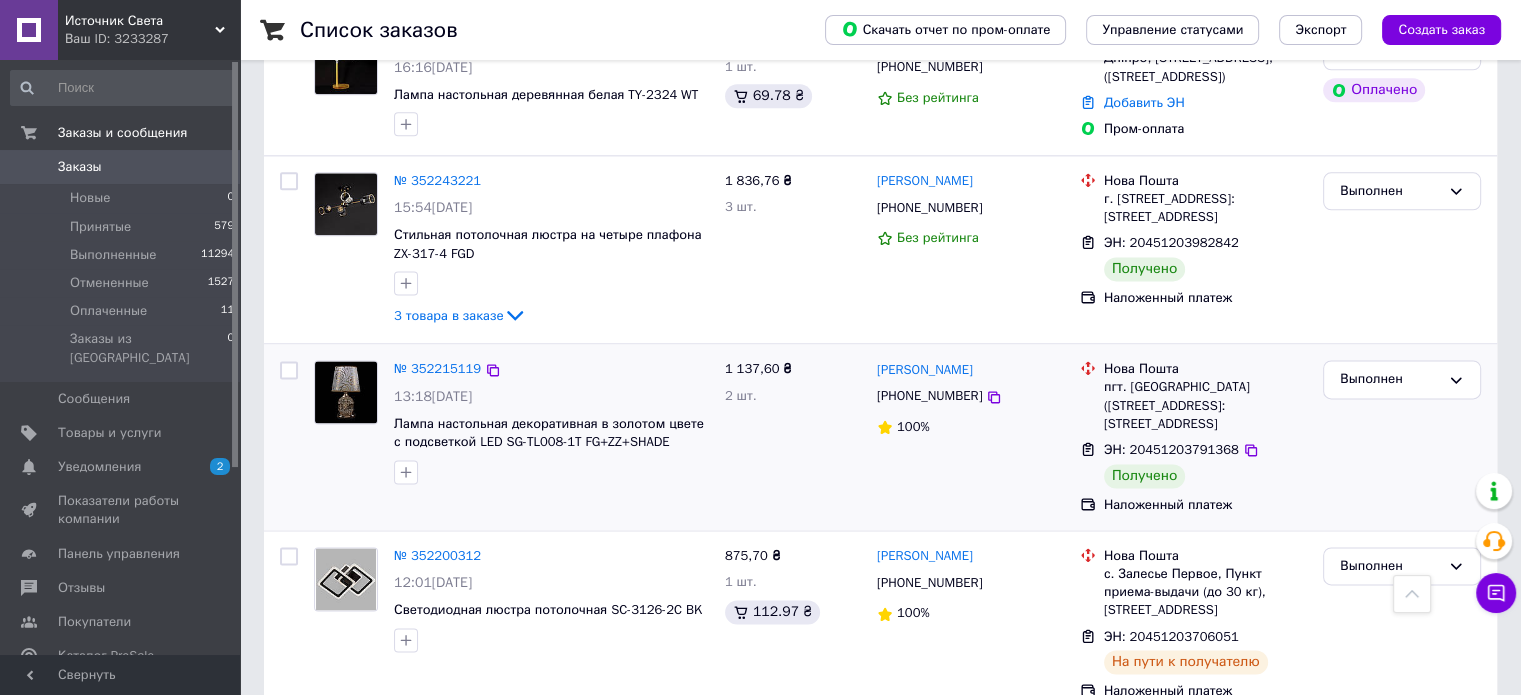 scroll, scrollTop: 2624, scrollLeft: 0, axis: vertical 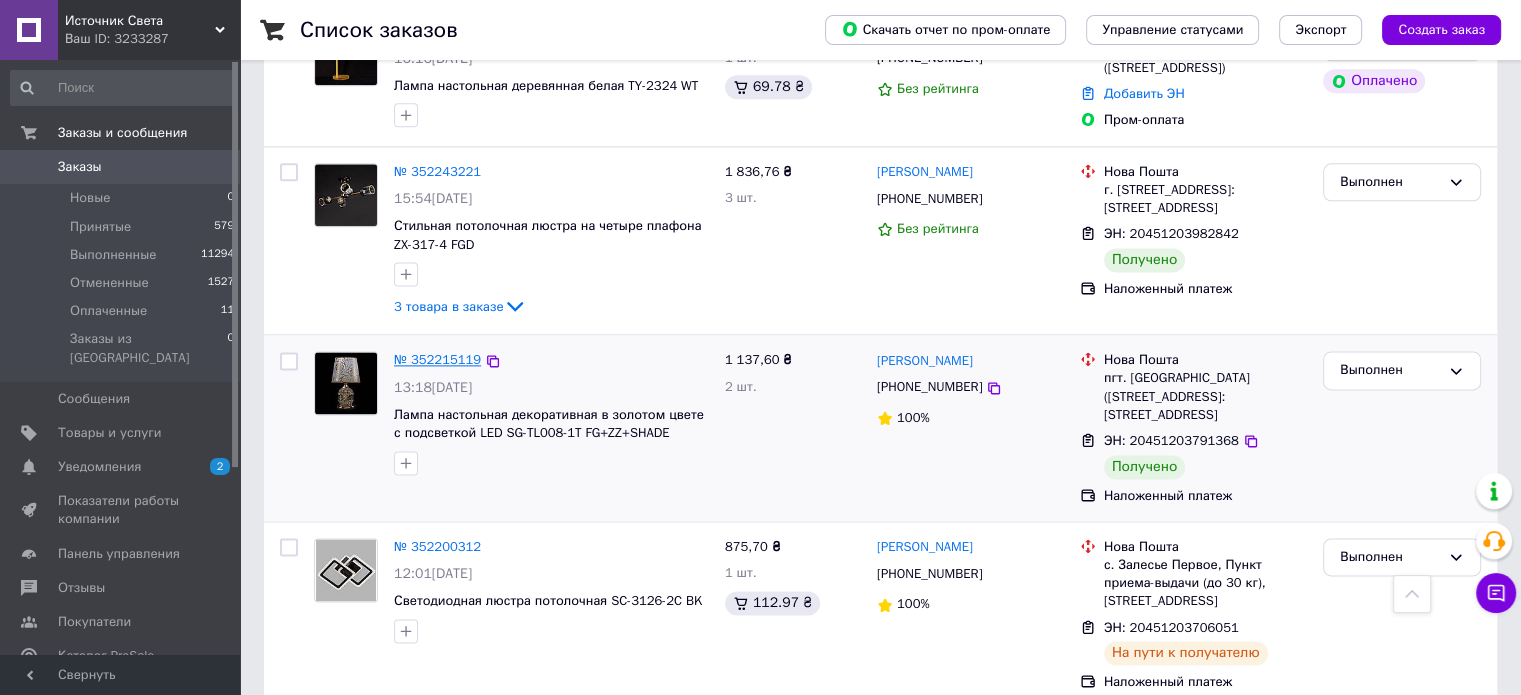 click on "№ 352215119" at bounding box center (437, 359) 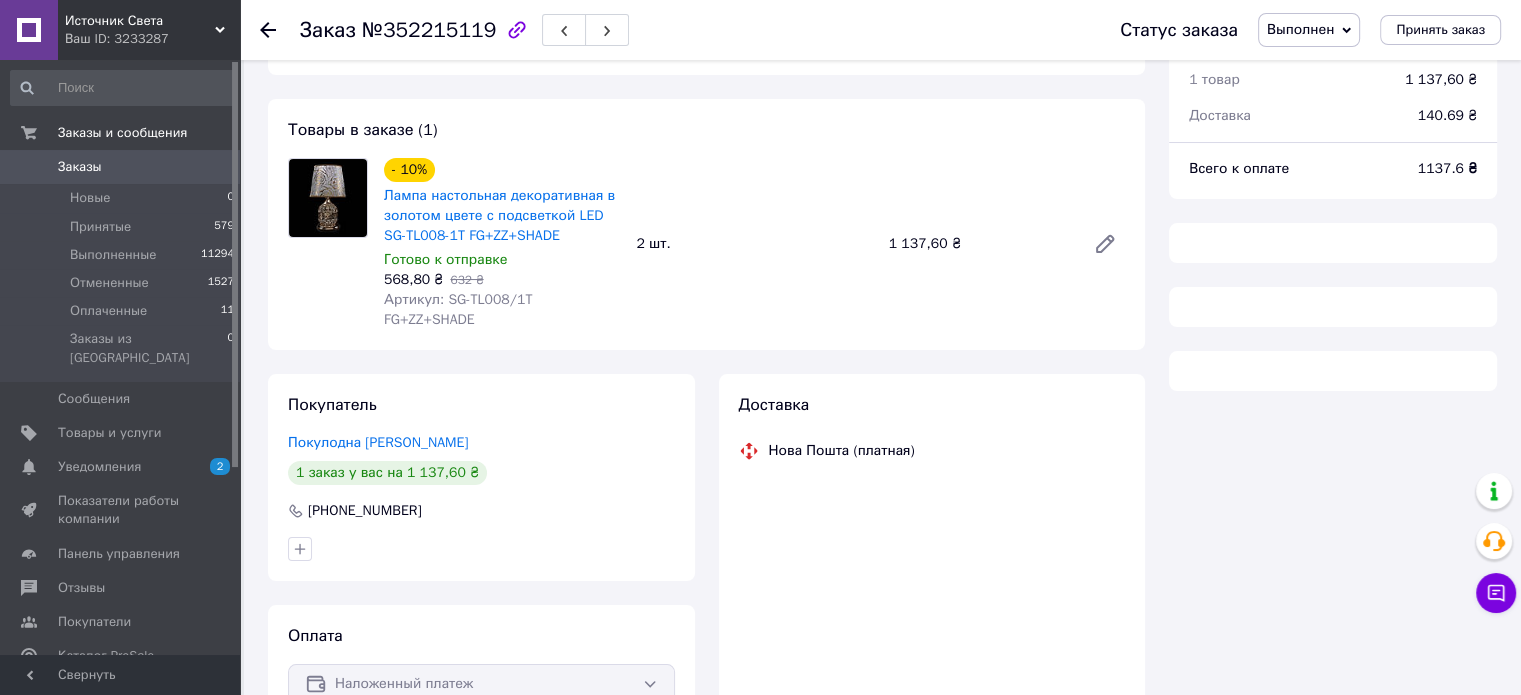 scroll, scrollTop: 0, scrollLeft: 0, axis: both 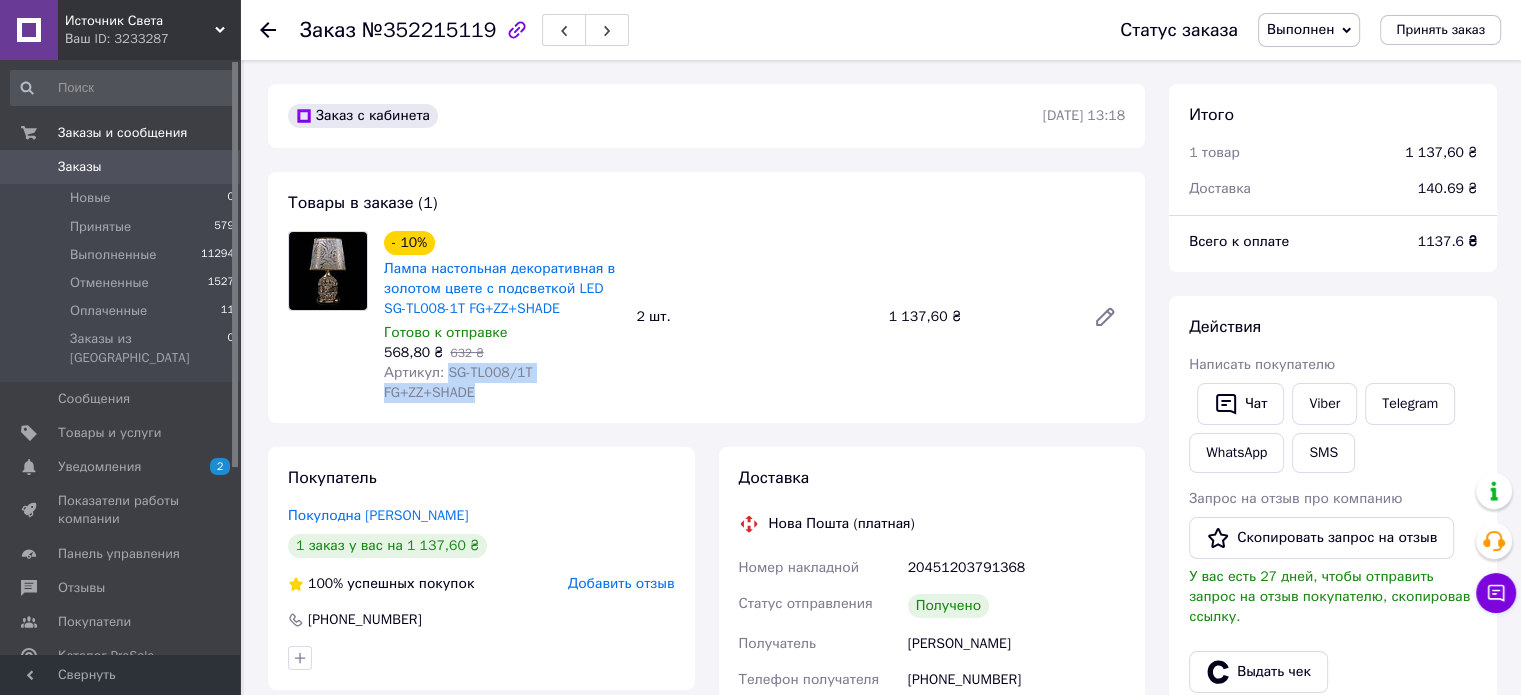 drag, startPoint x: 444, startPoint y: 371, endPoint x: 511, endPoint y: 404, distance: 74.68601 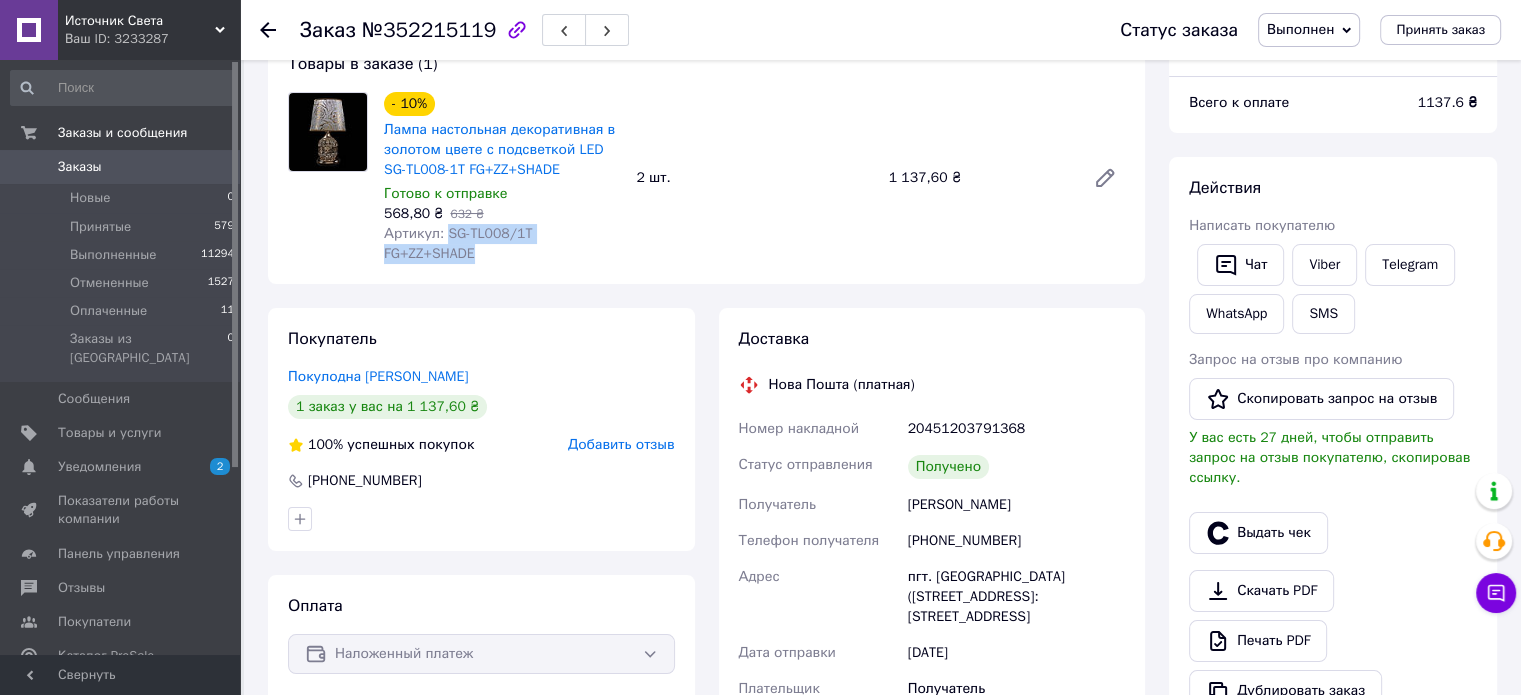 scroll, scrollTop: 200, scrollLeft: 0, axis: vertical 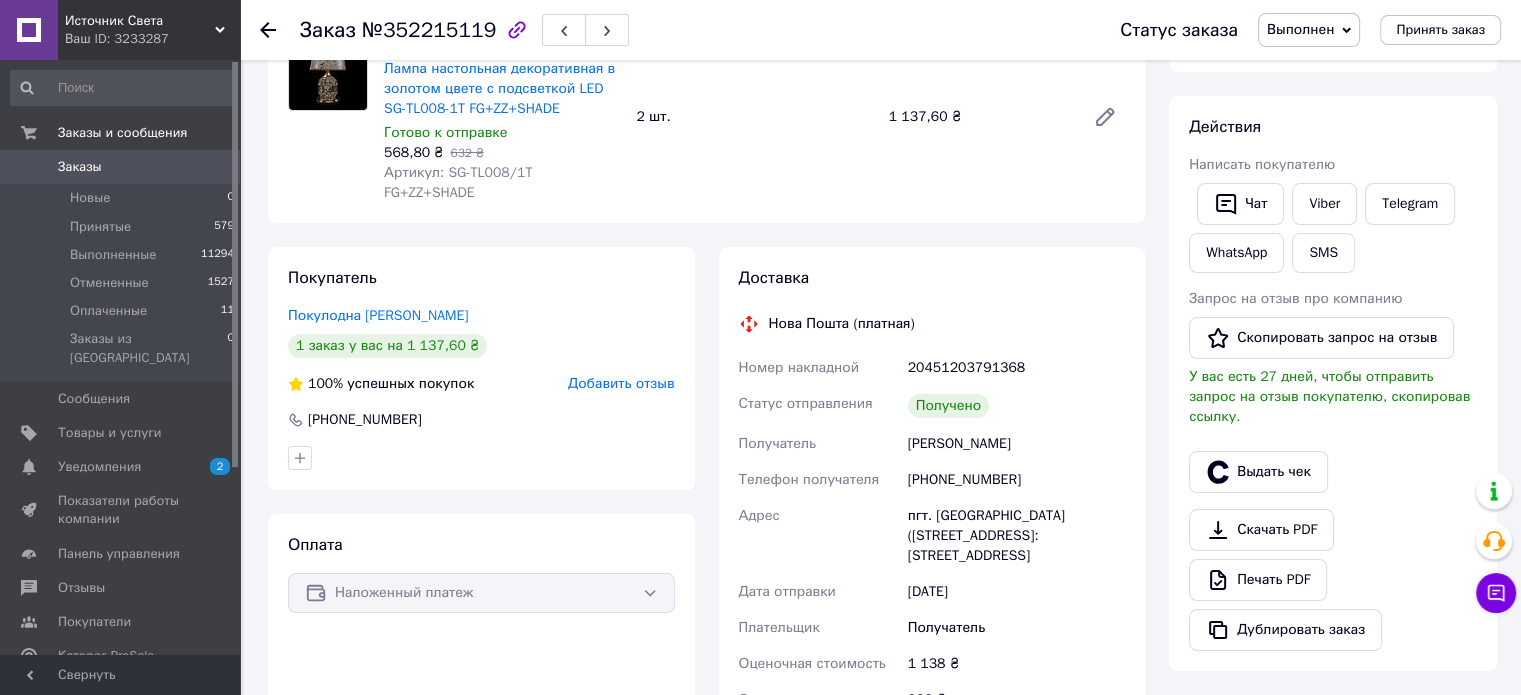 click 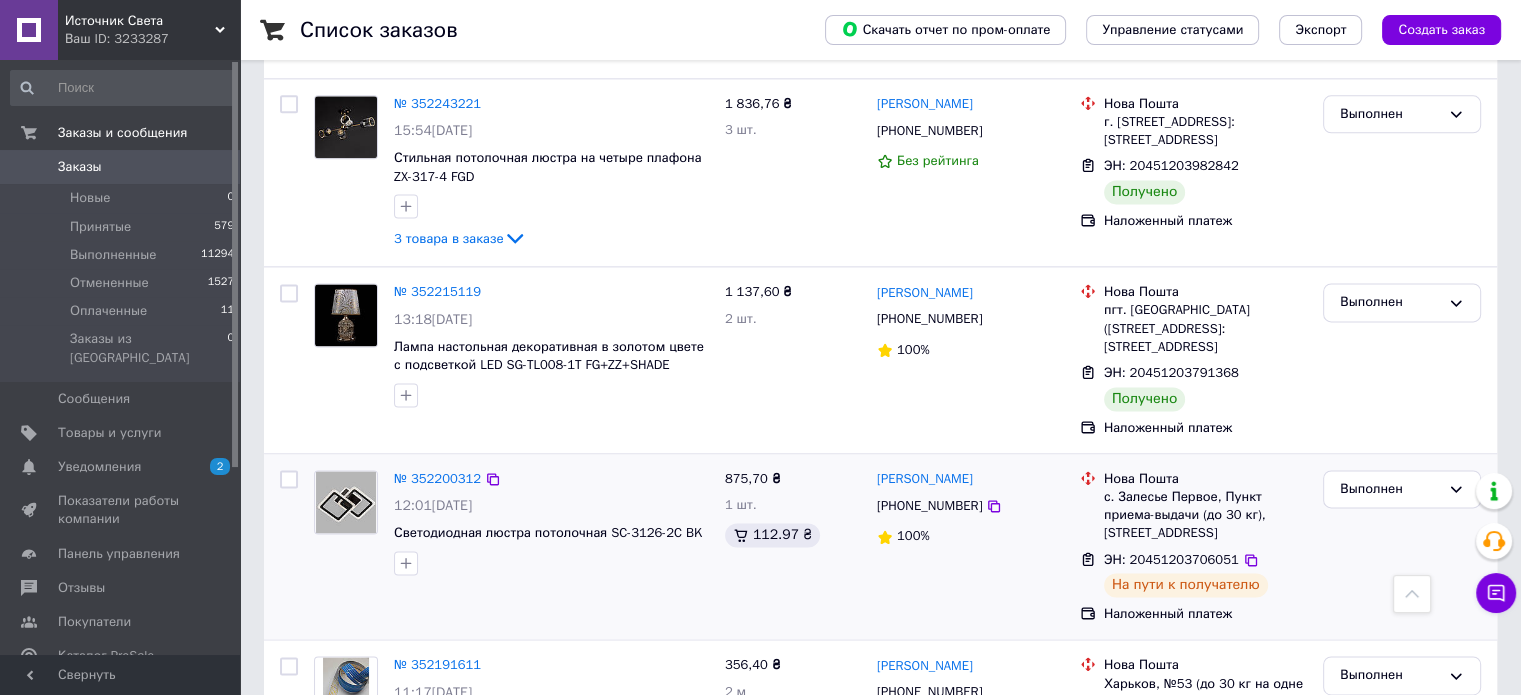 scroll, scrollTop: 2800, scrollLeft: 0, axis: vertical 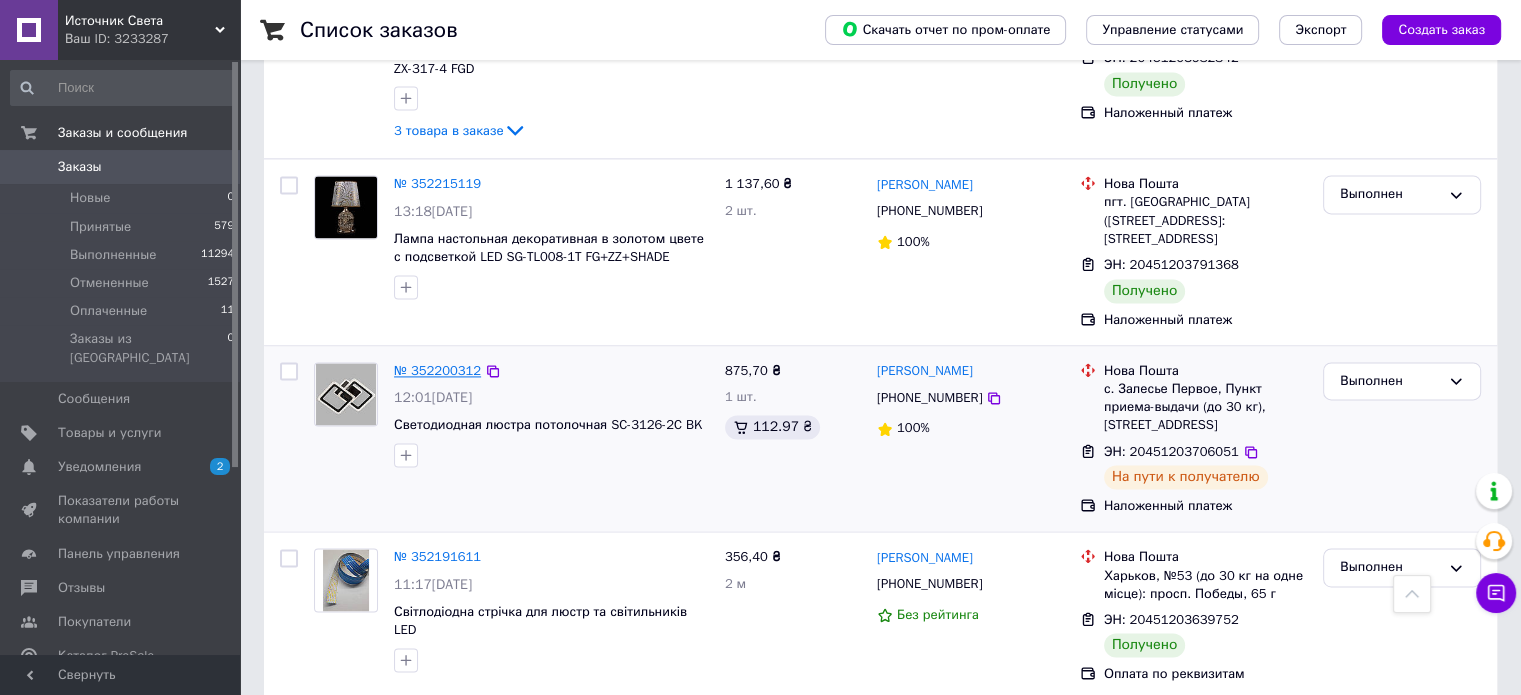 click on "№ 352200312" at bounding box center [437, 370] 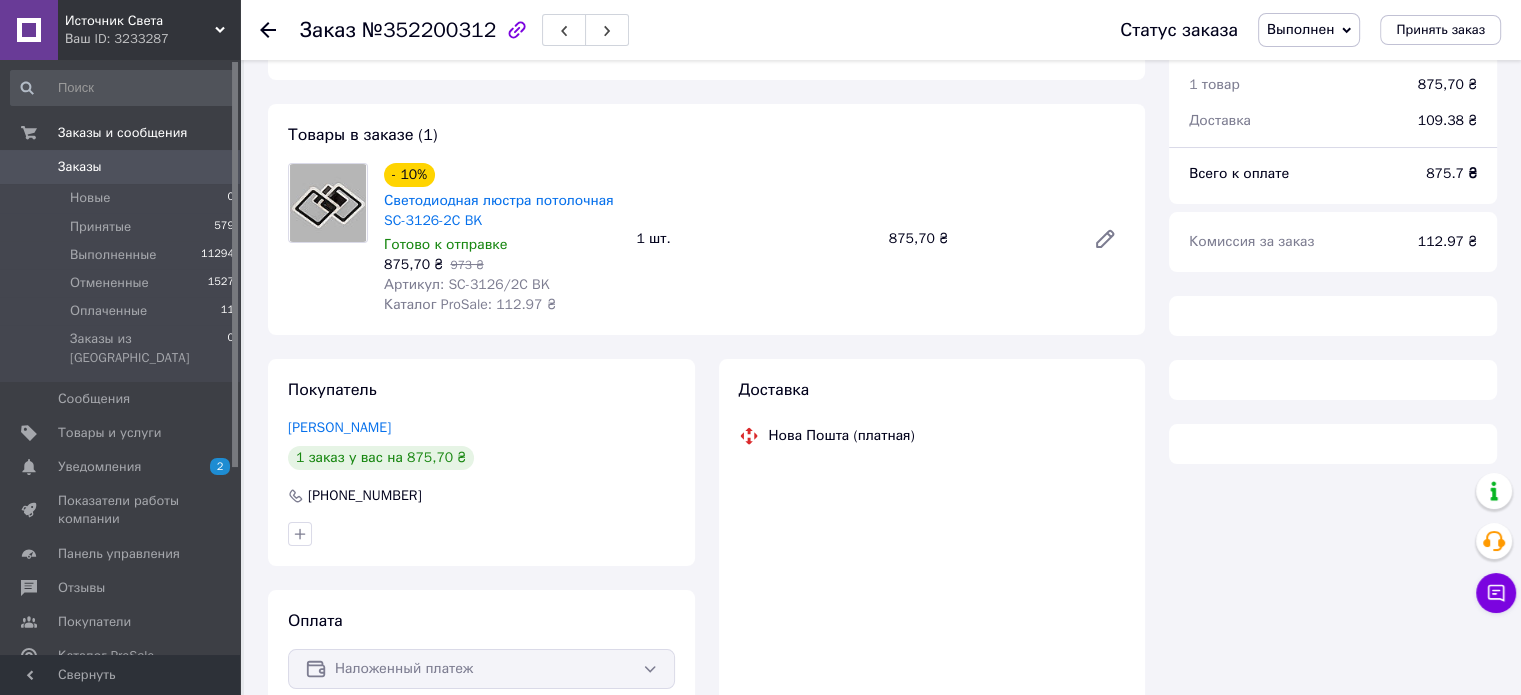 scroll, scrollTop: 0, scrollLeft: 0, axis: both 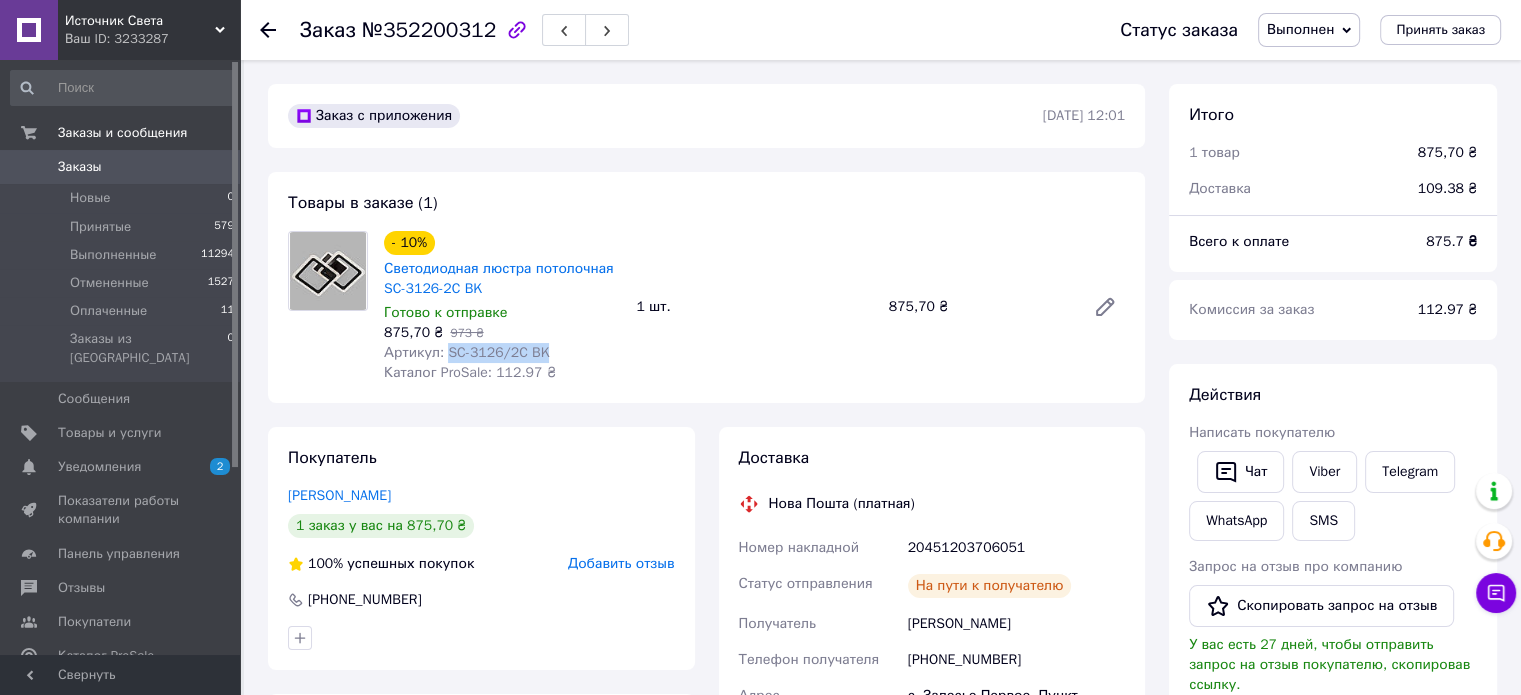 drag, startPoint x: 443, startPoint y: 357, endPoint x: 540, endPoint y: 350, distance: 97.25225 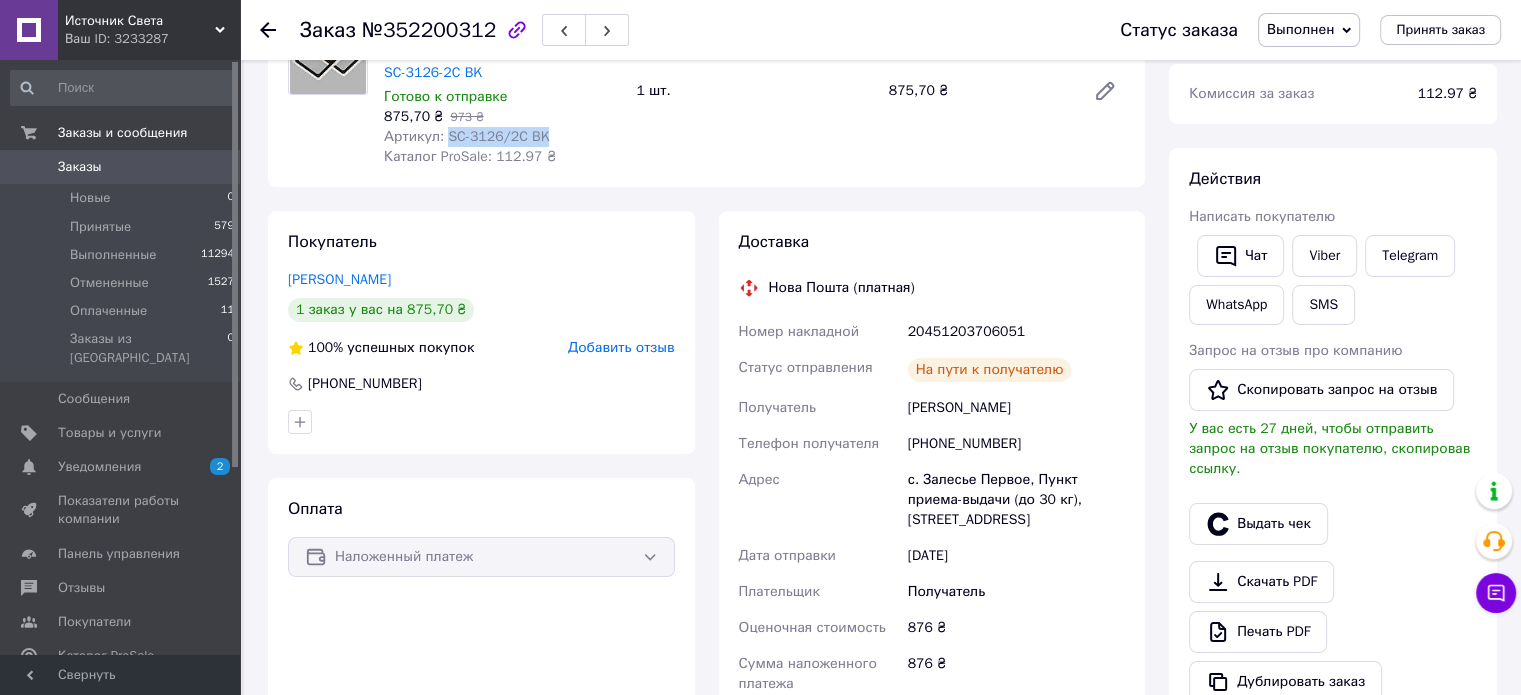 scroll, scrollTop: 0, scrollLeft: 0, axis: both 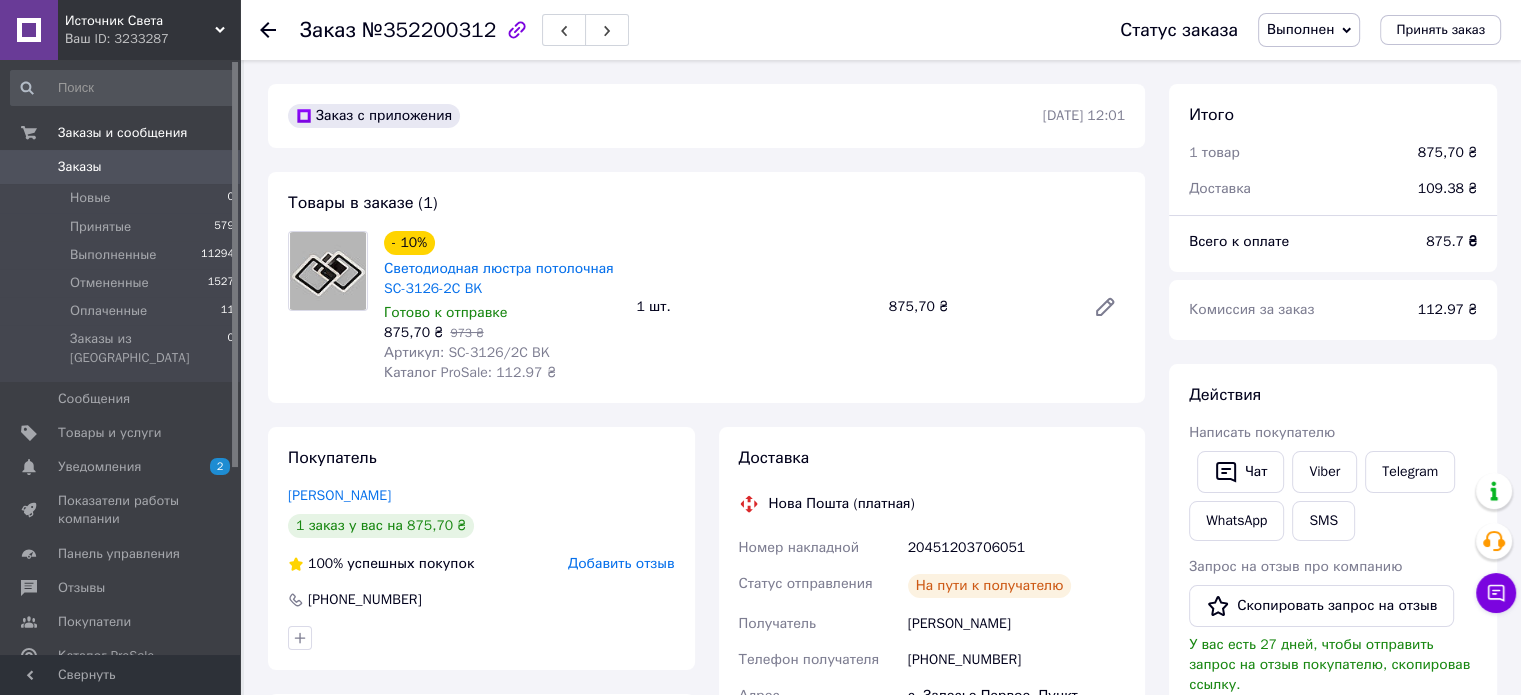 click 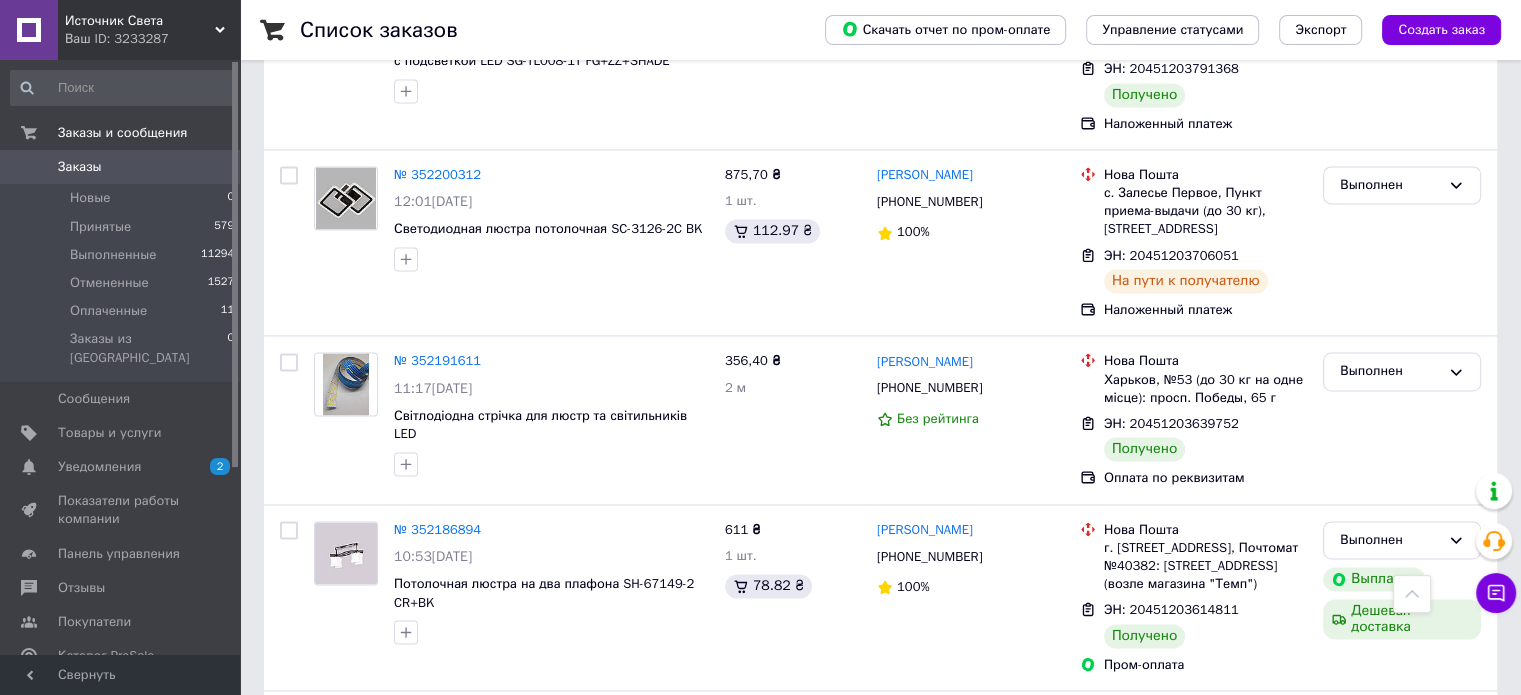scroll, scrollTop: 3000, scrollLeft: 0, axis: vertical 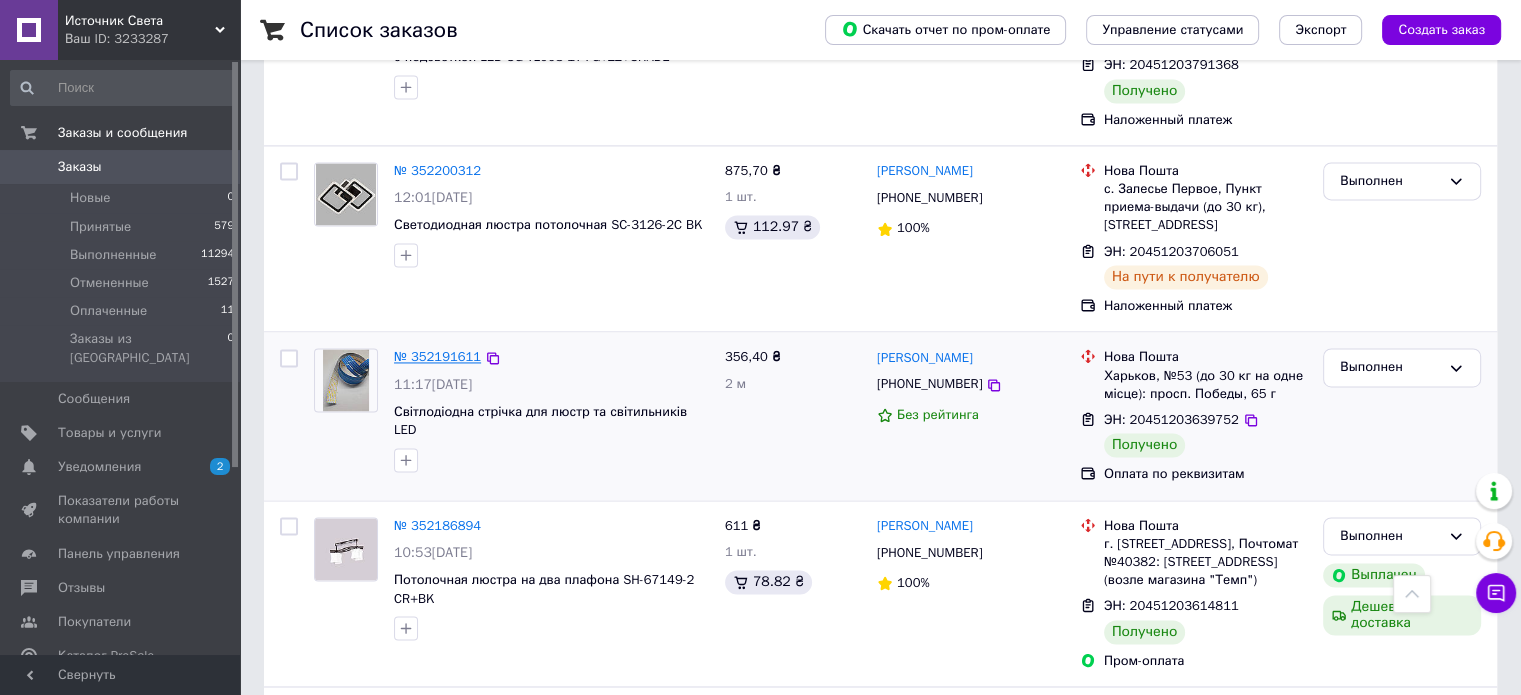 click on "№ 352191611" at bounding box center [437, 356] 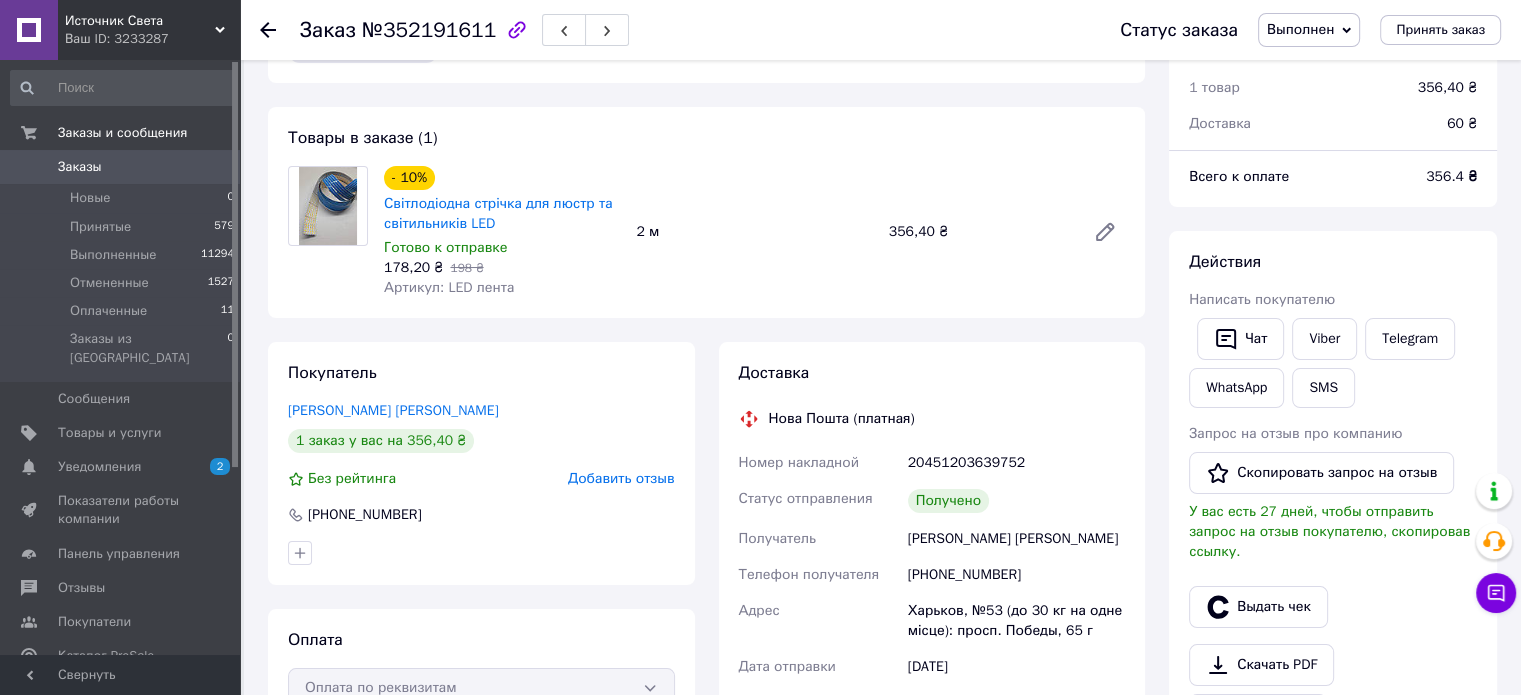 scroll, scrollTop: 0, scrollLeft: 0, axis: both 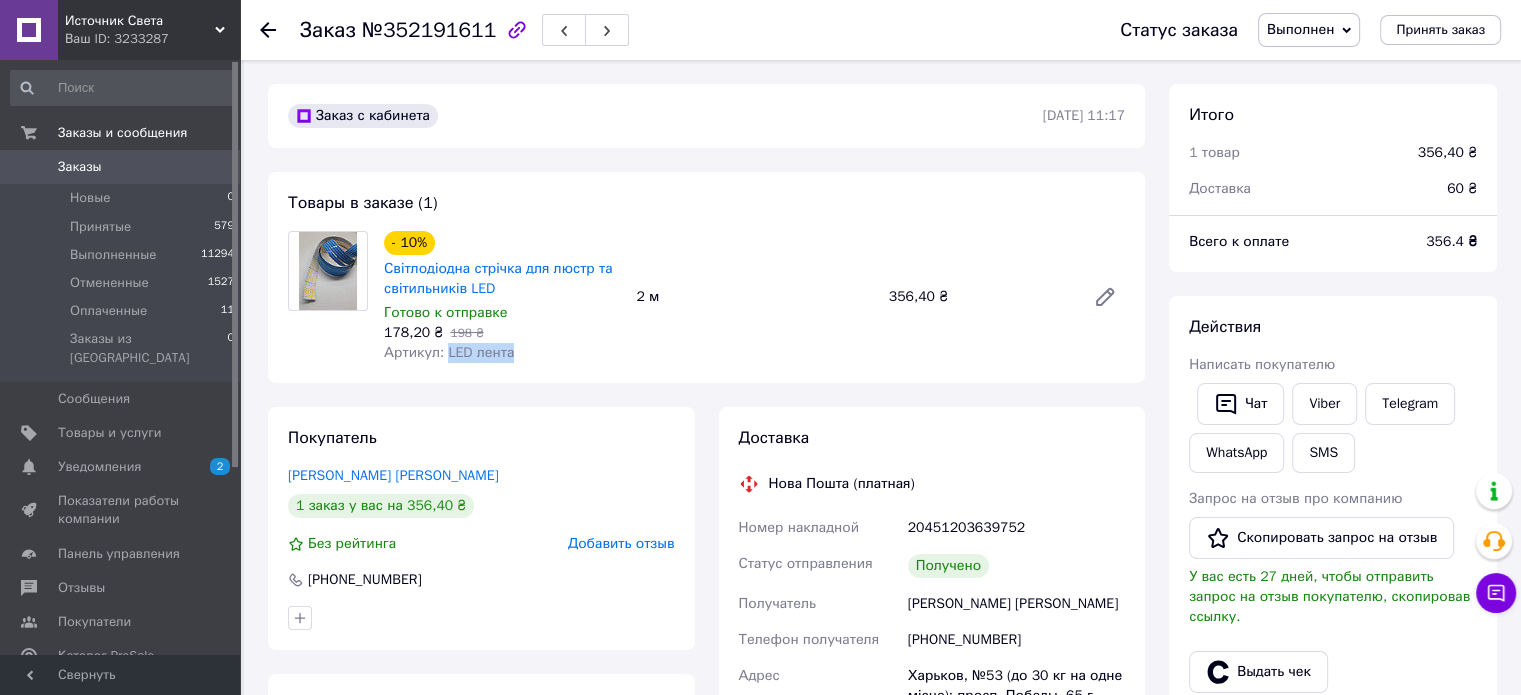 drag, startPoint x: 445, startPoint y: 355, endPoint x: 522, endPoint y: 379, distance: 80.65358 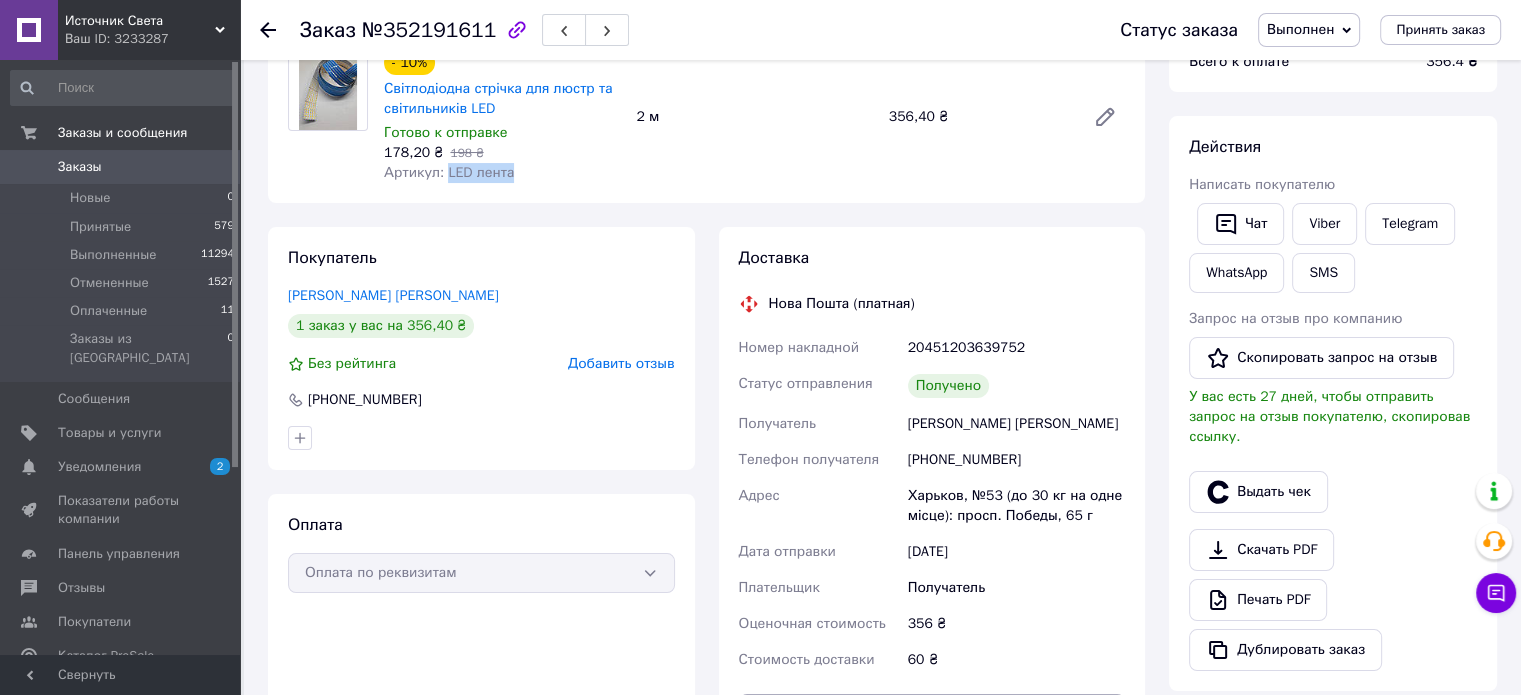 scroll, scrollTop: 300, scrollLeft: 0, axis: vertical 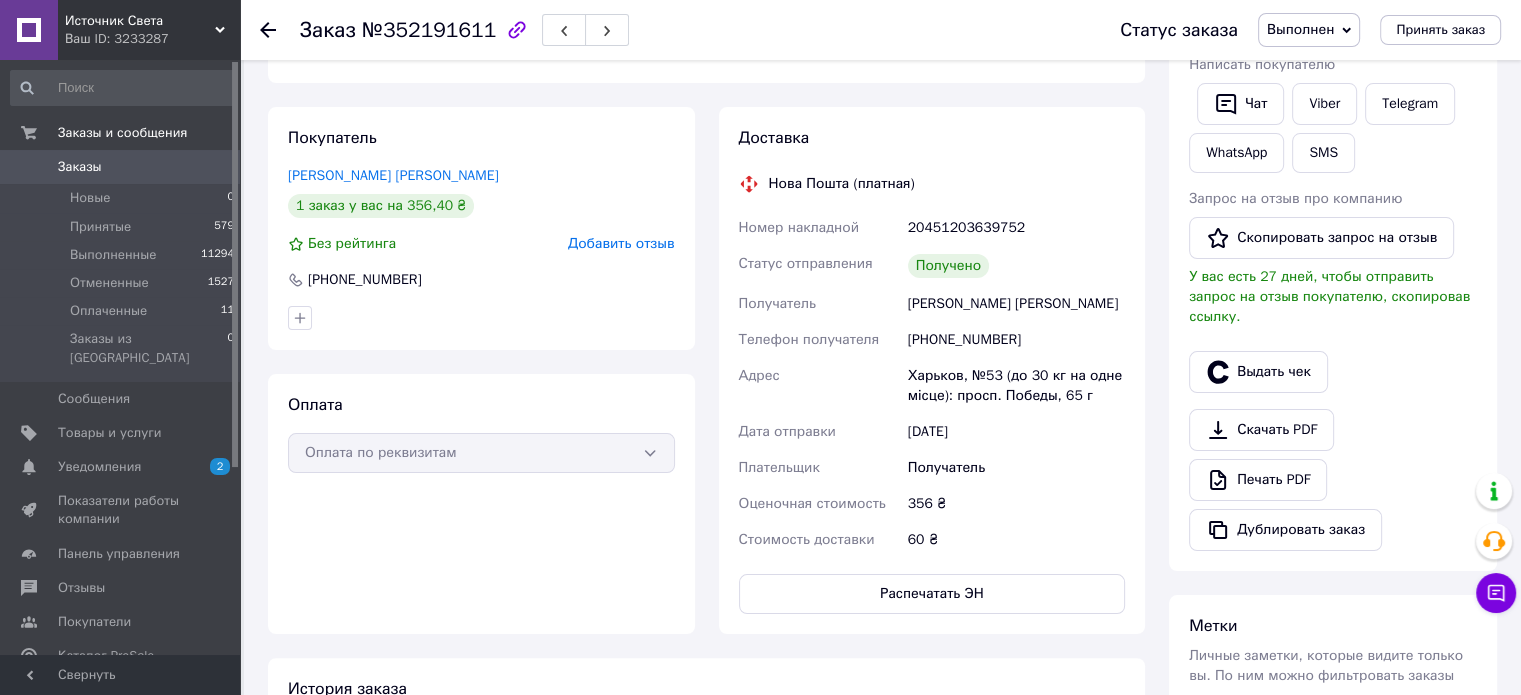 click 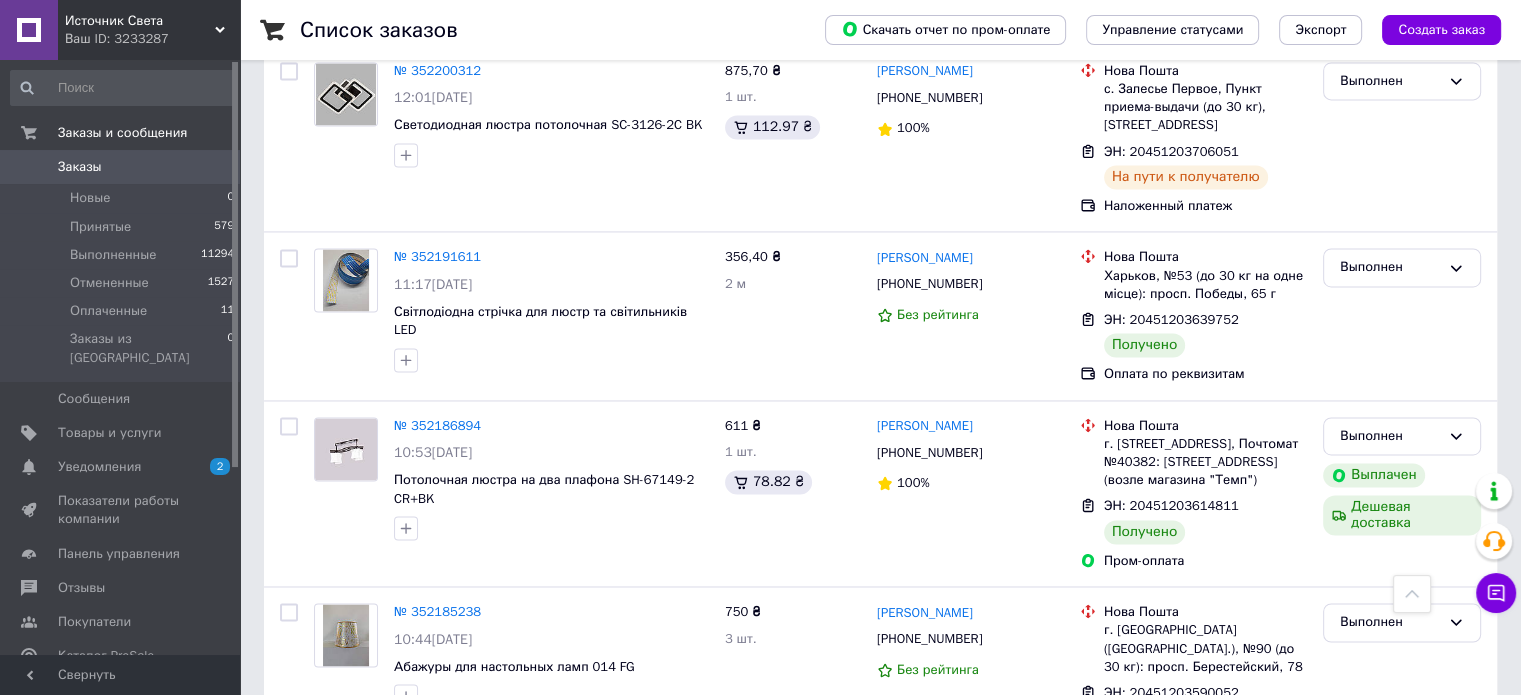 scroll, scrollTop: 3224, scrollLeft: 0, axis: vertical 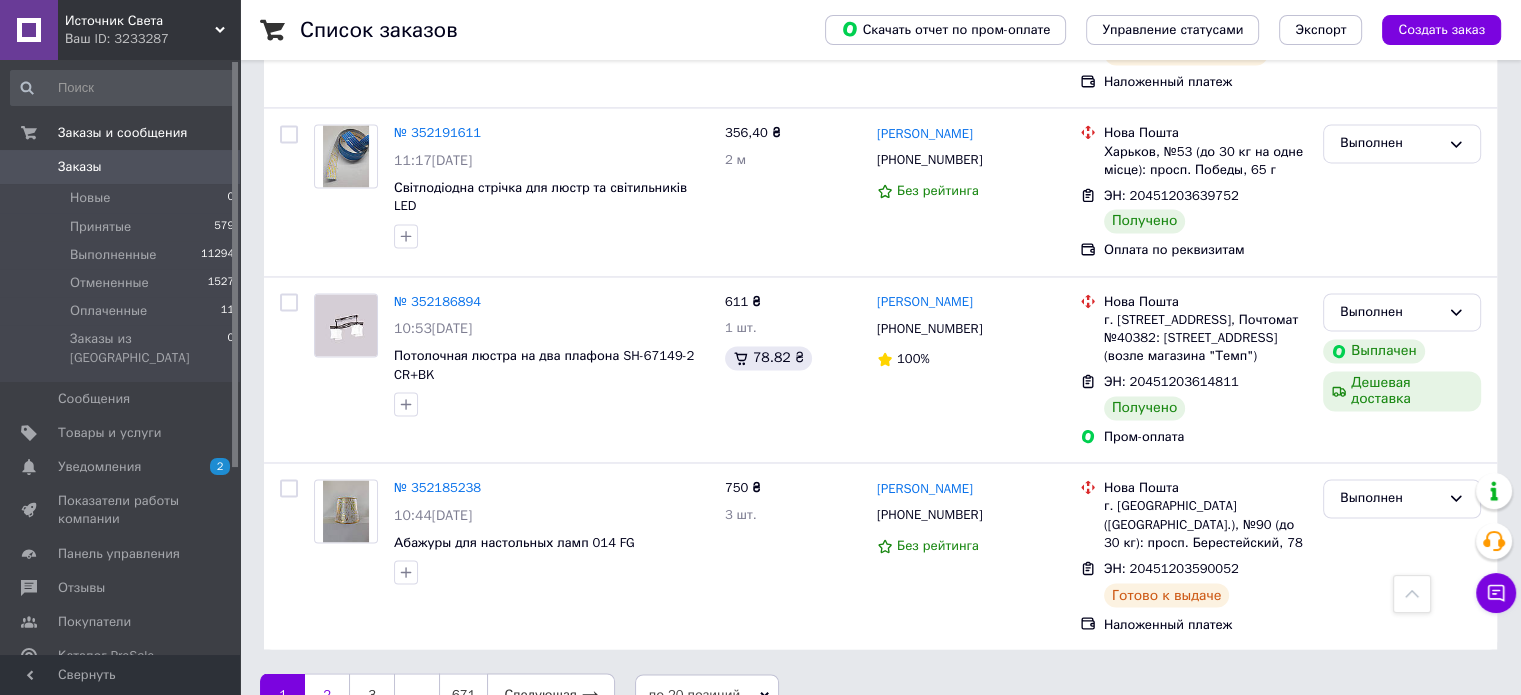 click on "2" at bounding box center (327, 694) 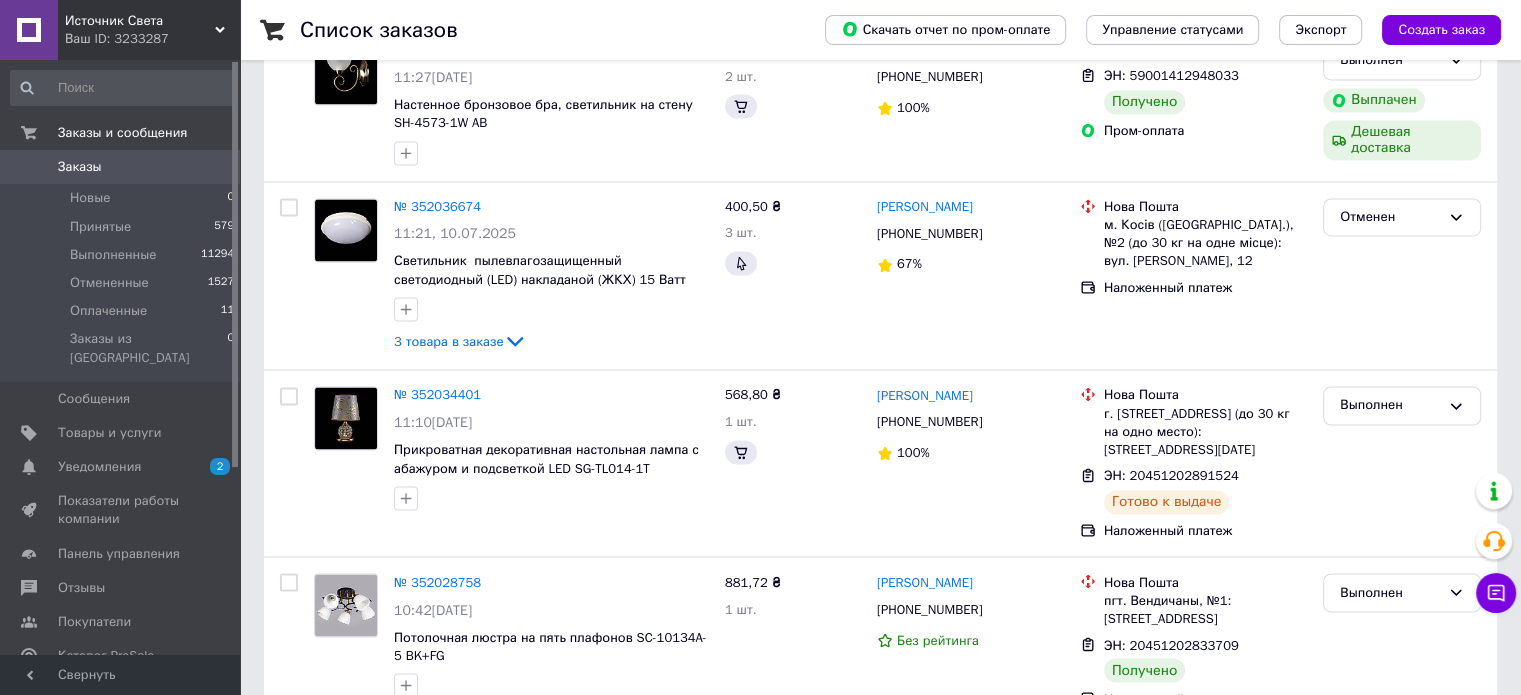 scroll, scrollTop: 0, scrollLeft: 0, axis: both 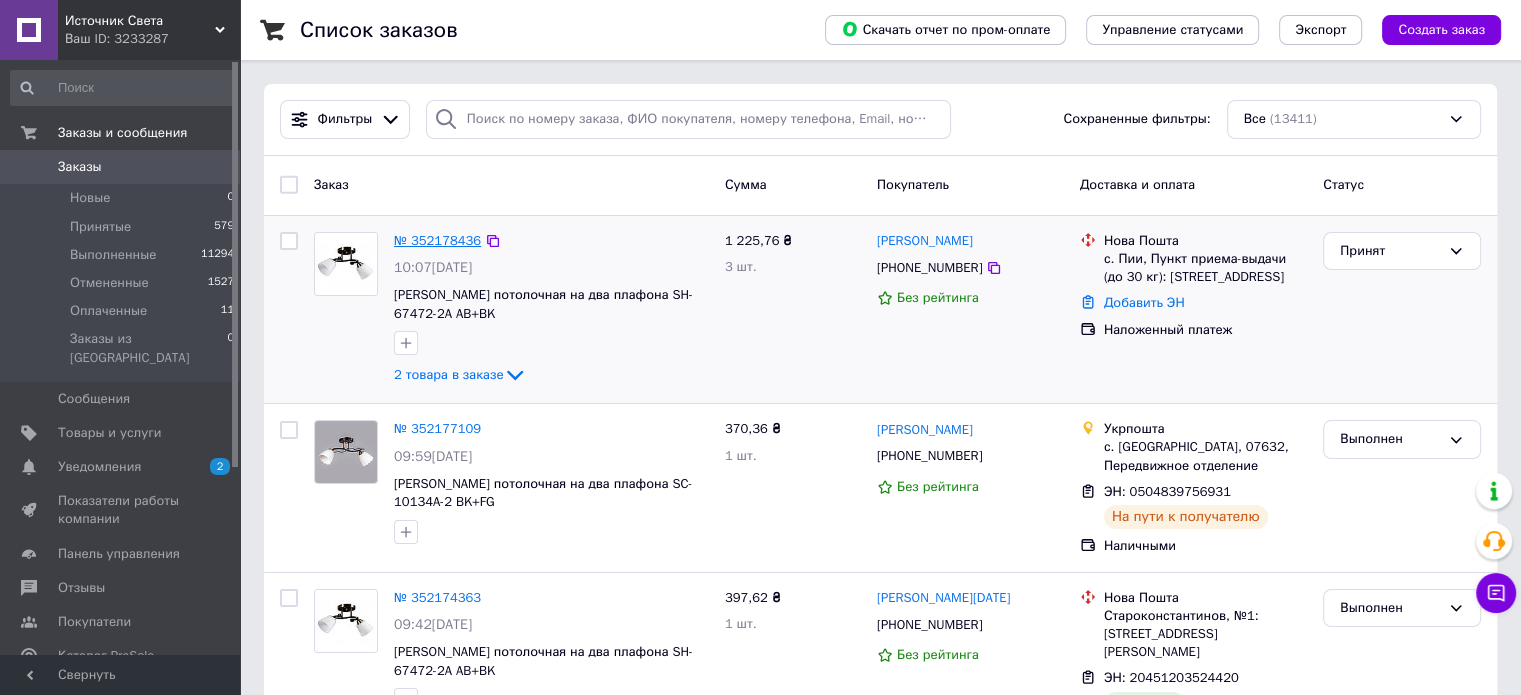 click on "№ 352178436" at bounding box center (437, 240) 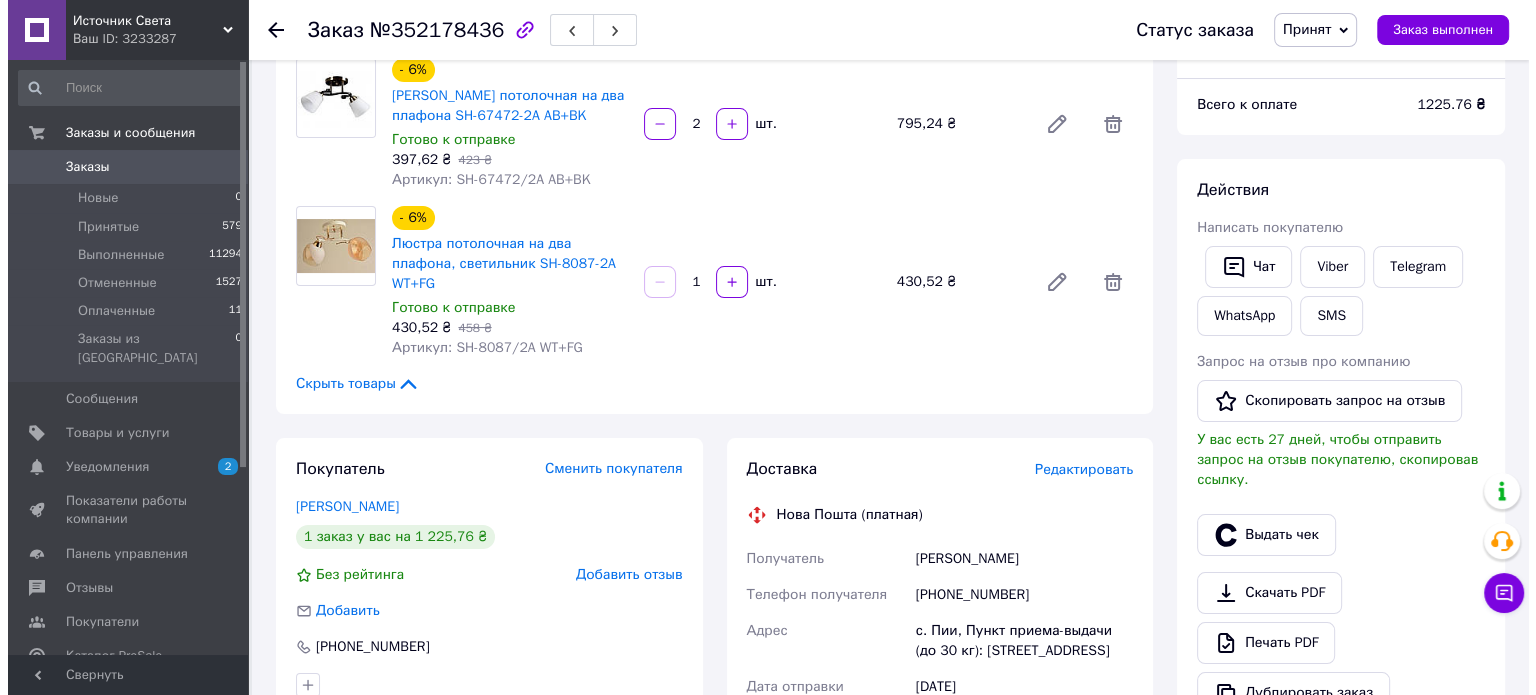 scroll, scrollTop: 400, scrollLeft: 0, axis: vertical 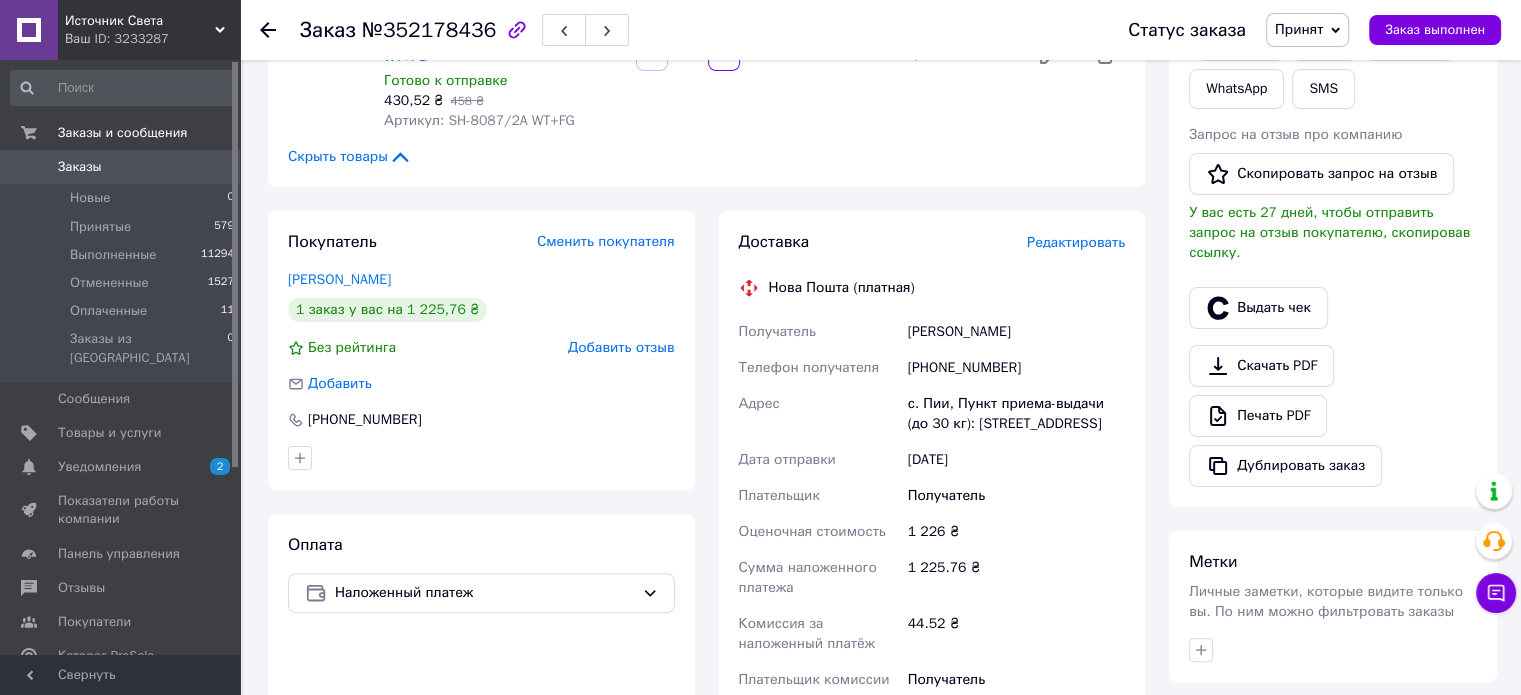 click on "Редактировать" at bounding box center (1076, 242) 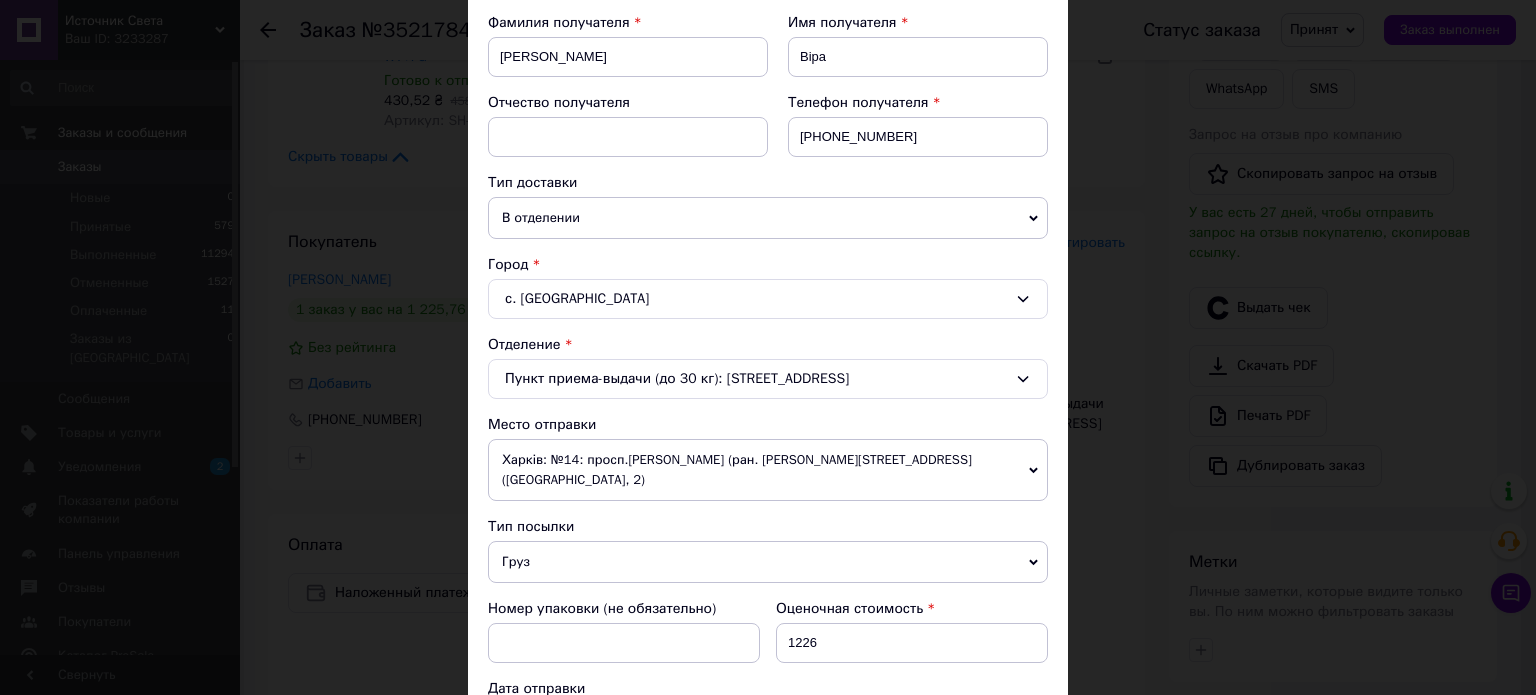 scroll, scrollTop: 600, scrollLeft: 0, axis: vertical 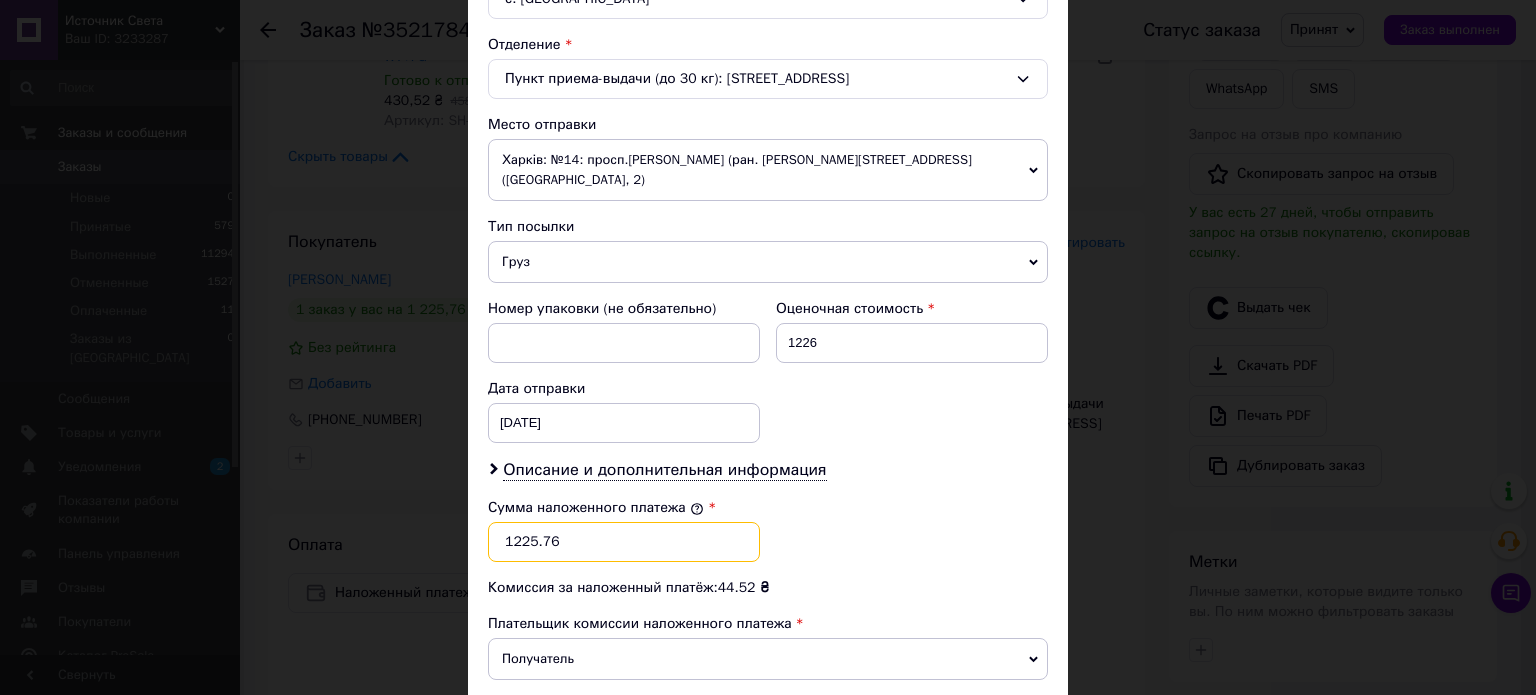 click on "1225.76" at bounding box center [624, 542] 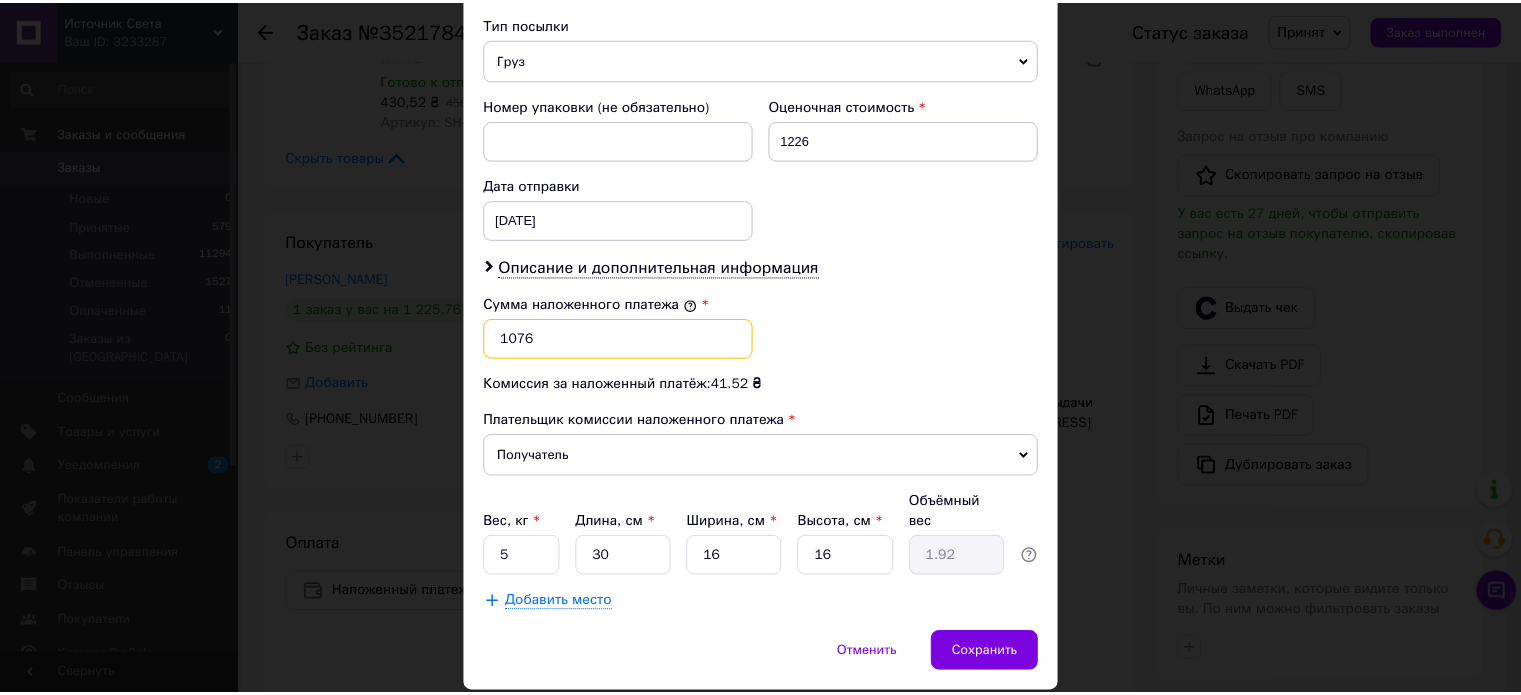 scroll, scrollTop: 824, scrollLeft: 0, axis: vertical 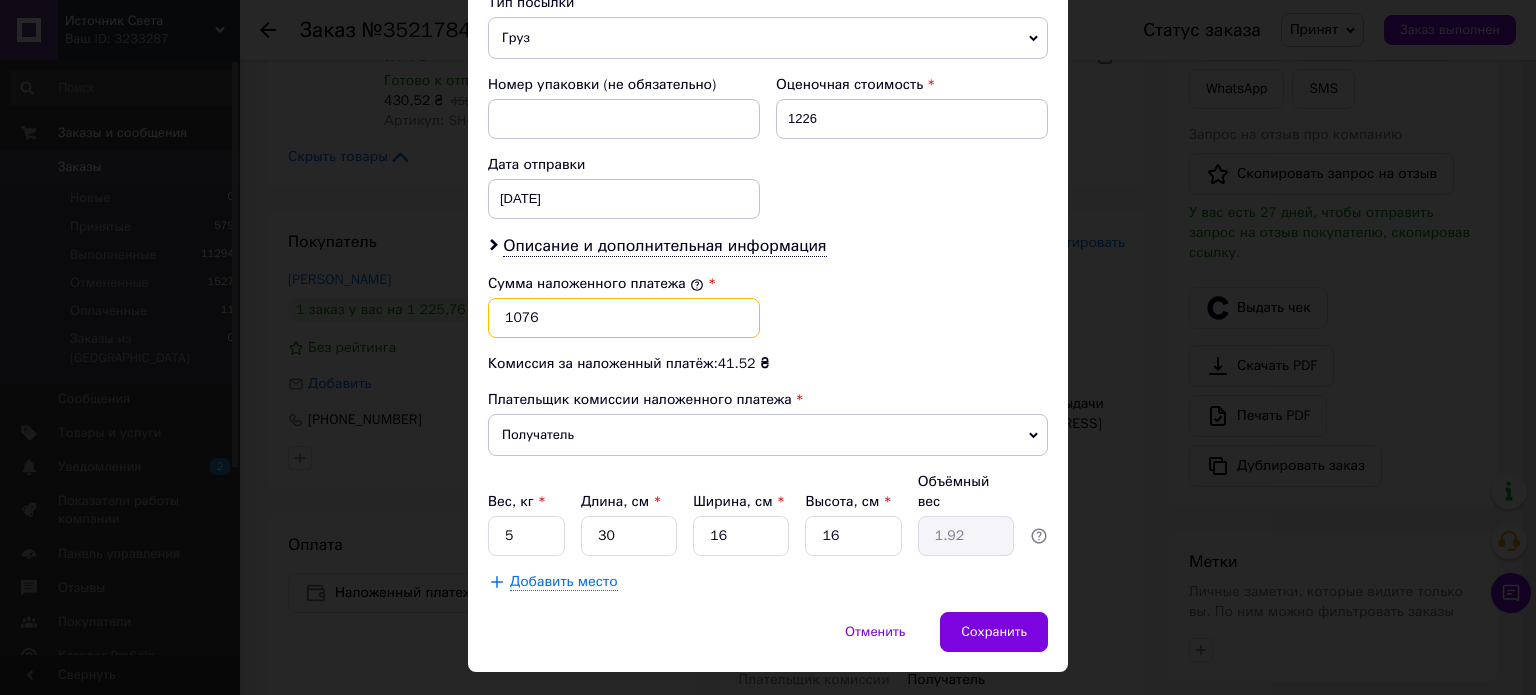 type on "1076" 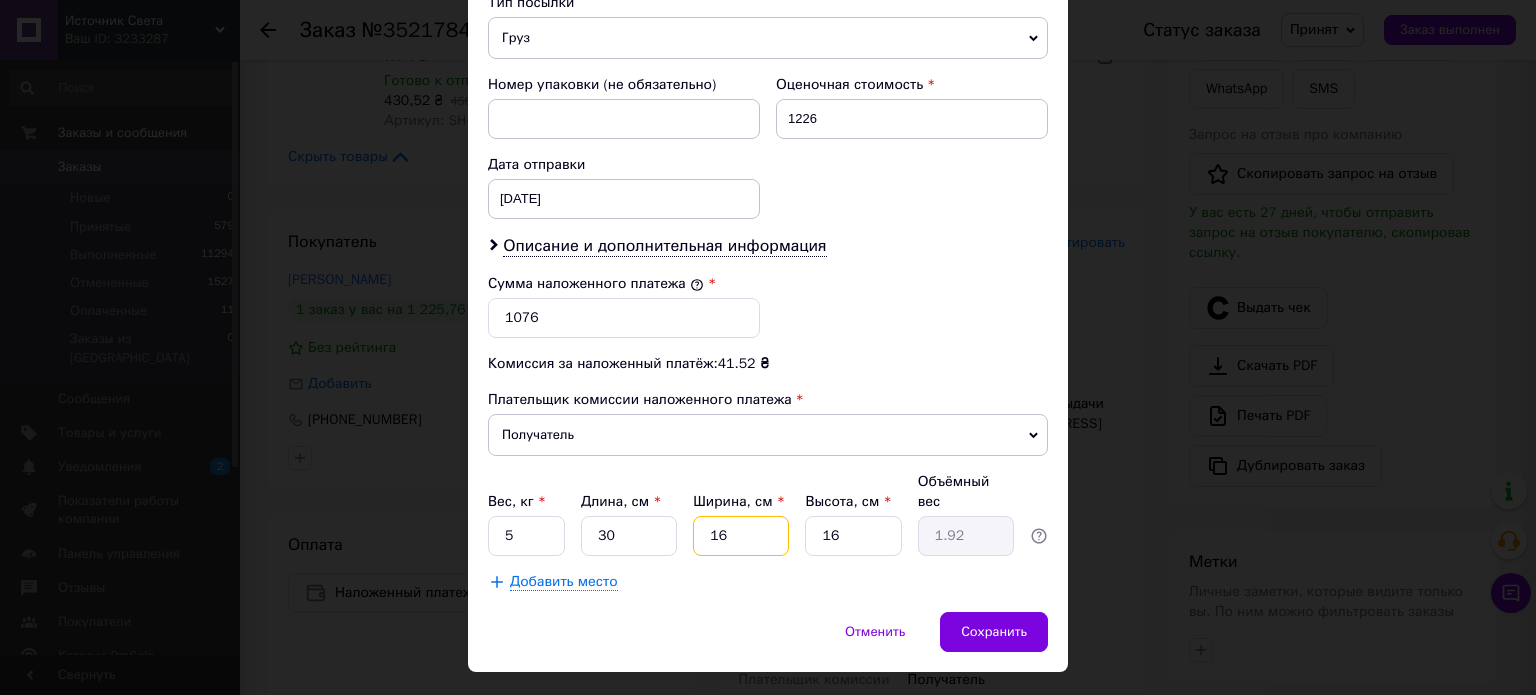 click on "16" at bounding box center (741, 536) 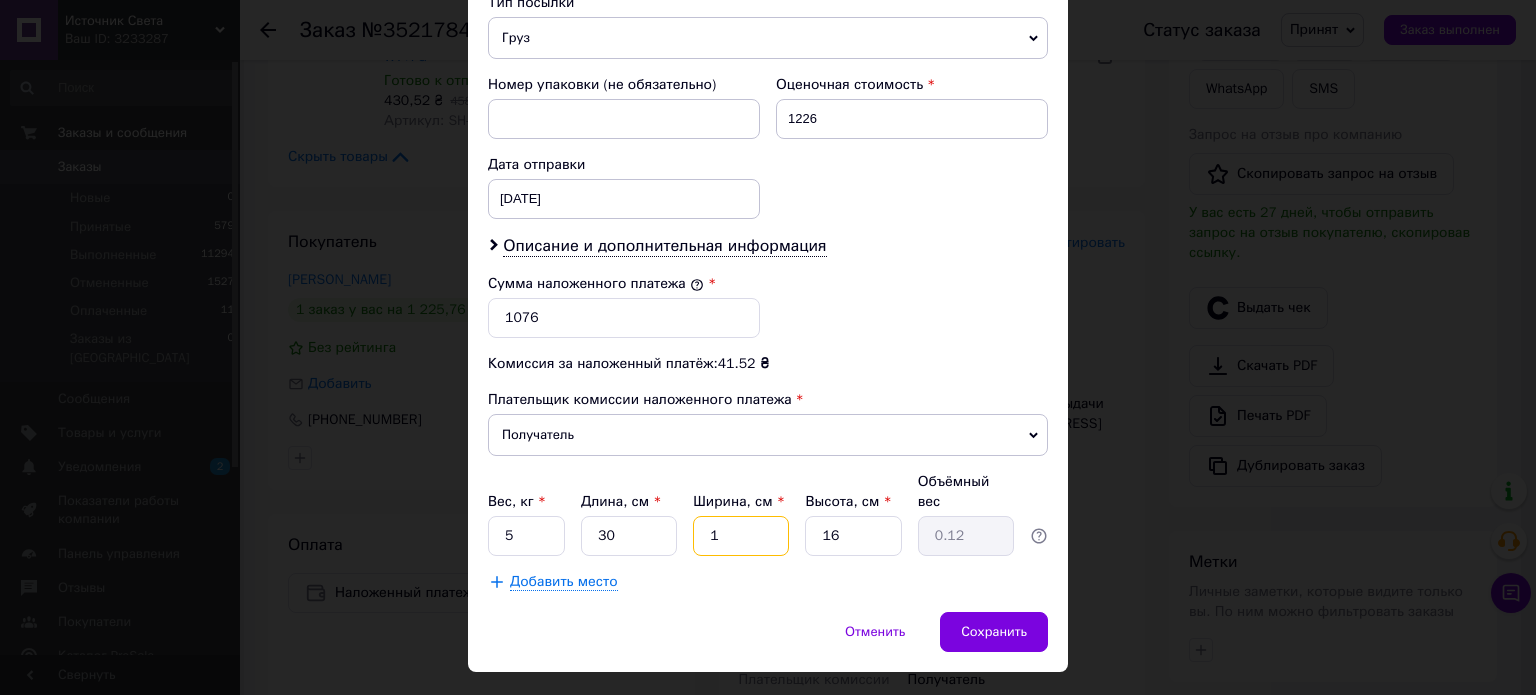 type 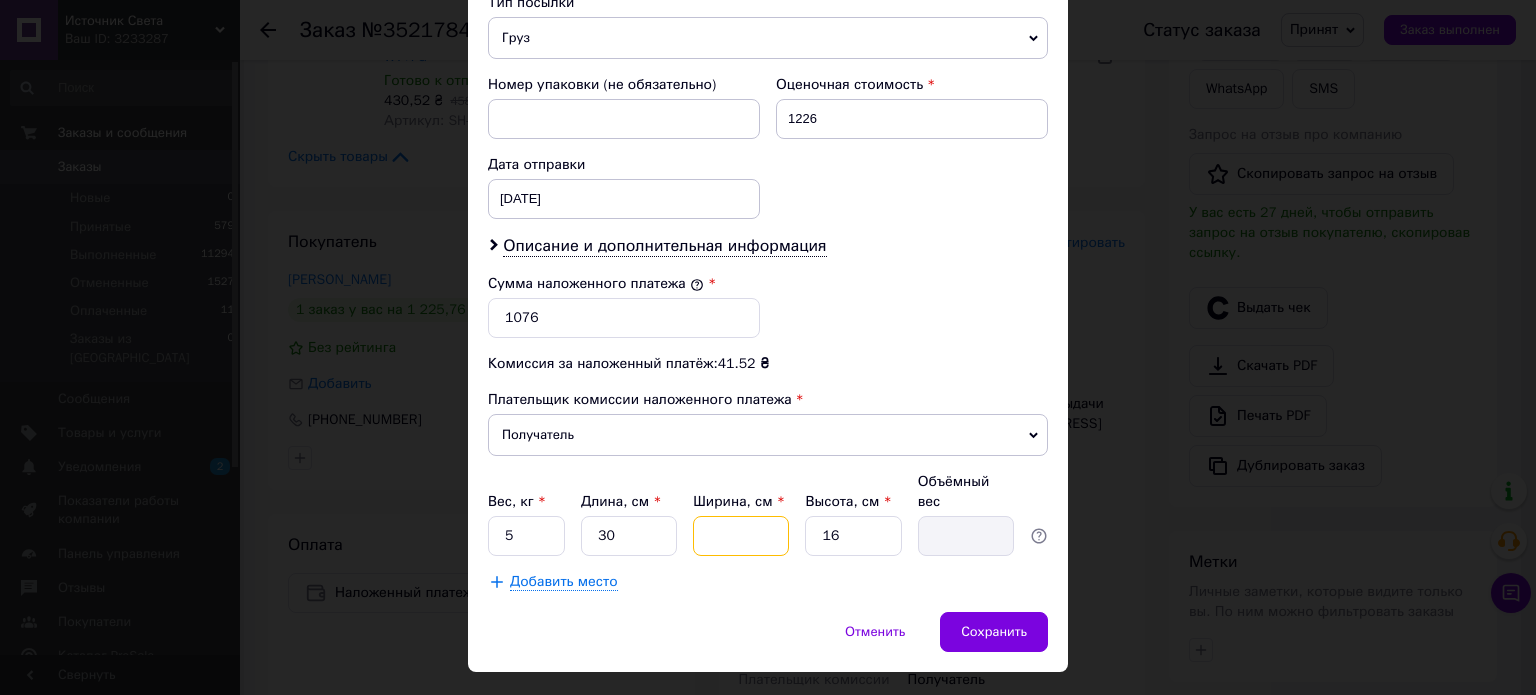 type on "3" 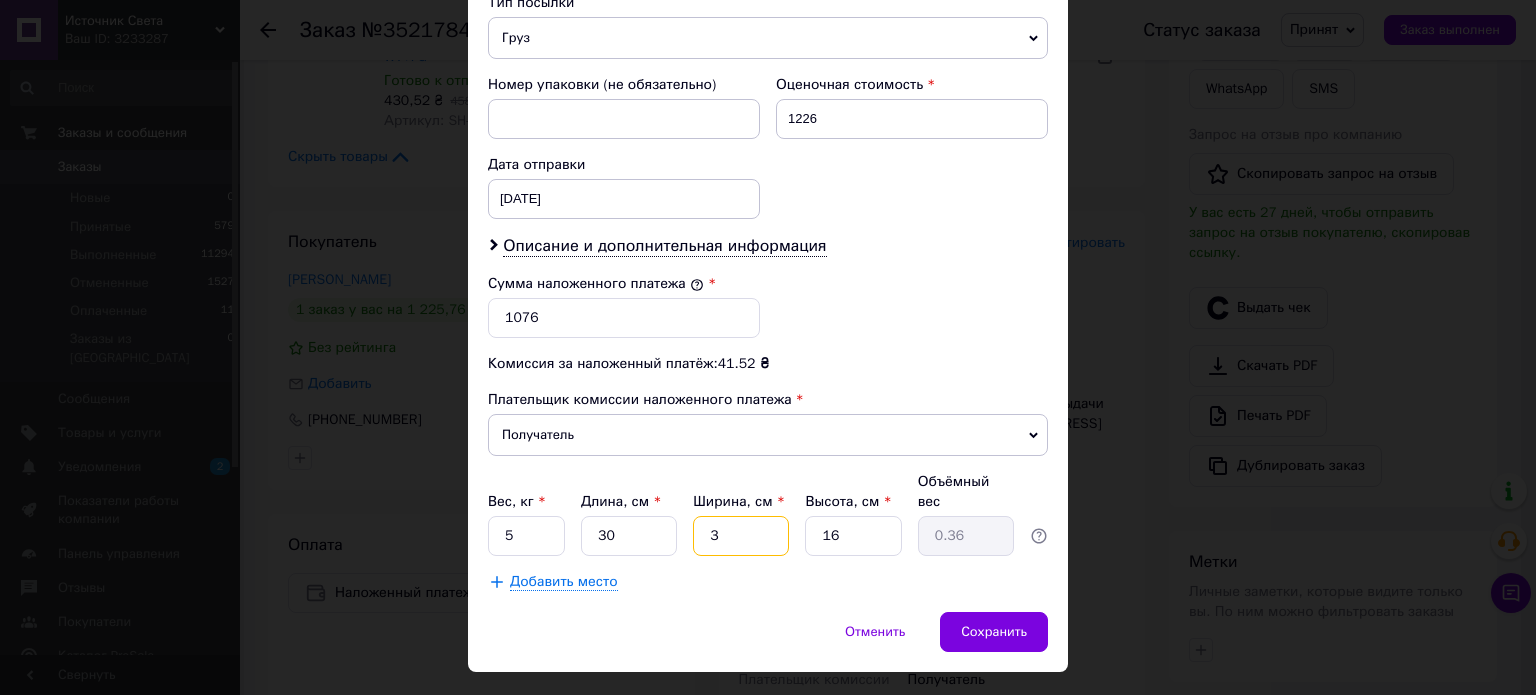 type on "30" 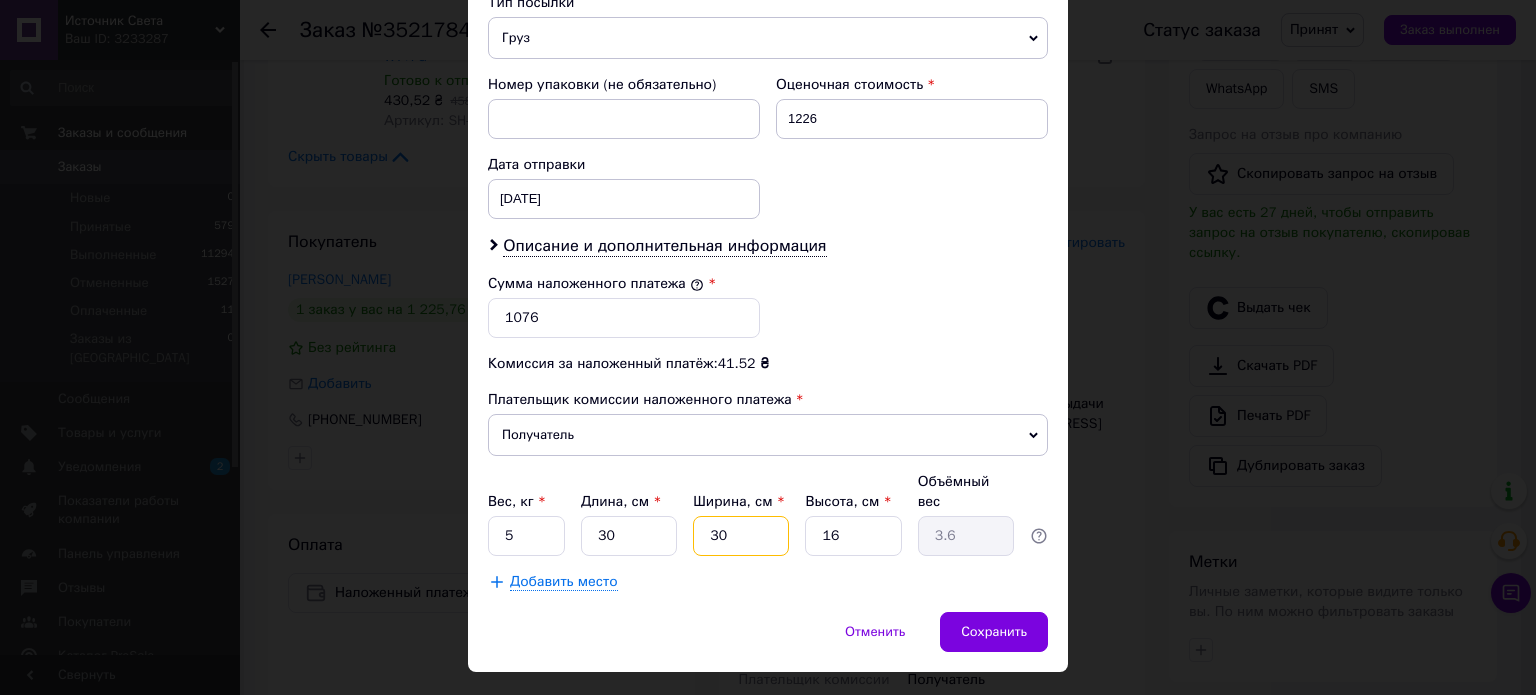 type on "30" 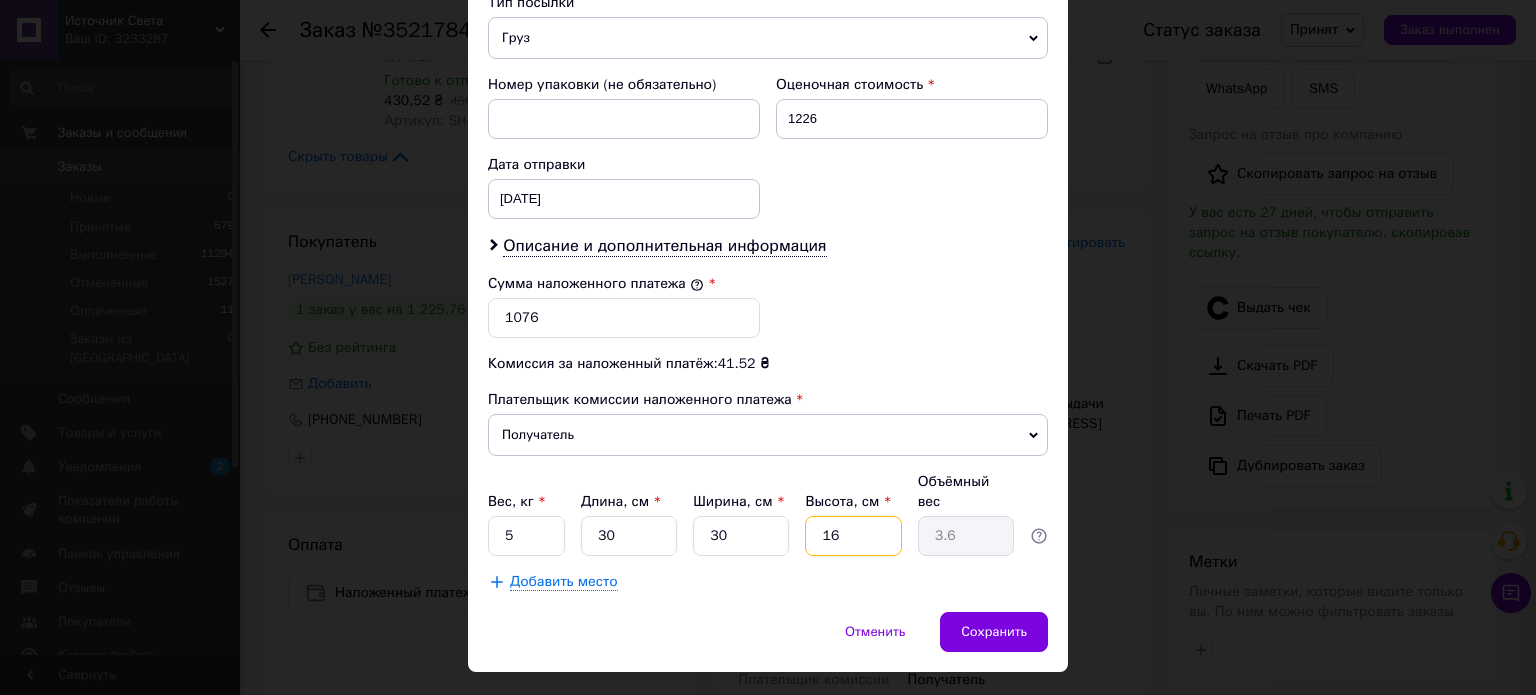 click on "16" at bounding box center [853, 536] 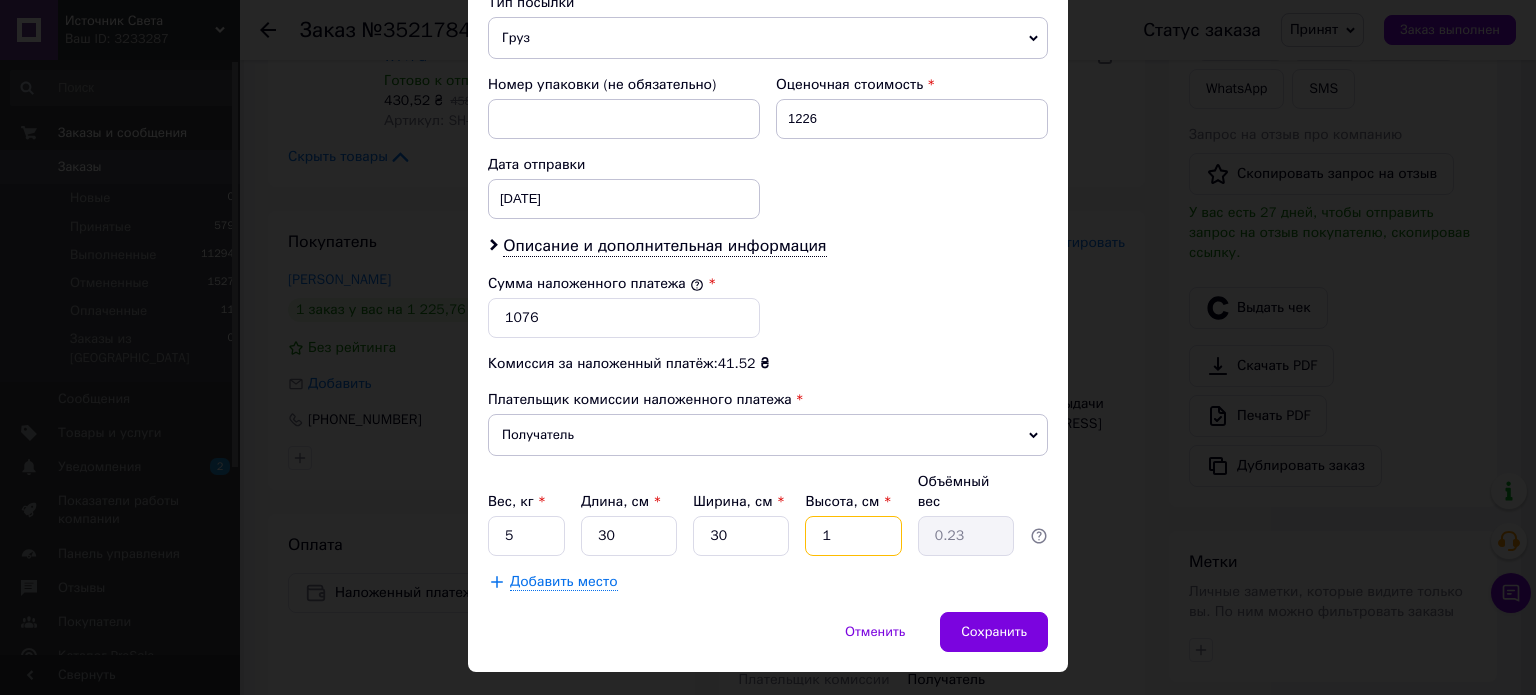 type 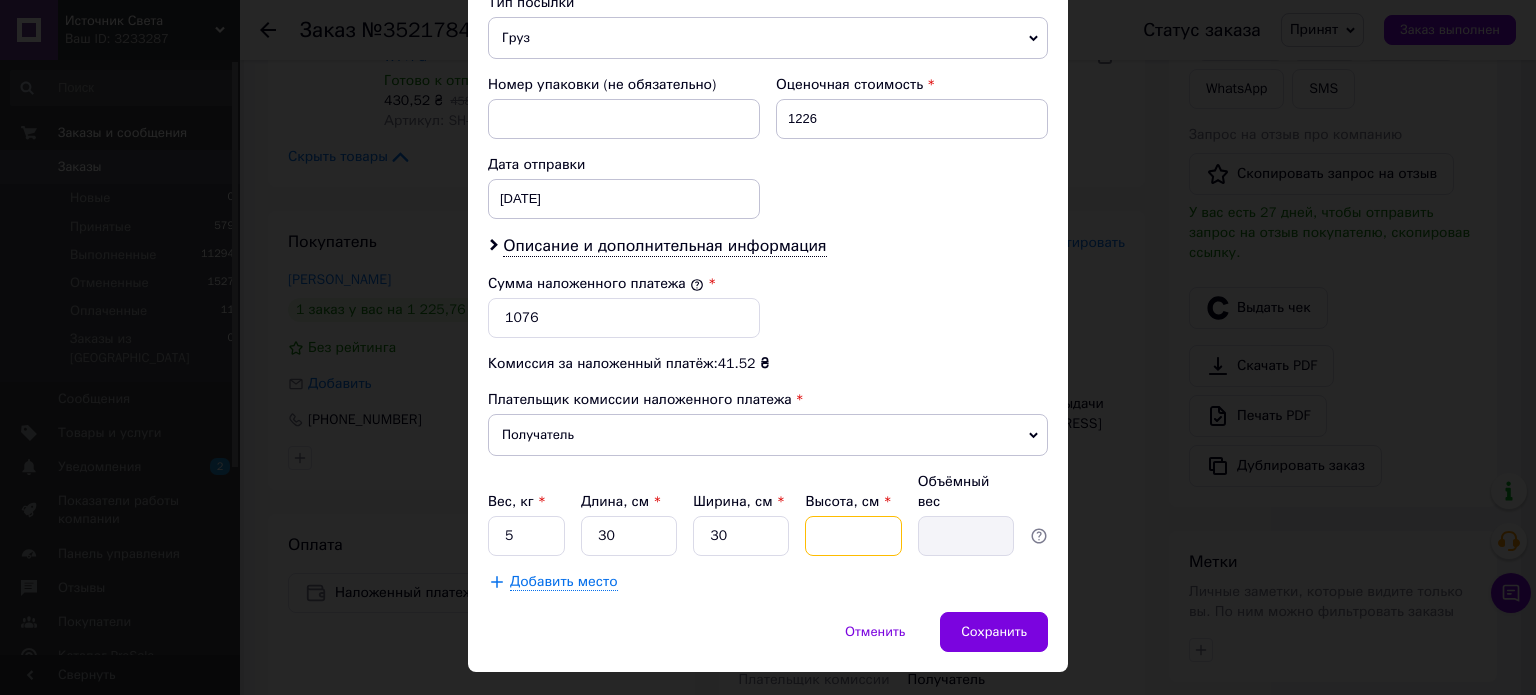 type on "2" 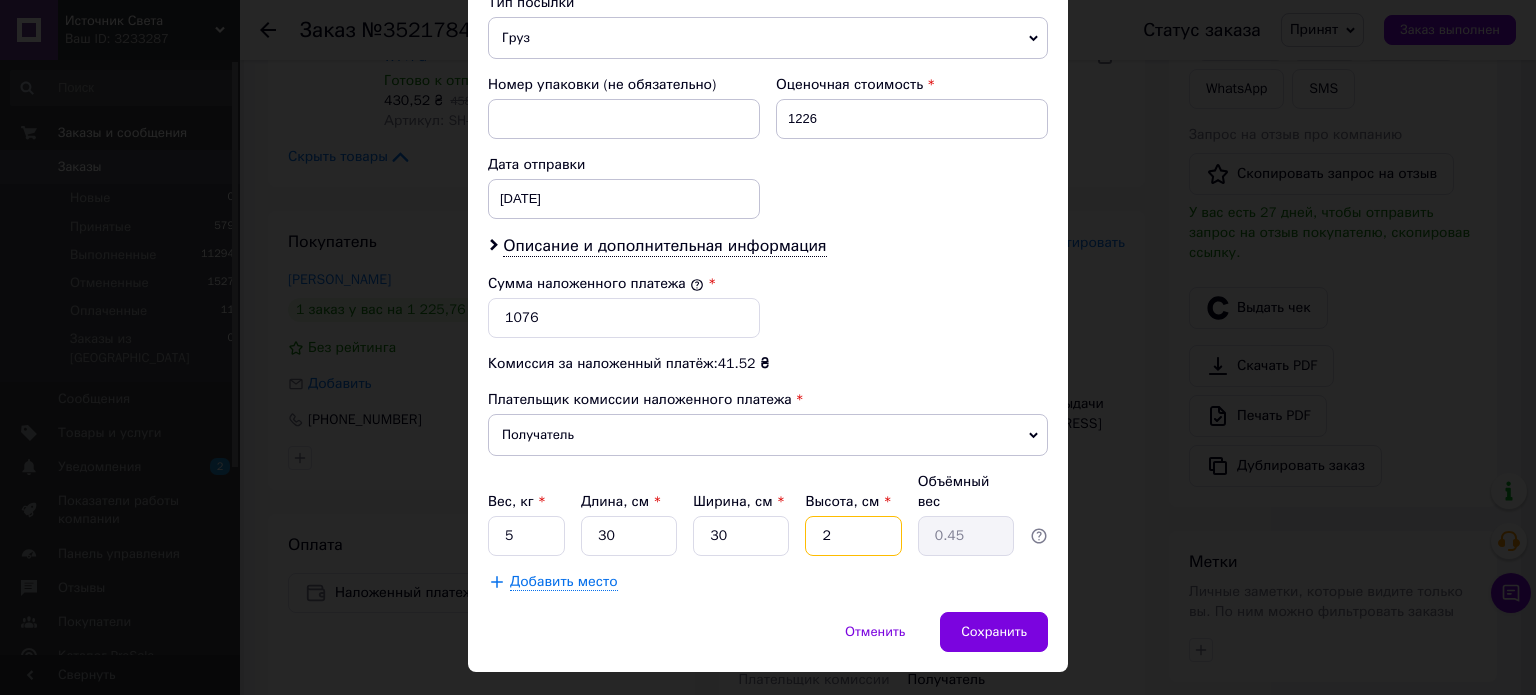 type on "20" 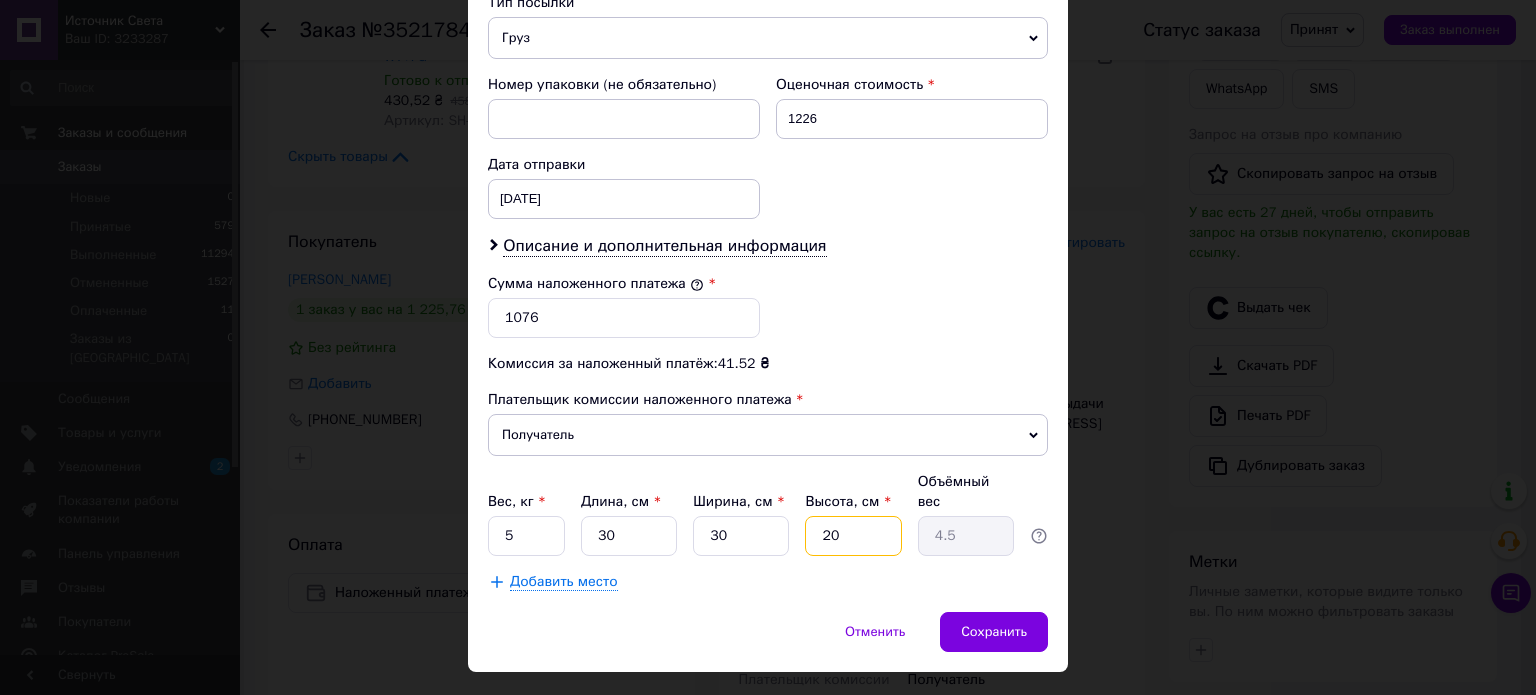 type on "20" 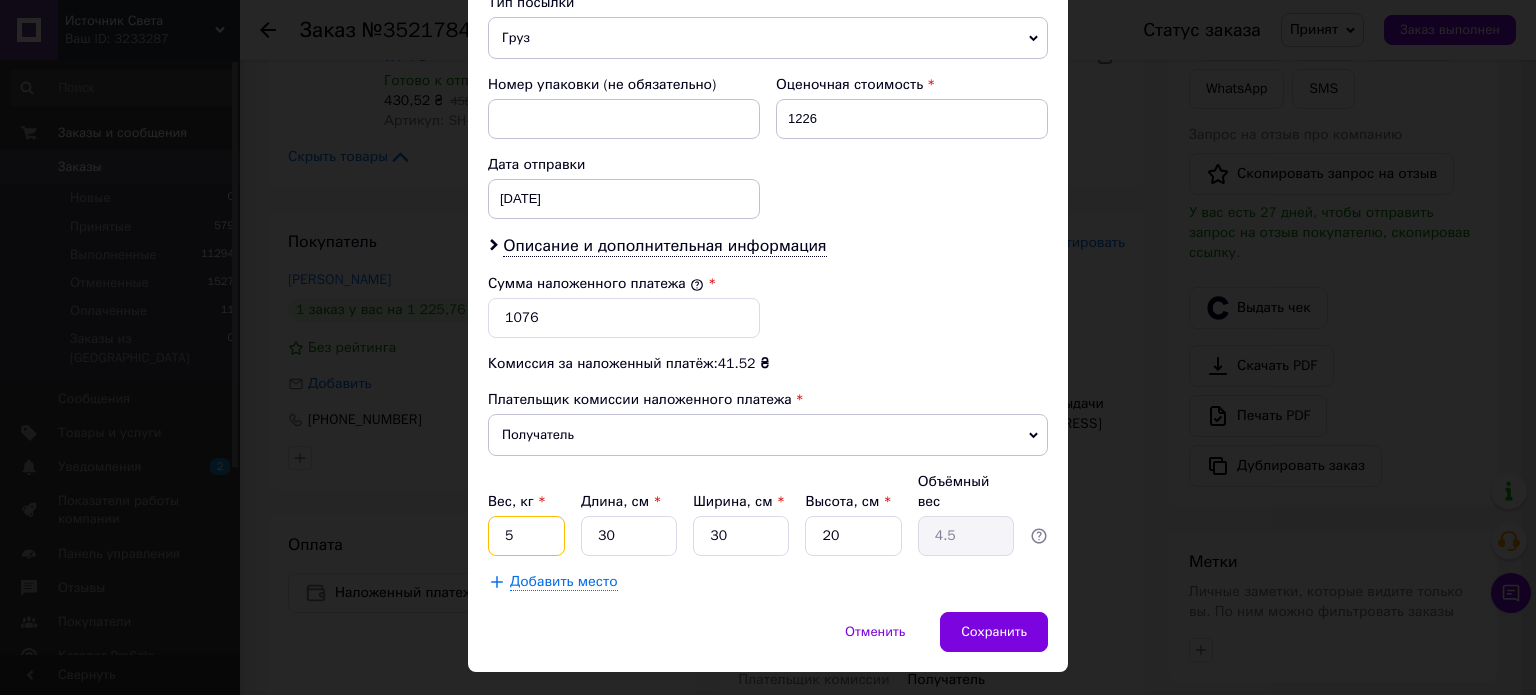 click on "5" at bounding box center (526, 536) 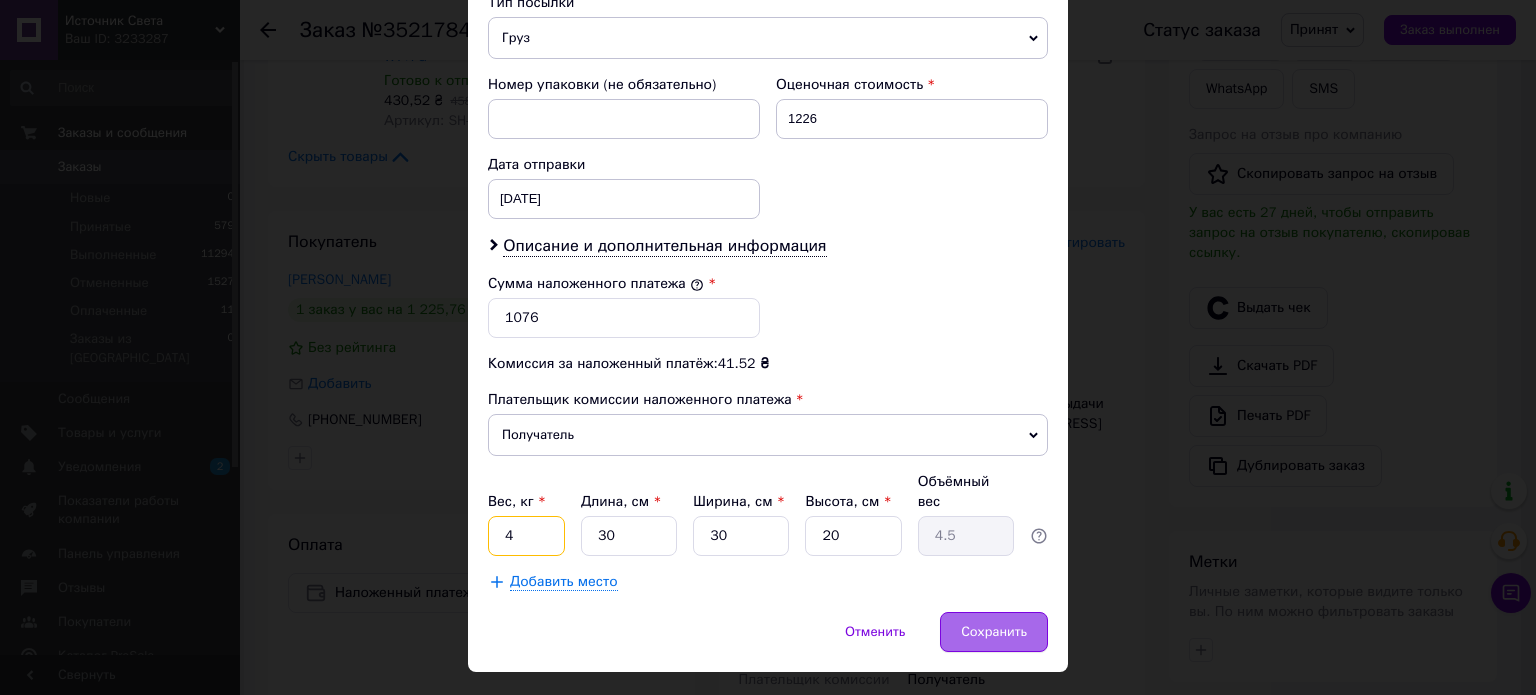 type on "4" 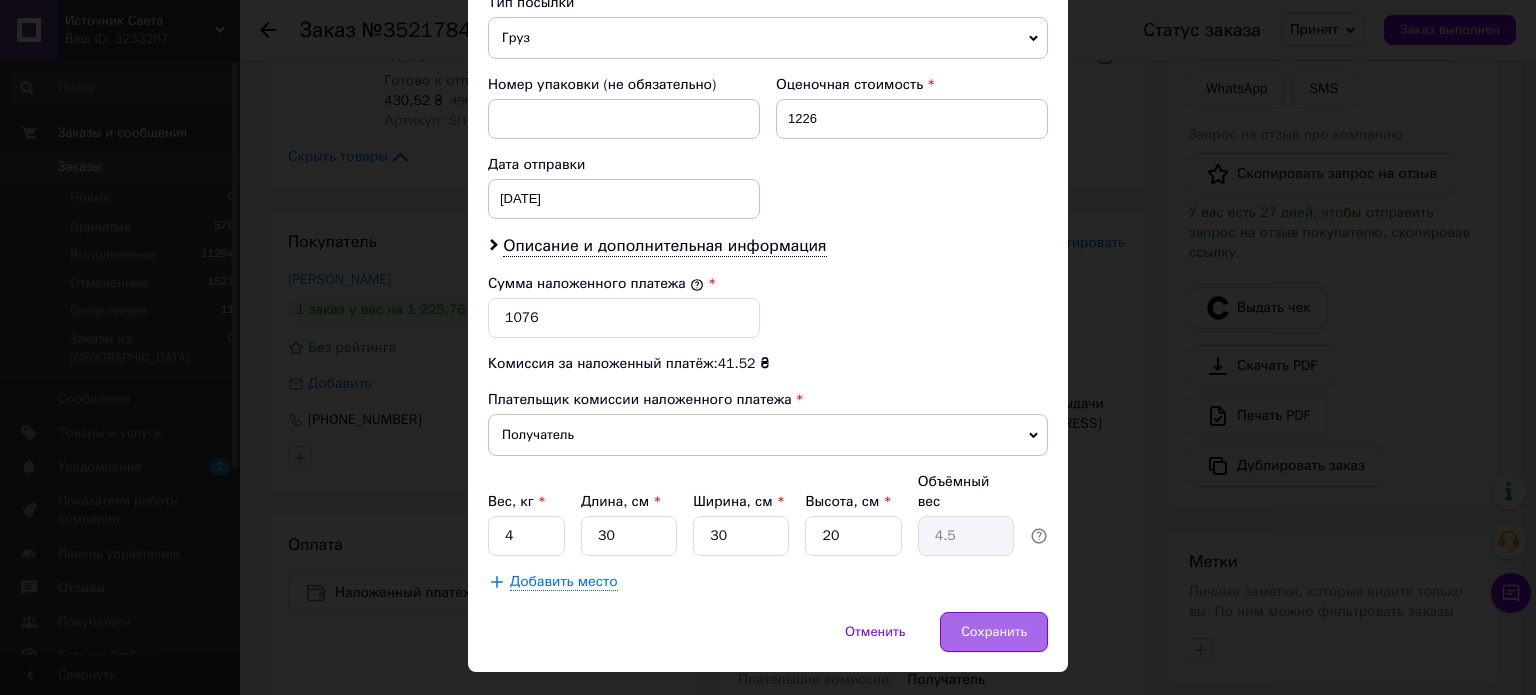 click on "Сохранить" at bounding box center [994, 632] 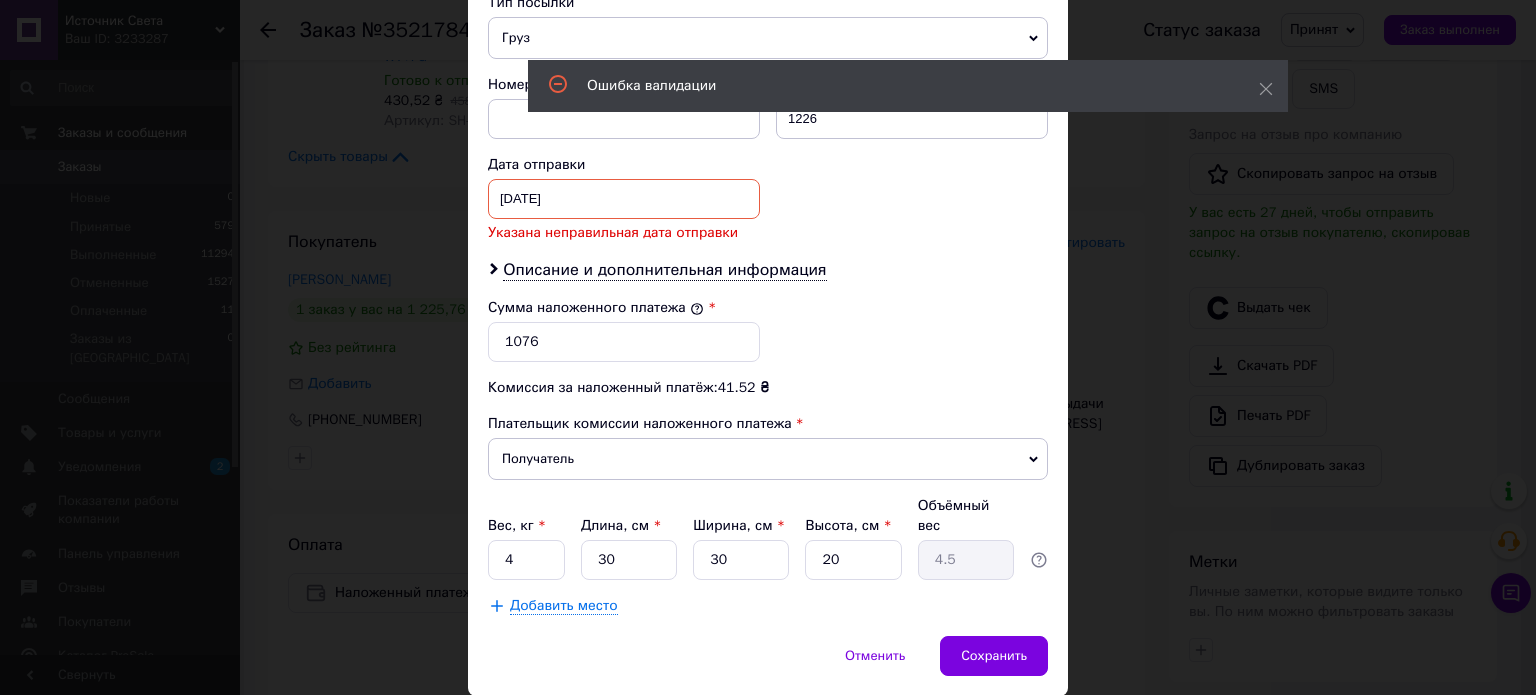 click on "Дата отправки [DATE] < 2025 > < Июль > Пн Вт Ср Чт Пт Сб Вс 30 1 2 3 4 5 6 7 8 9 10 11 12 13 14 15 16 17 18 19 20 21 22 23 24 25 26 27 28 29 30 31 1 2 3 4 5 6 7 8 9 10 Указана неправильная дата отправки" at bounding box center (624, 199) 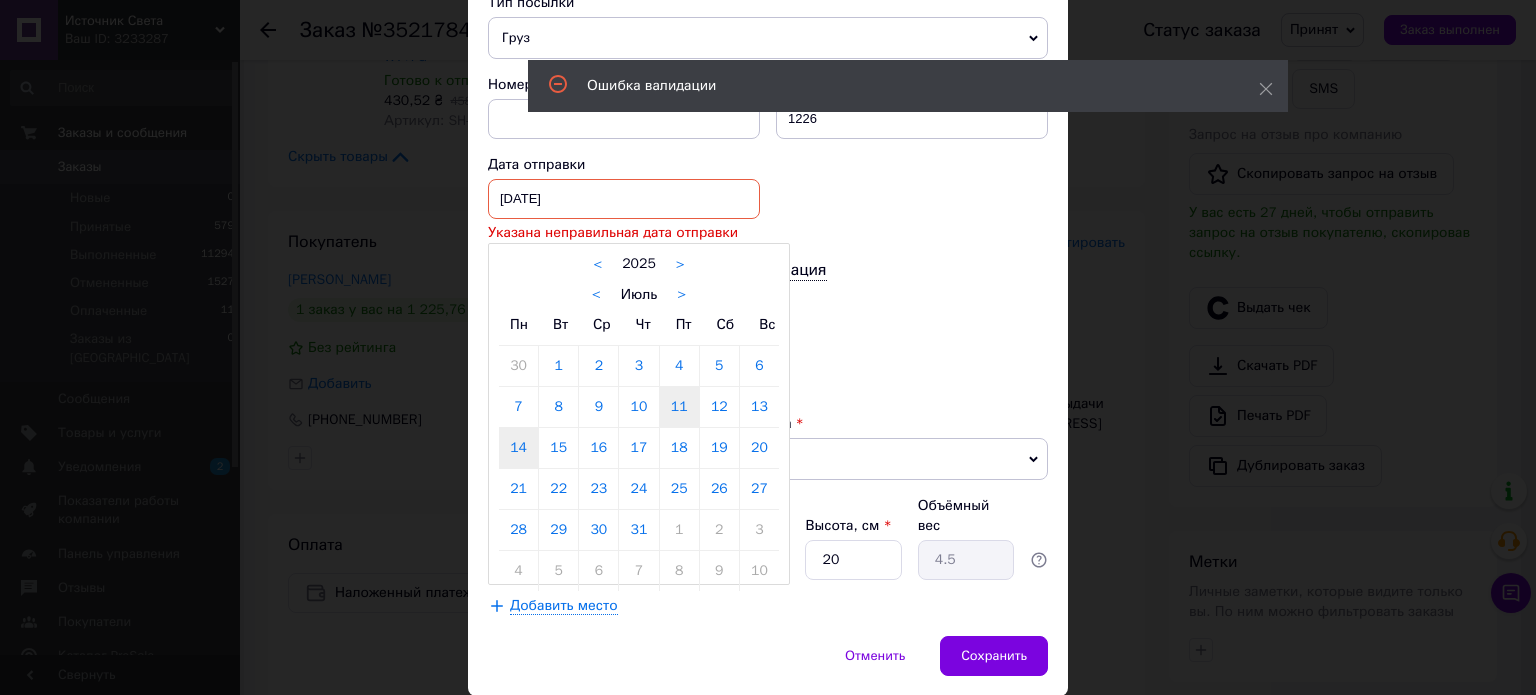 click on "14" at bounding box center (518, 448) 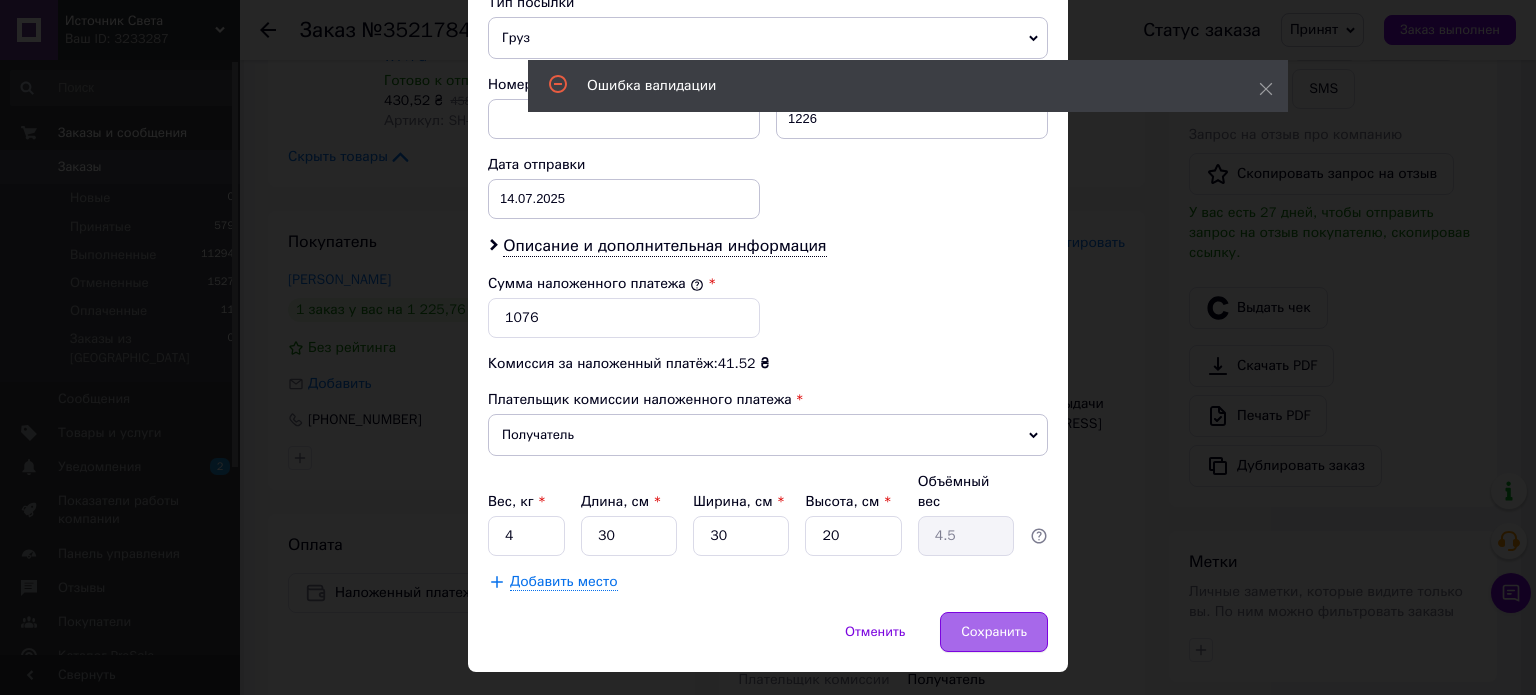click on "Сохранить" at bounding box center [994, 632] 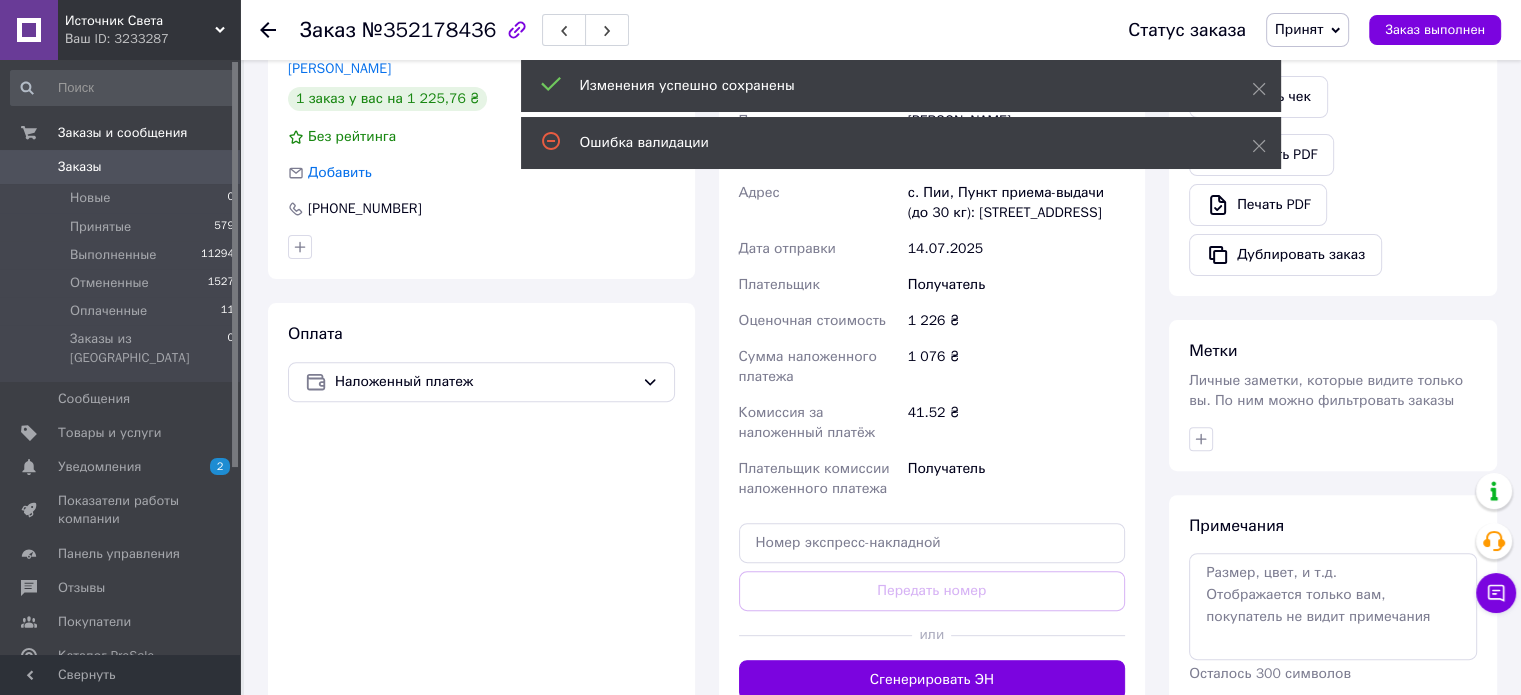 scroll, scrollTop: 700, scrollLeft: 0, axis: vertical 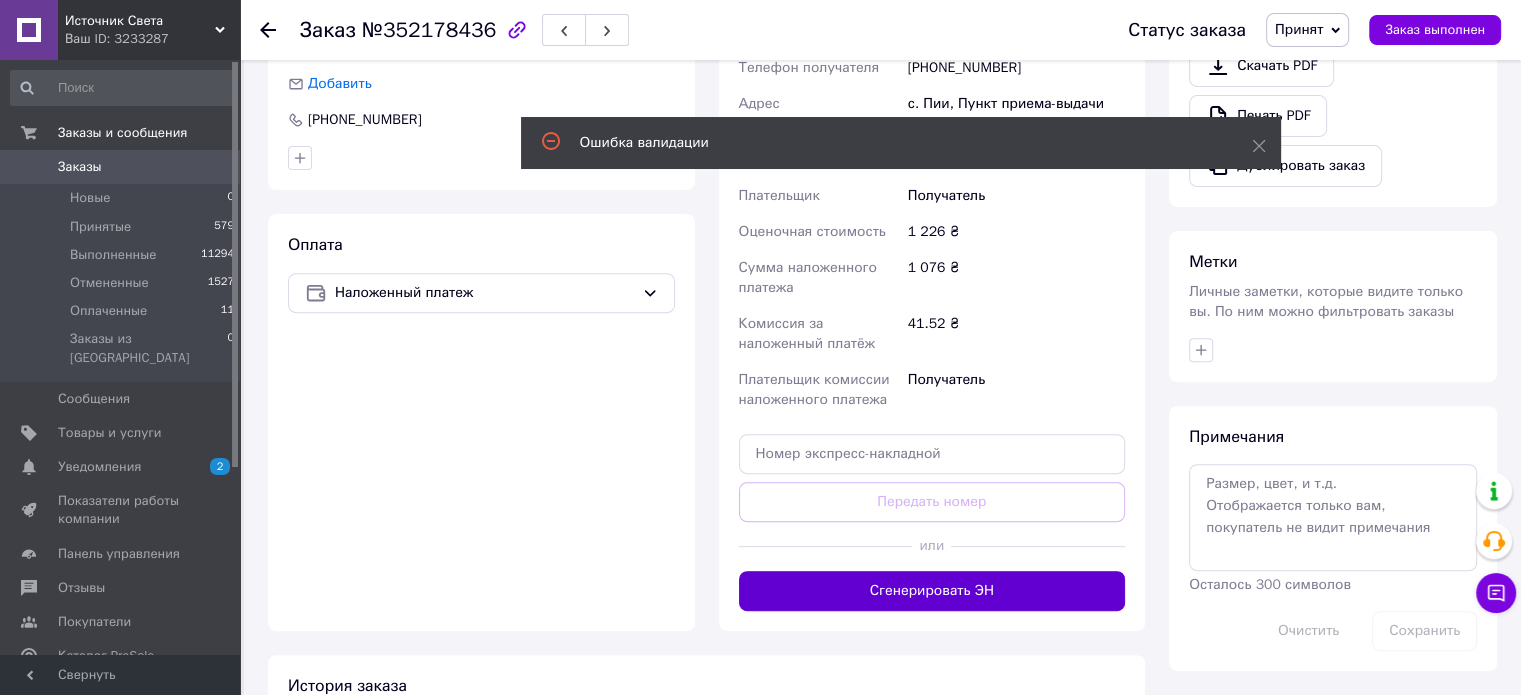 click on "Сгенерировать ЭН" at bounding box center (932, 591) 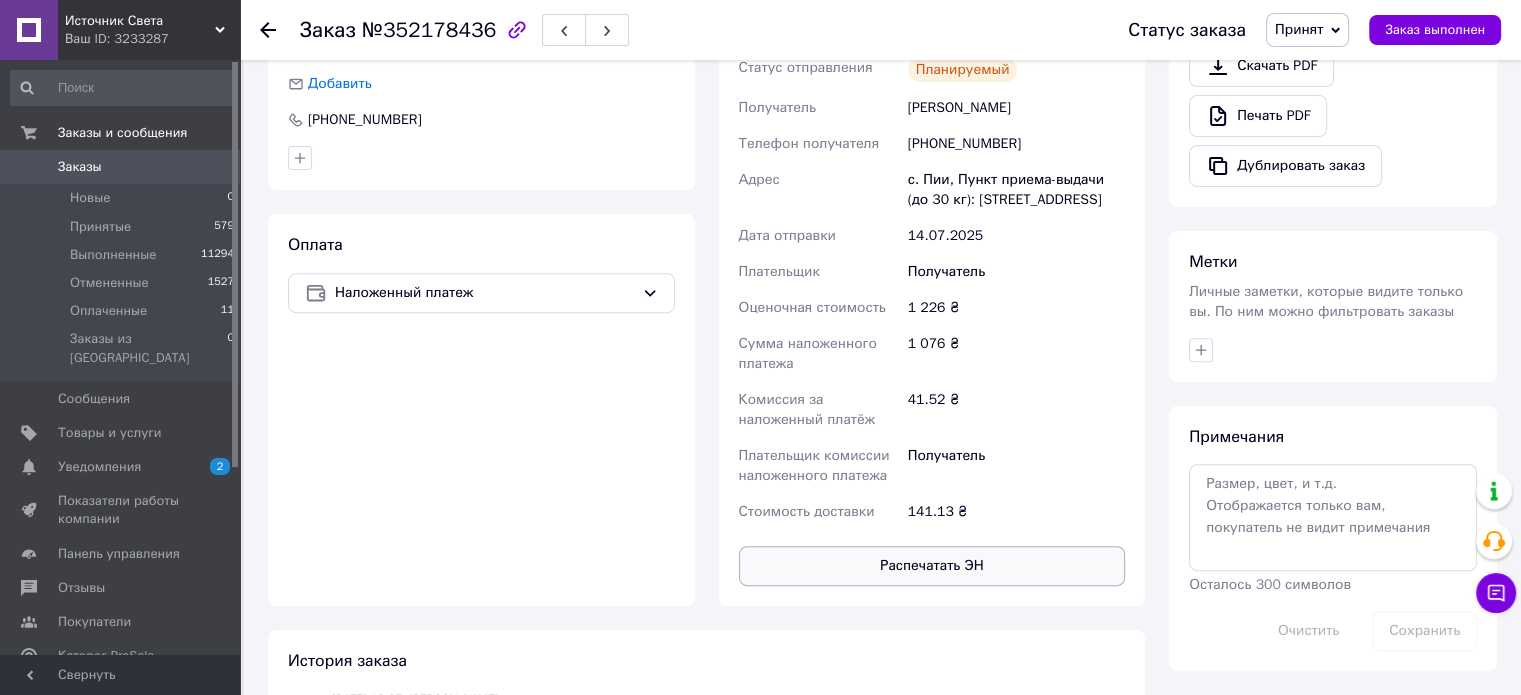 click on "Распечатать ЭН" at bounding box center (932, 566) 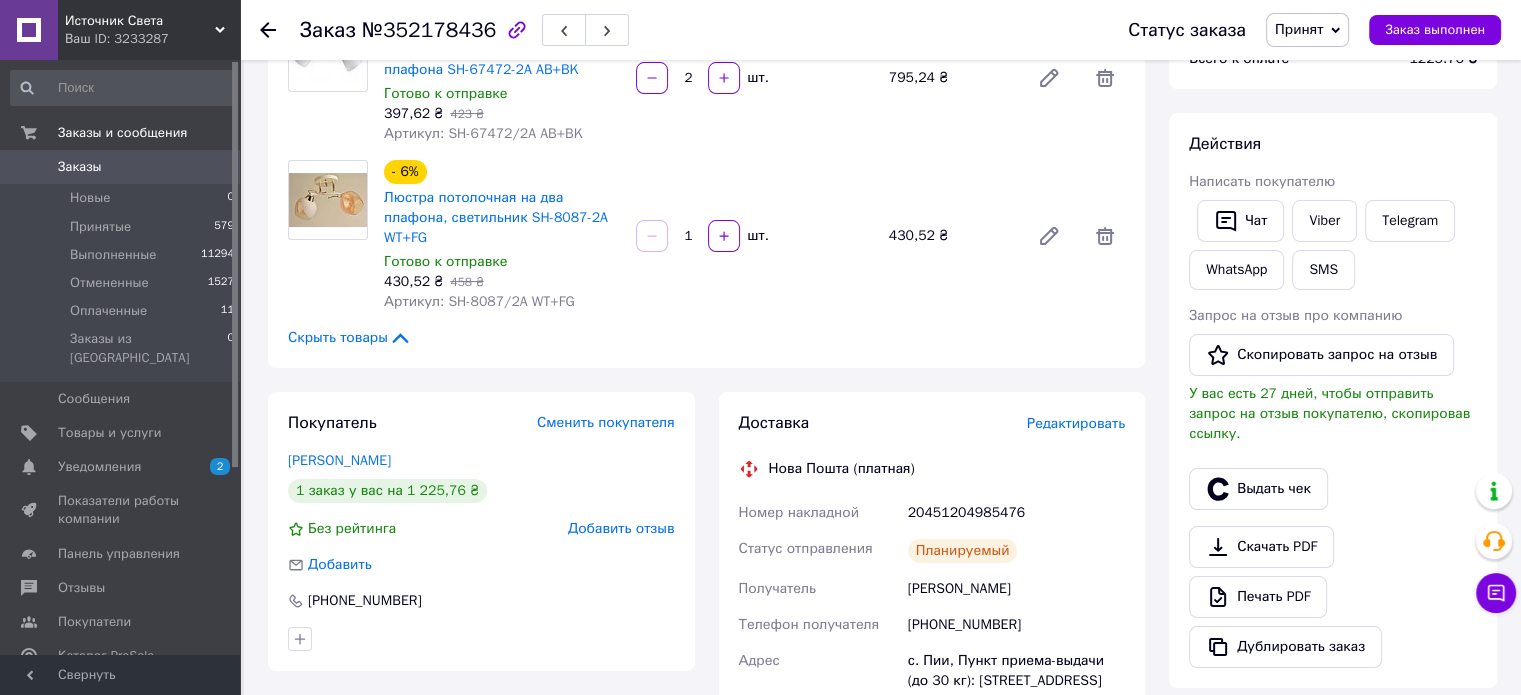 scroll, scrollTop: 200, scrollLeft: 0, axis: vertical 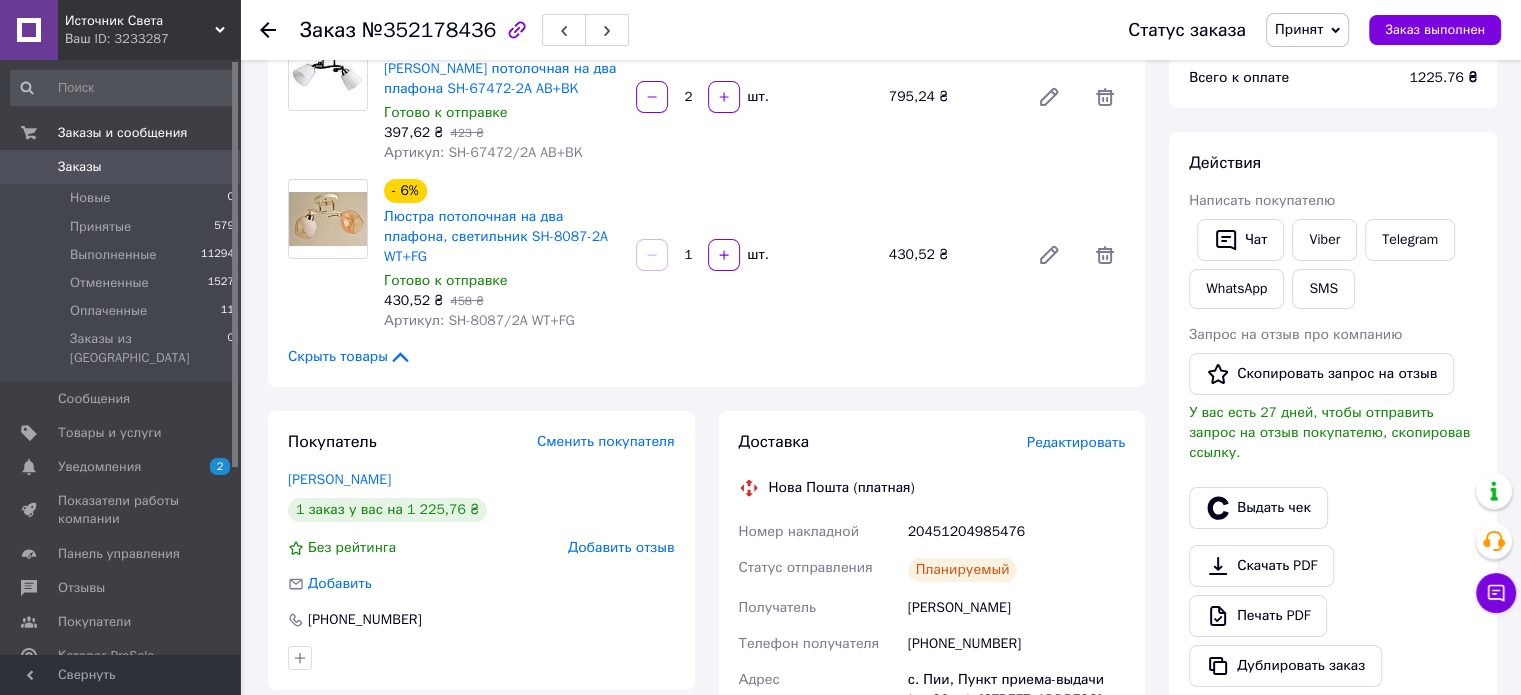 click 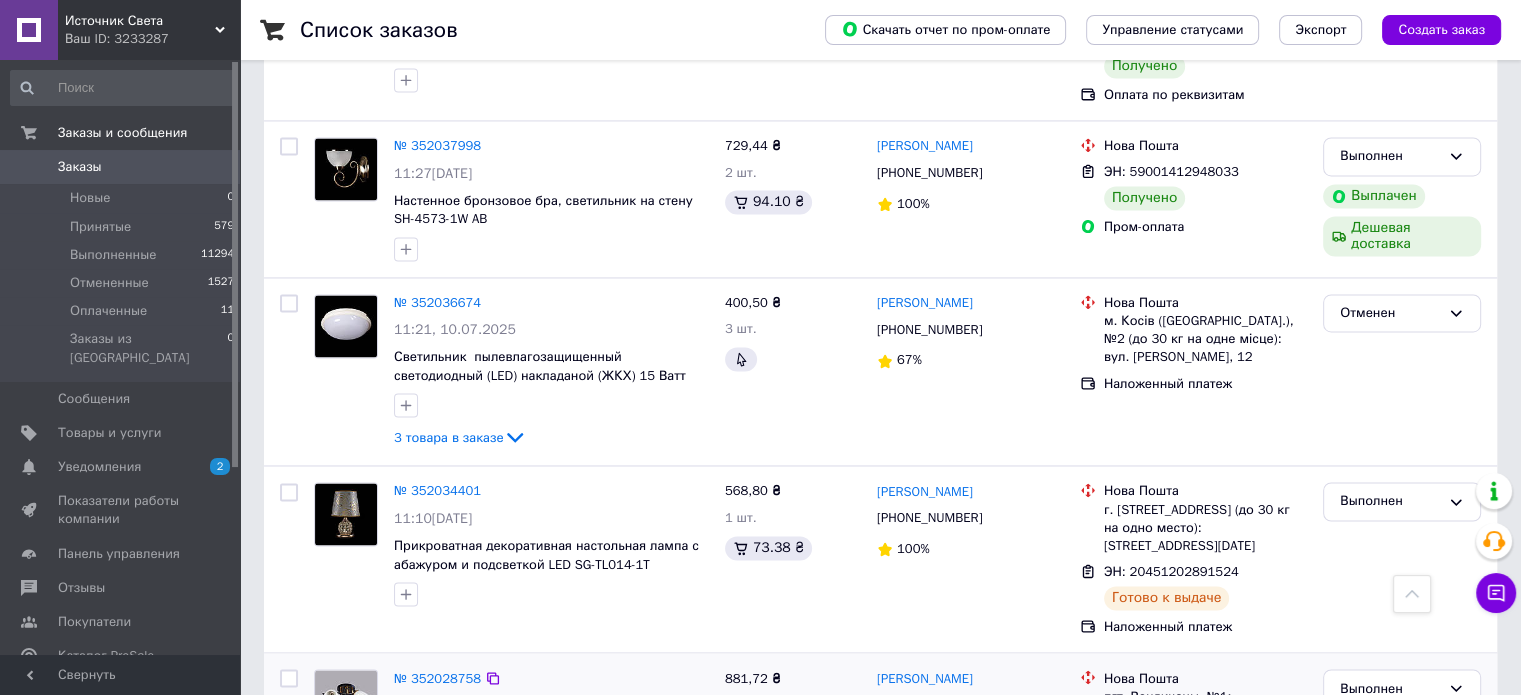 scroll, scrollTop: 3184, scrollLeft: 0, axis: vertical 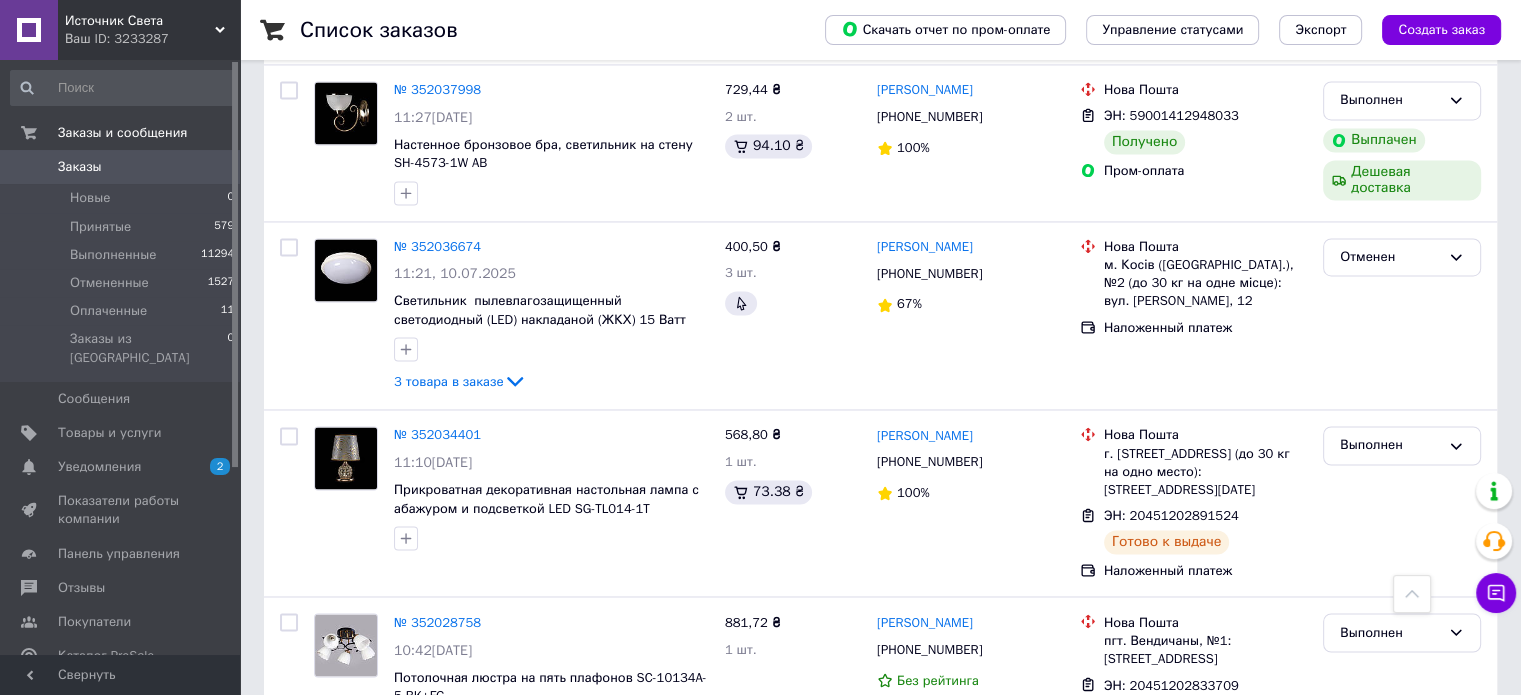 click on "1" at bounding box center [415, 809] 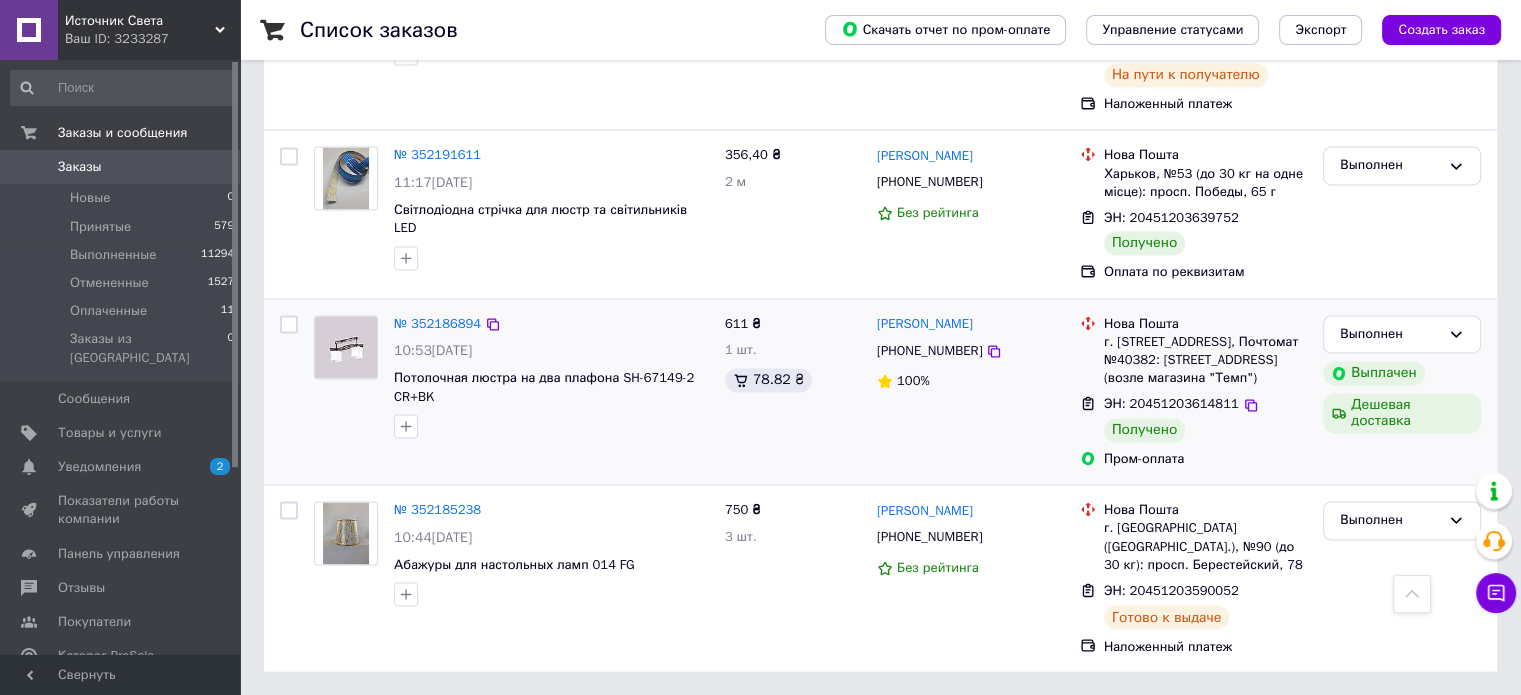 scroll, scrollTop: 3224, scrollLeft: 0, axis: vertical 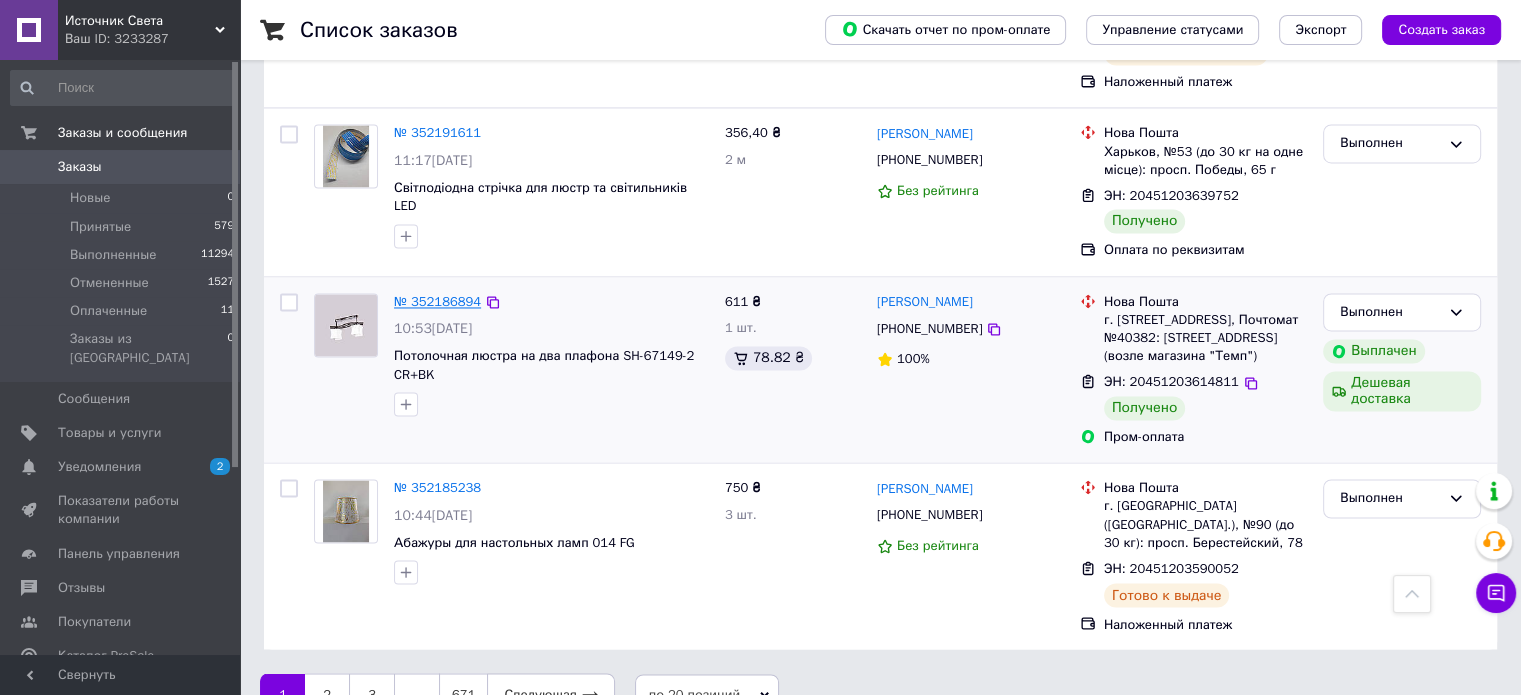 click on "№ 352186894" at bounding box center [437, 301] 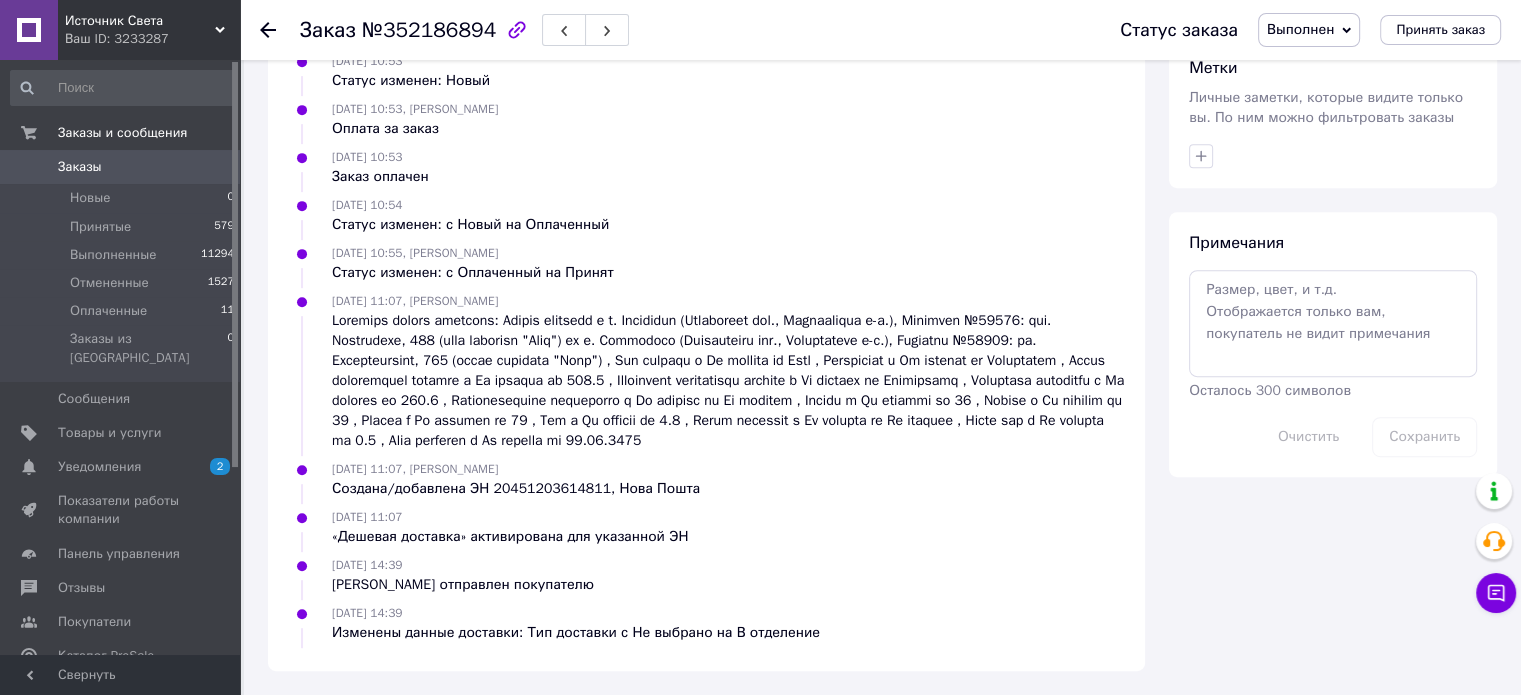 scroll, scrollTop: 1292, scrollLeft: 0, axis: vertical 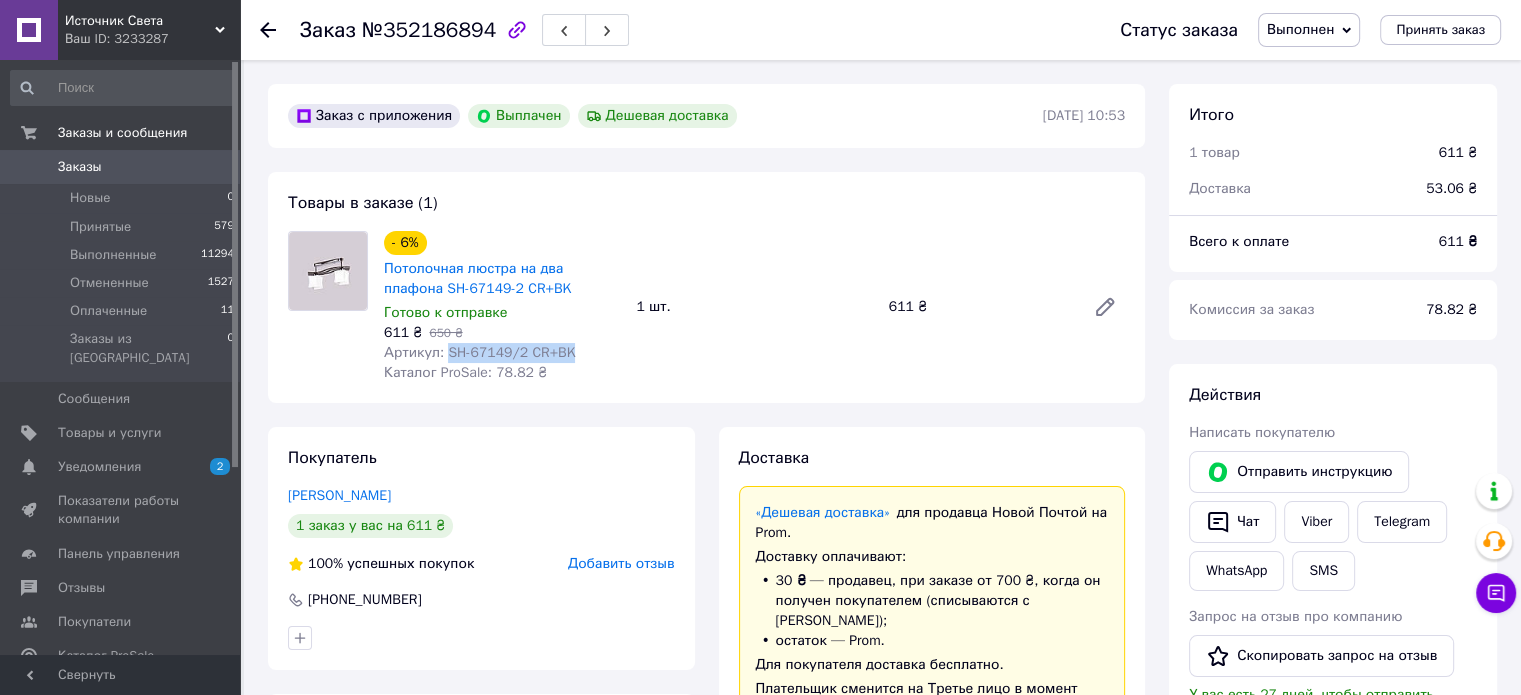 drag, startPoint x: 444, startPoint y: 351, endPoint x: 620, endPoint y: 346, distance: 176.07101 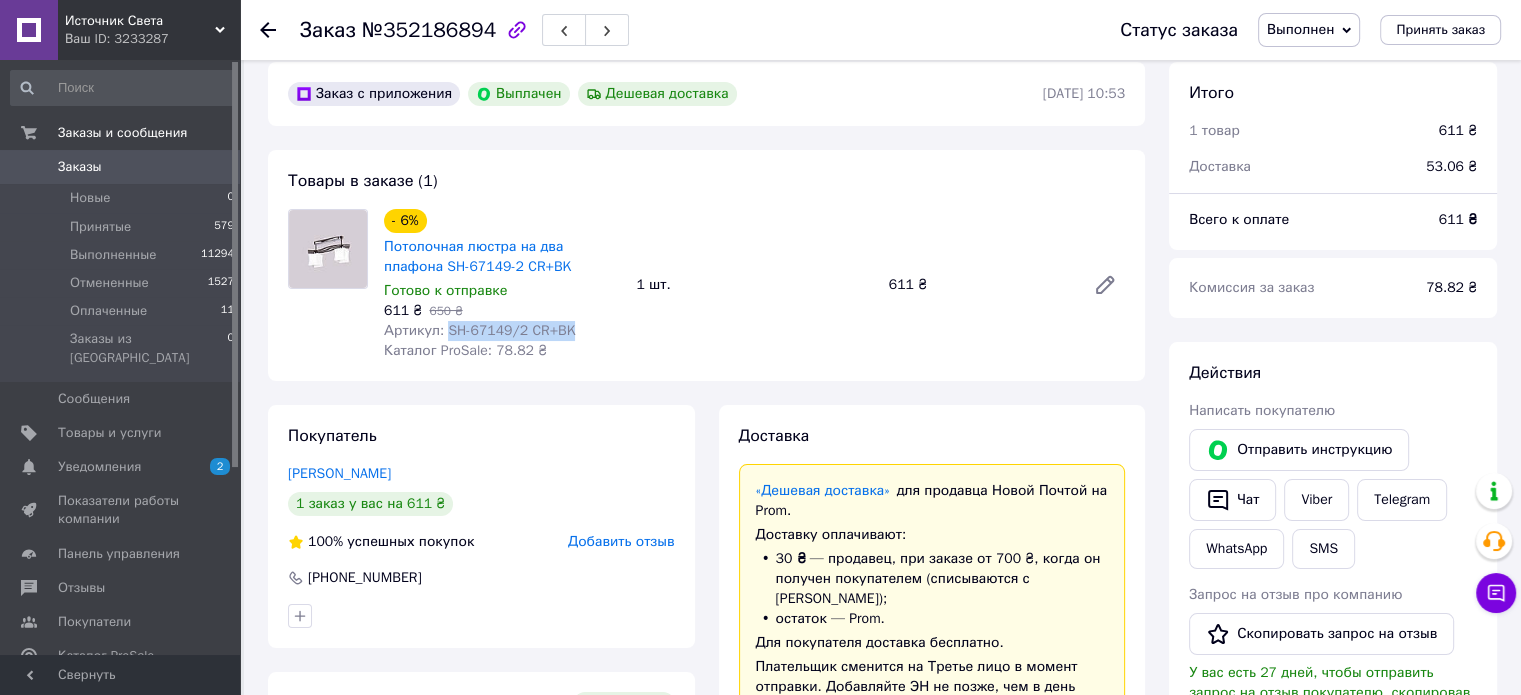 scroll, scrollTop: 0, scrollLeft: 0, axis: both 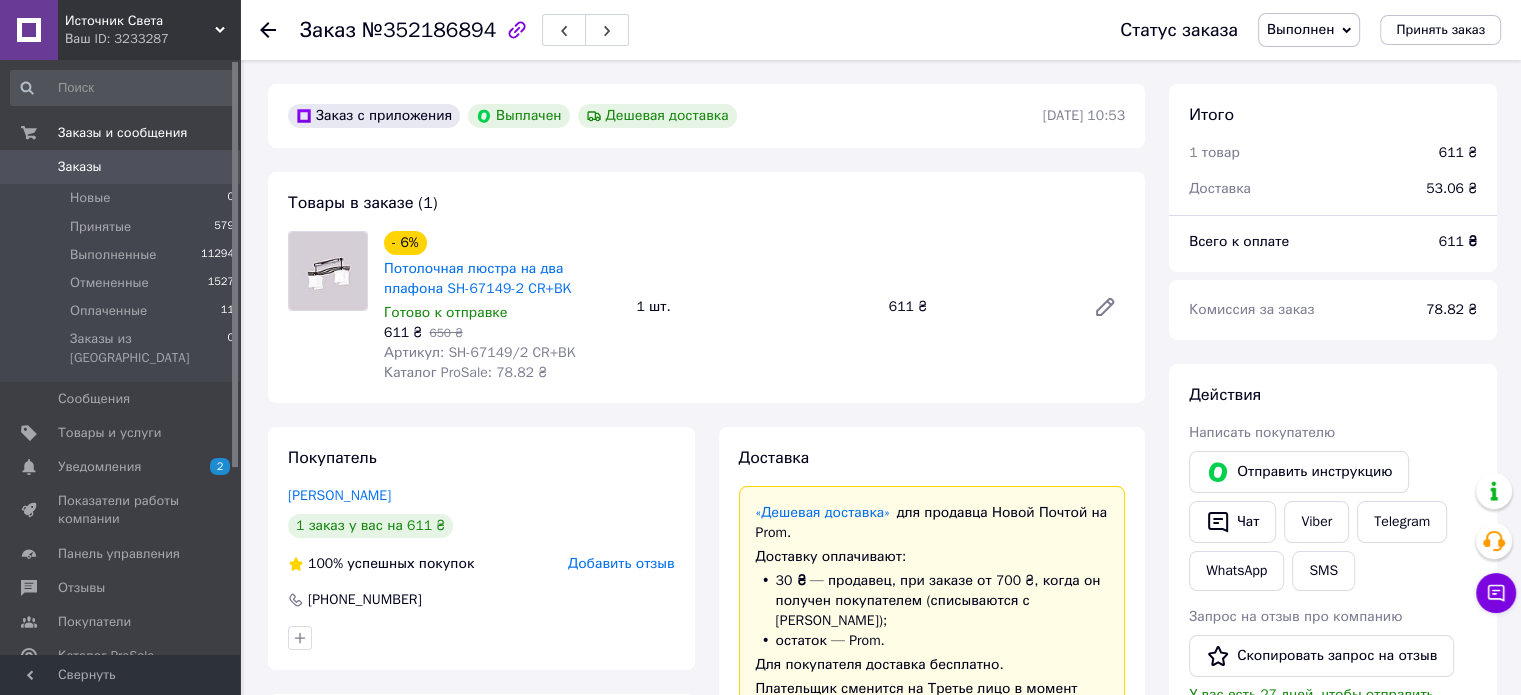 click 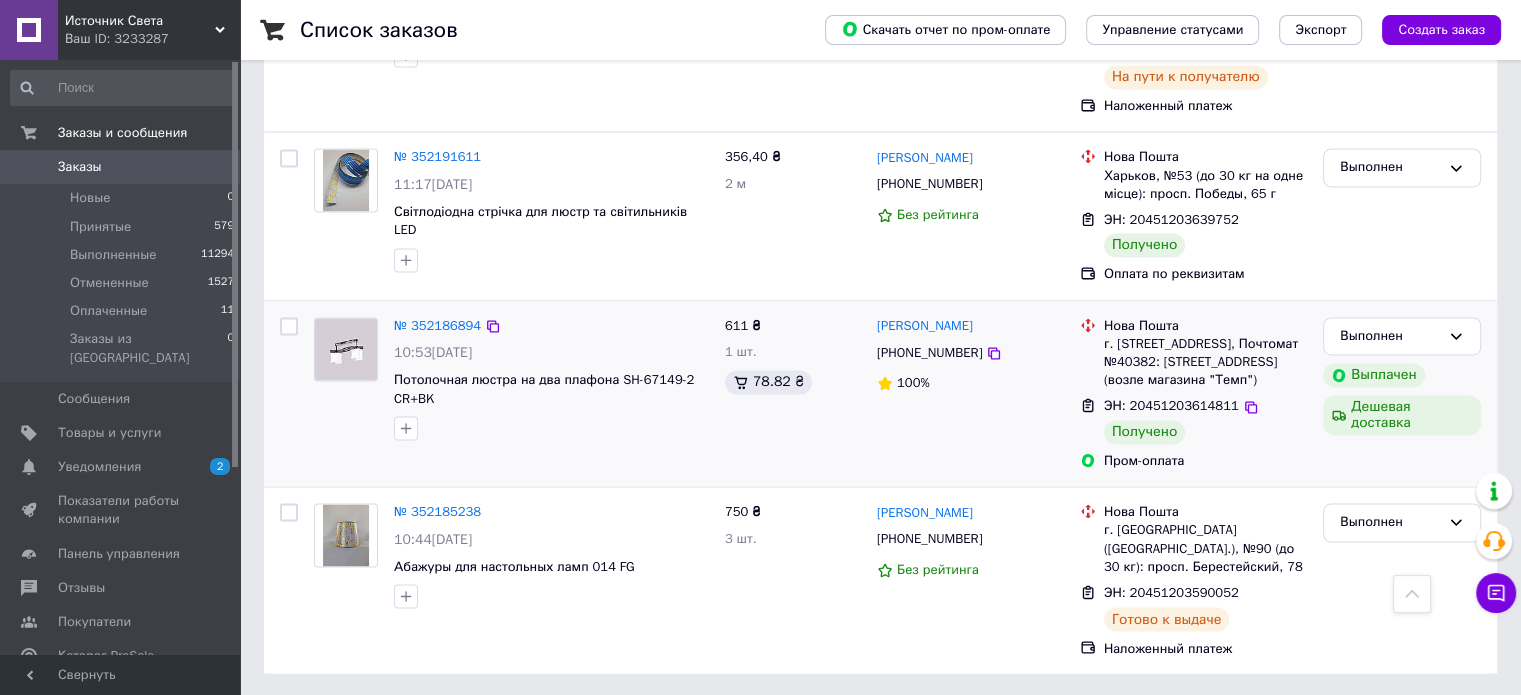 scroll, scrollTop: 3224, scrollLeft: 0, axis: vertical 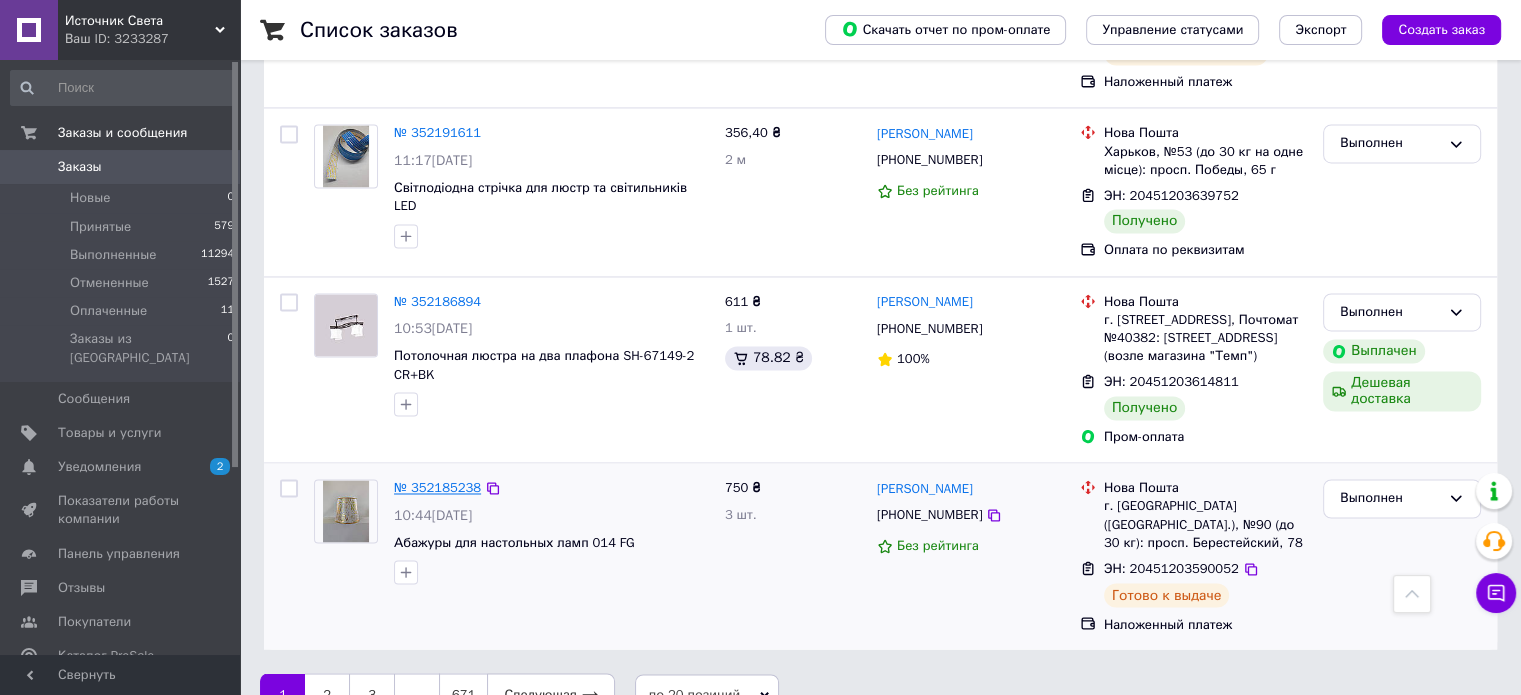 click on "№ 352185238" at bounding box center (437, 487) 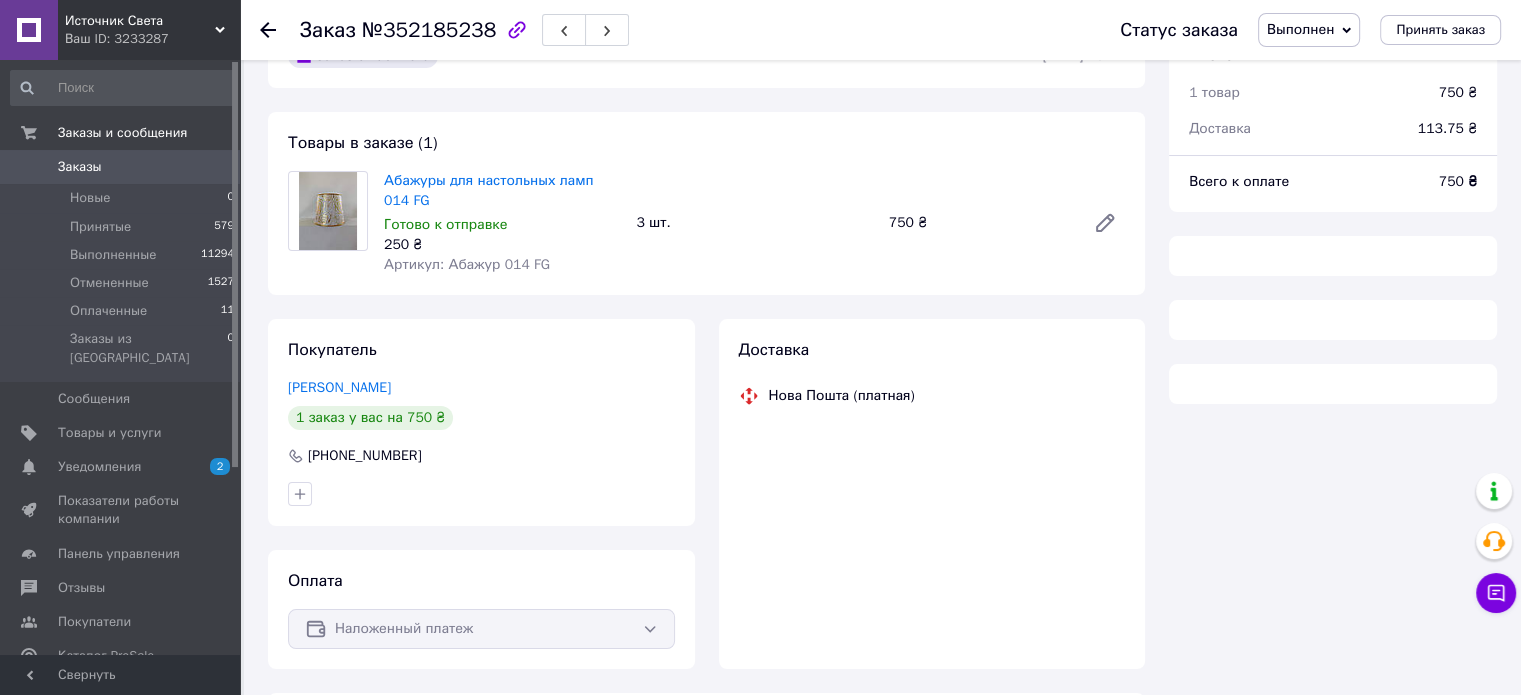 scroll, scrollTop: 0, scrollLeft: 0, axis: both 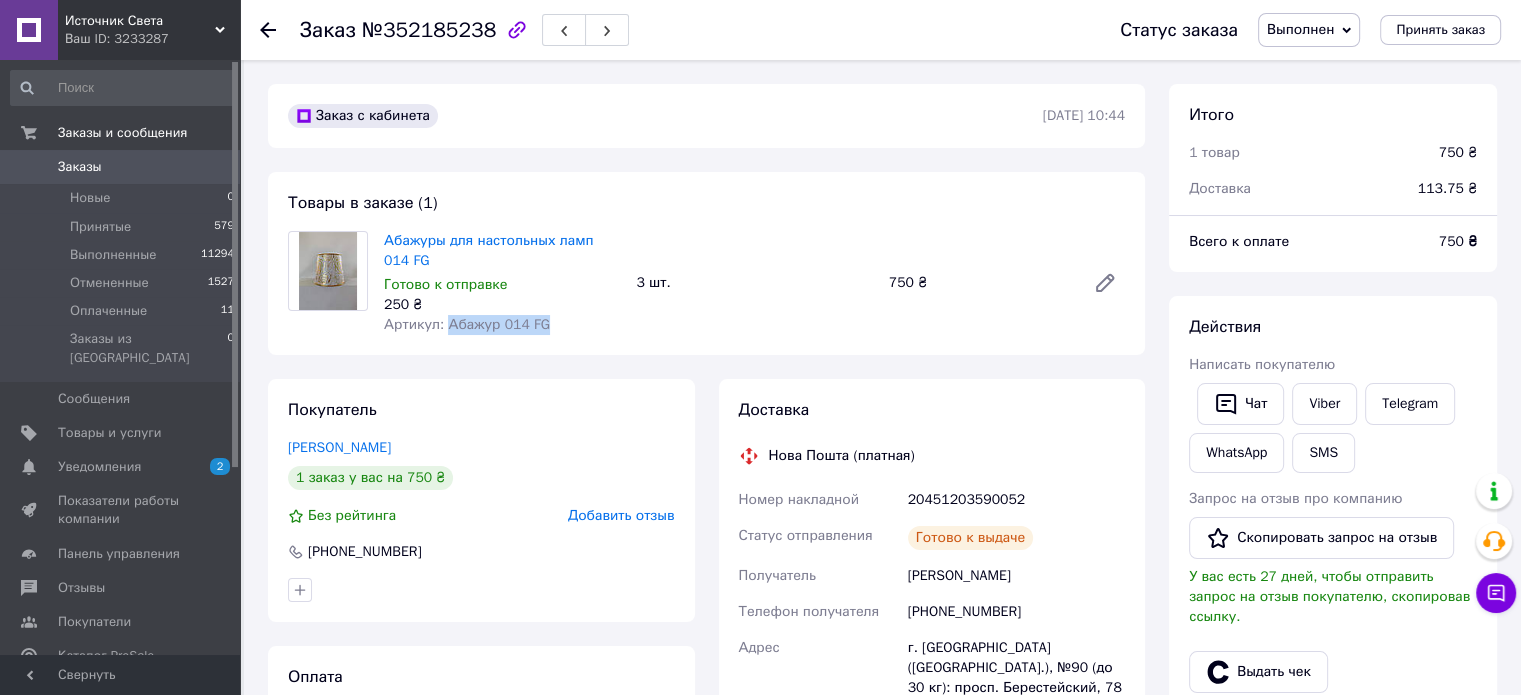 drag, startPoint x: 444, startPoint y: 327, endPoint x: 559, endPoint y: 349, distance: 117.08544 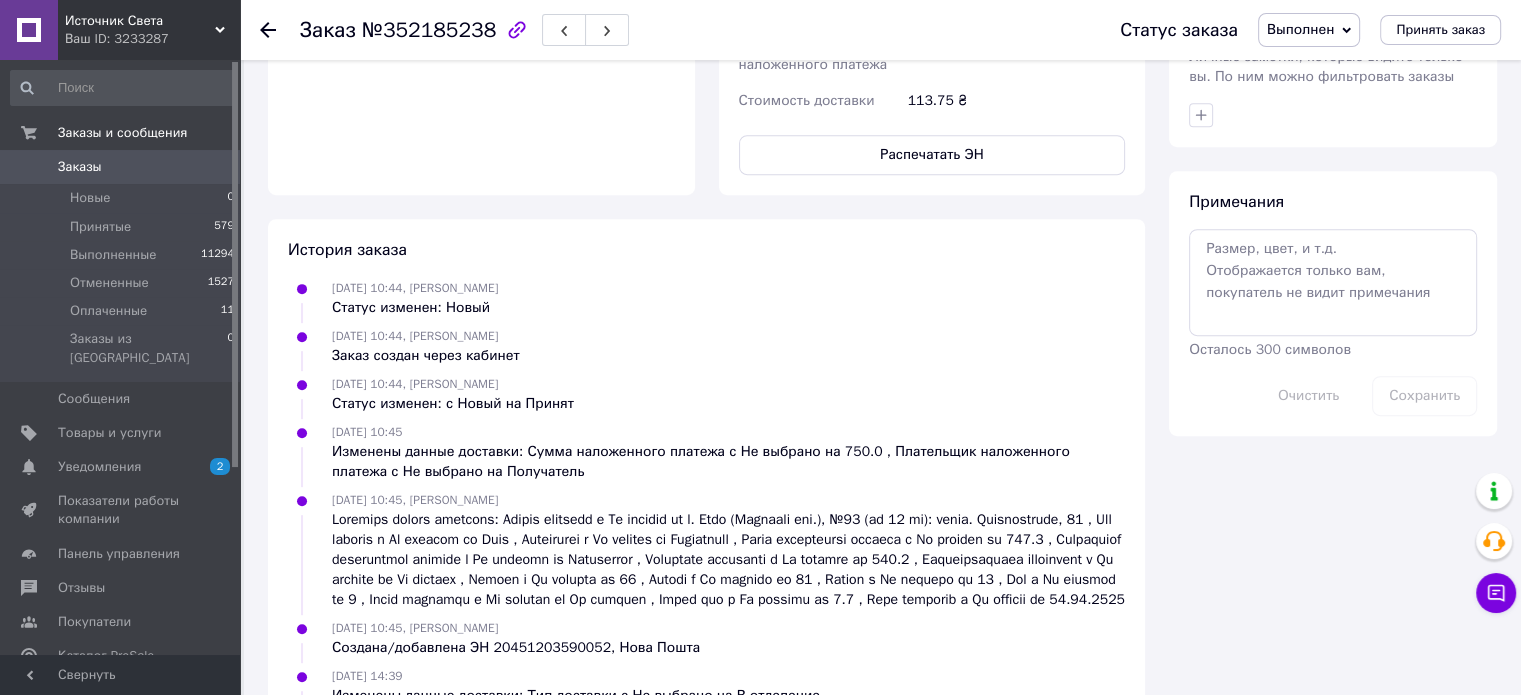 scroll, scrollTop: 900, scrollLeft: 0, axis: vertical 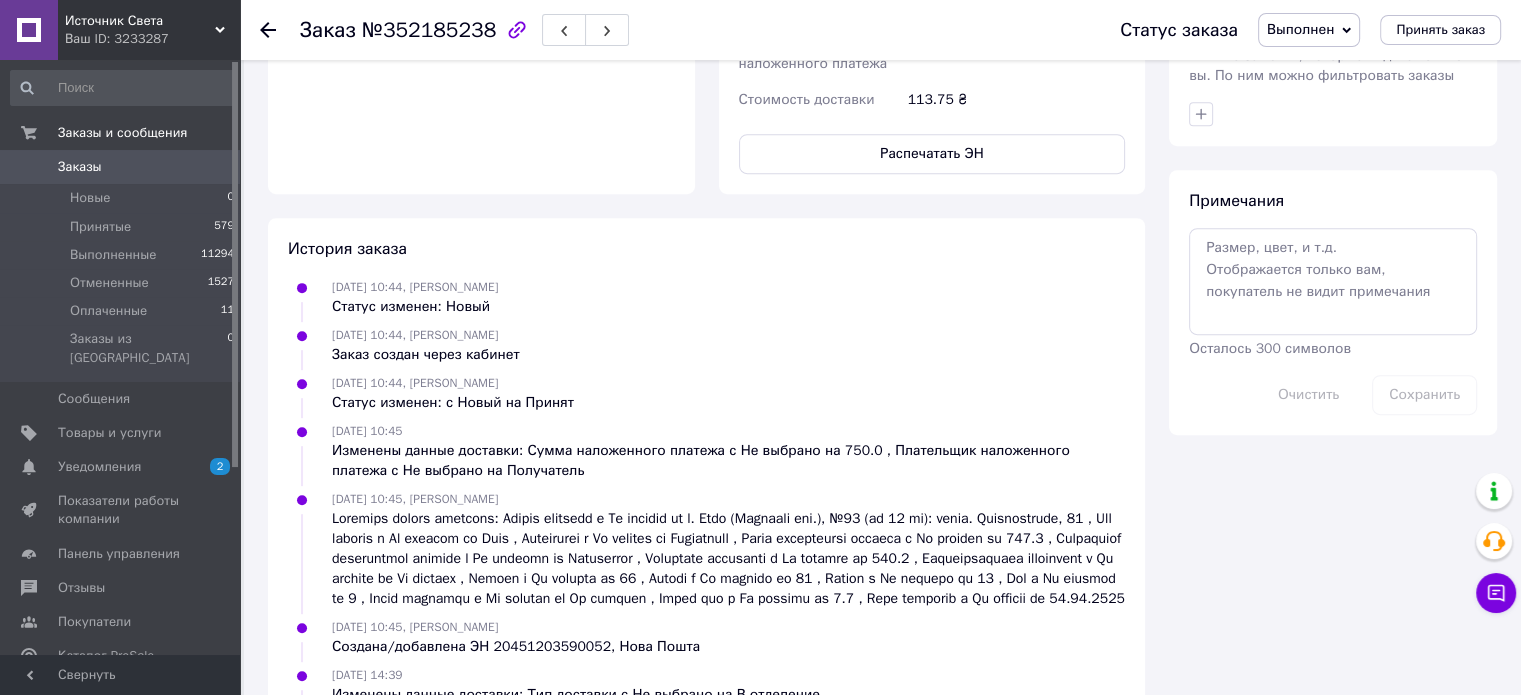 click 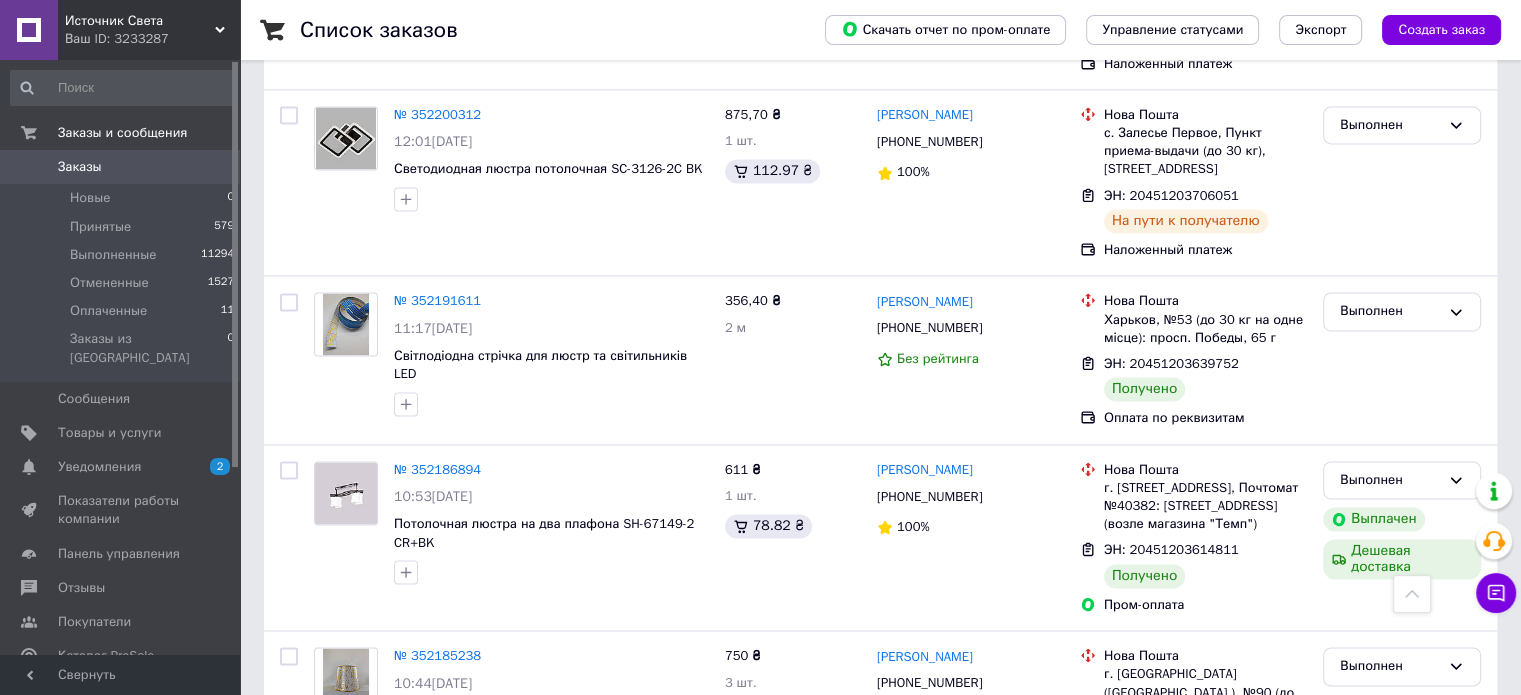 scroll, scrollTop: 3224, scrollLeft: 0, axis: vertical 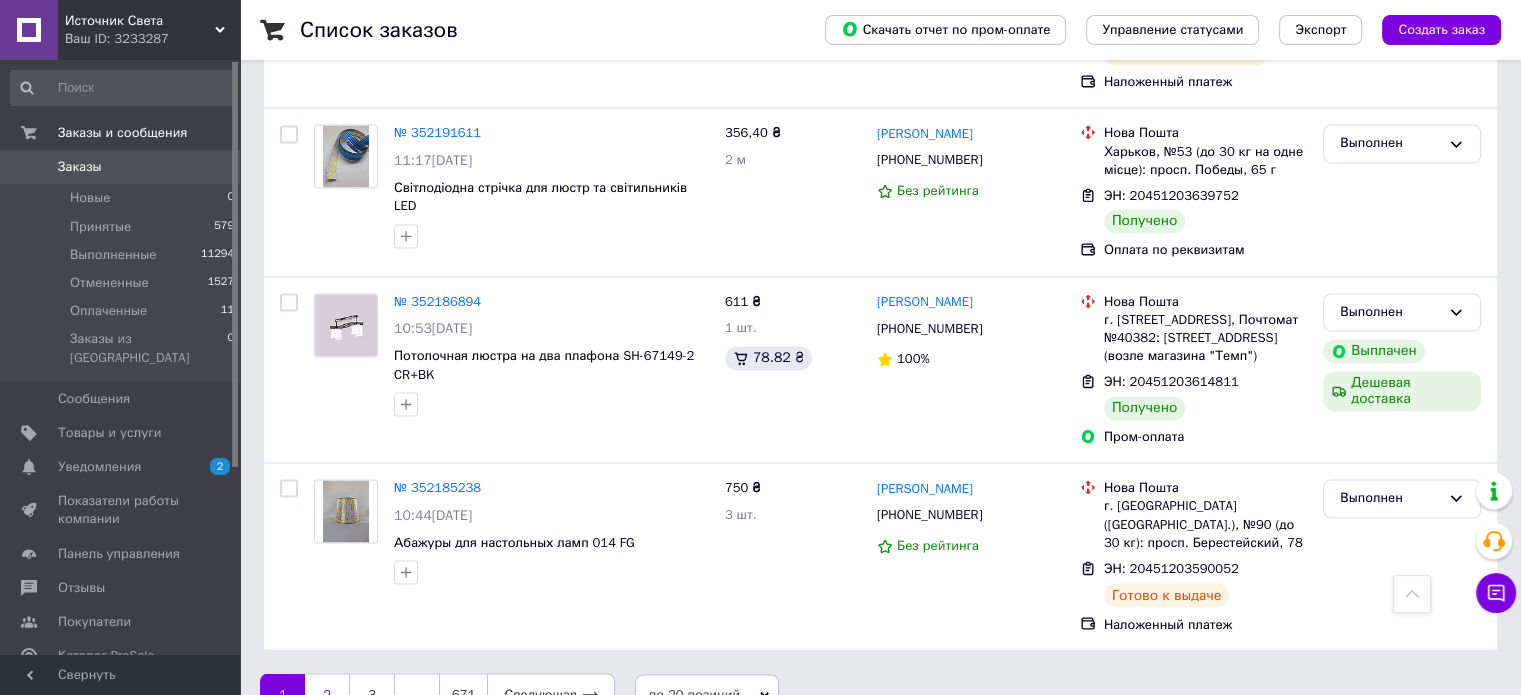 click on "2" at bounding box center [327, 694] 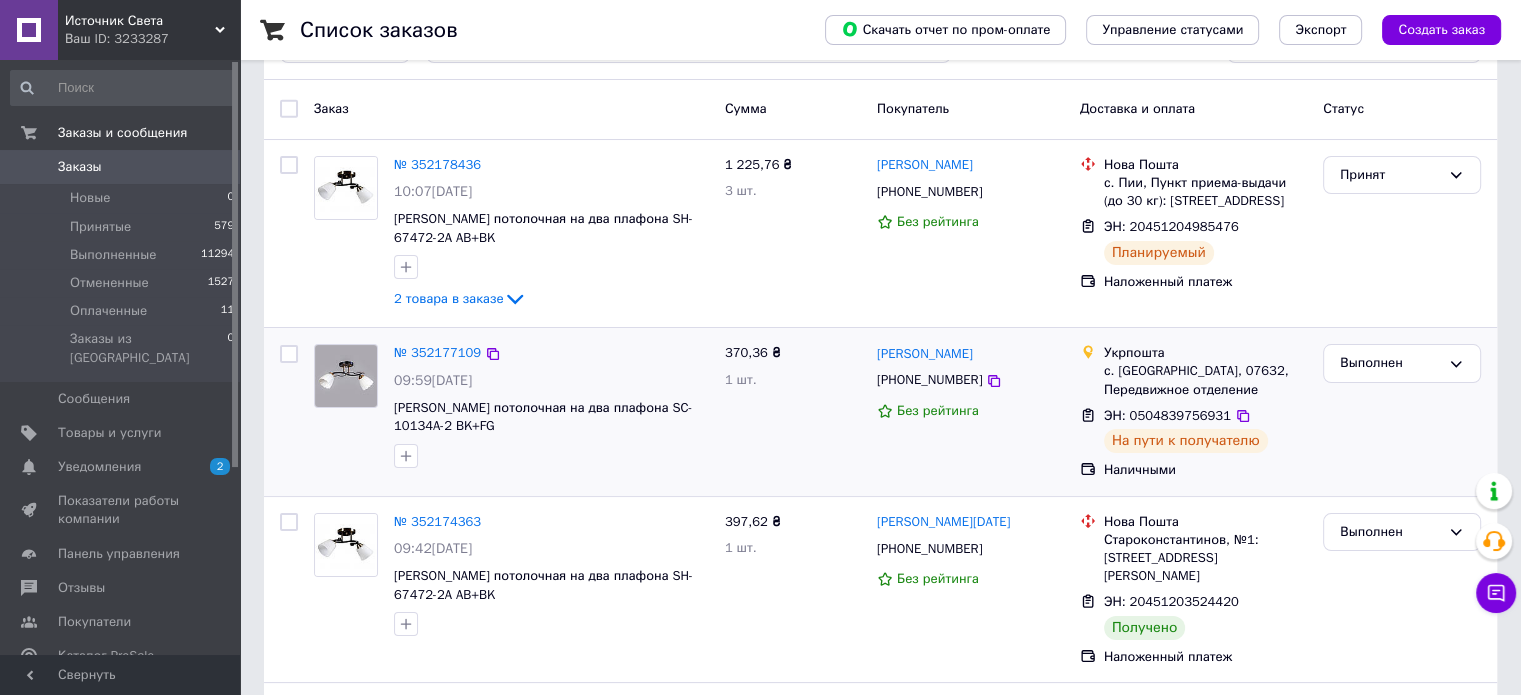 scroll, scrollTop: 200, scrollLeft: 0, axis: vertical 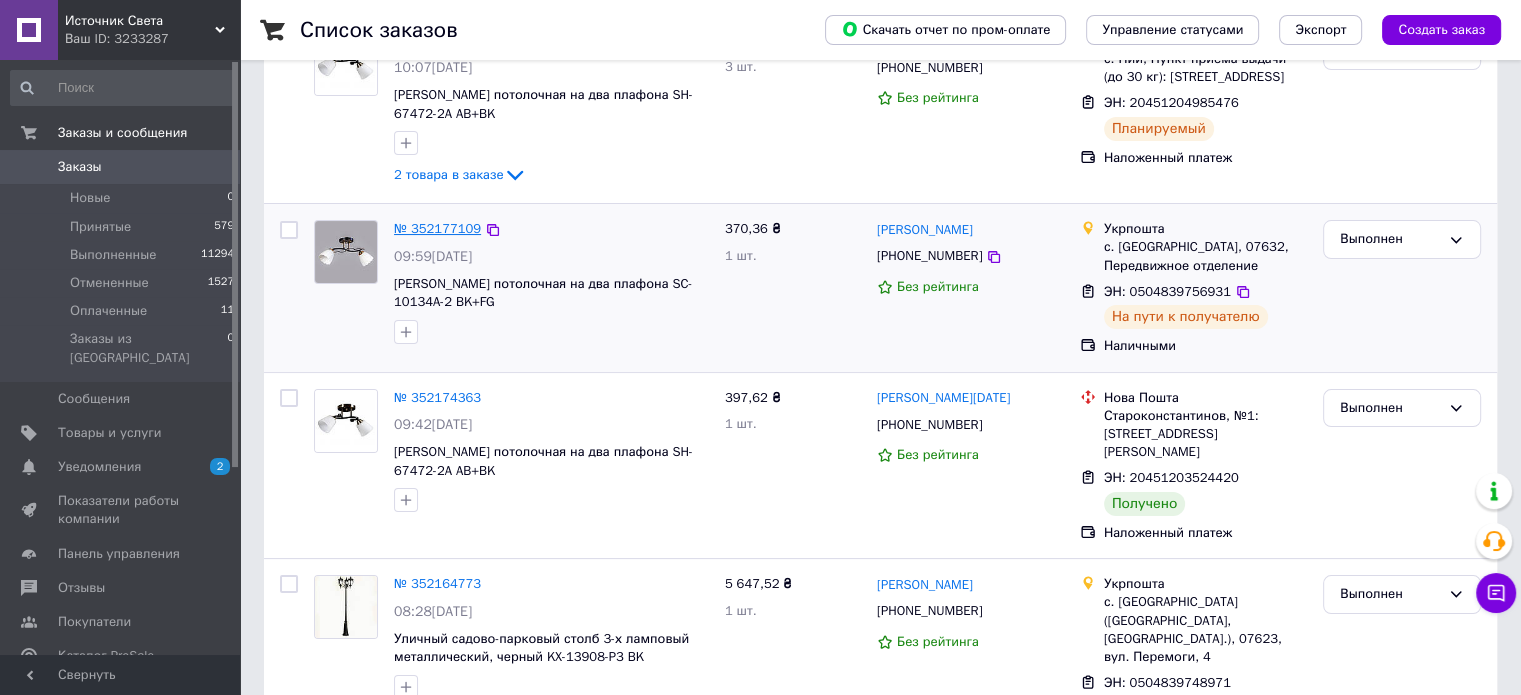 click on "№ 352177109" at bounding box center [437, 228] 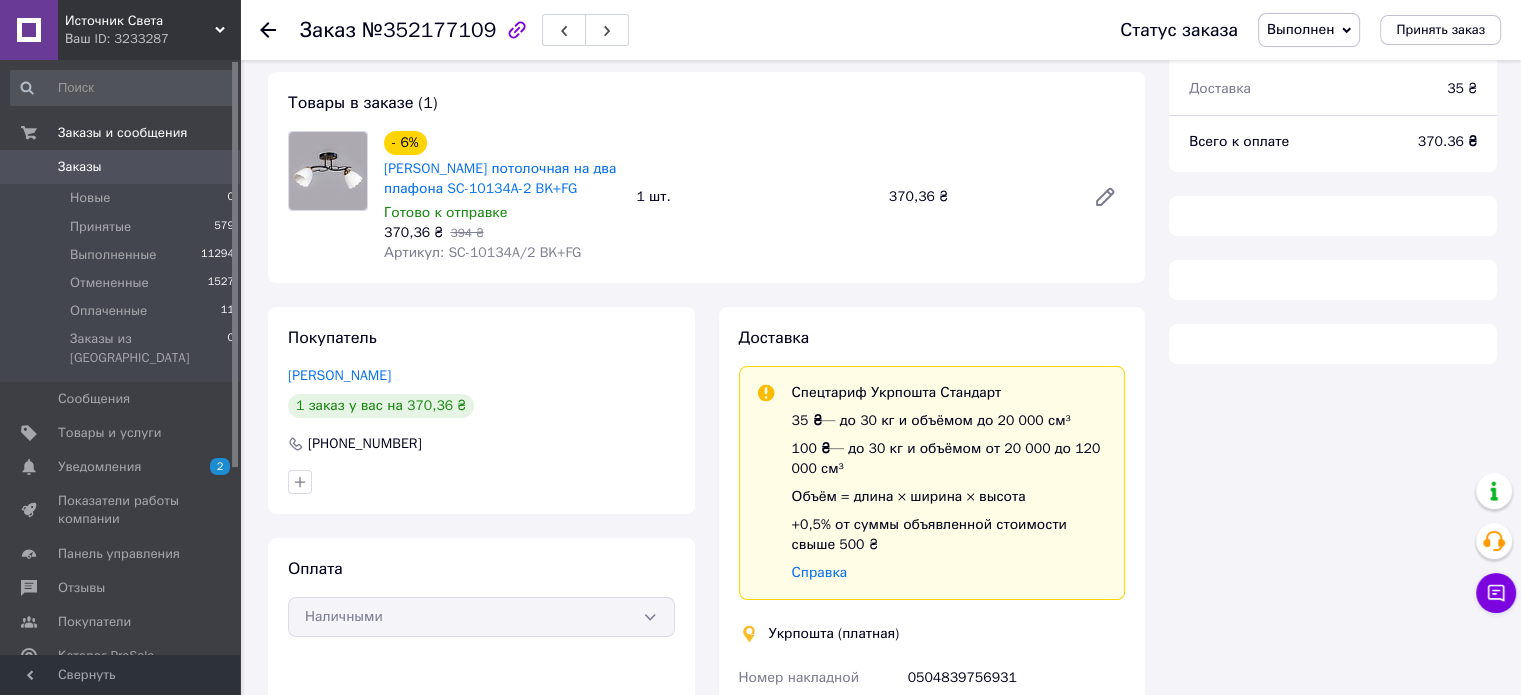 scroll, scrollTop: 0, scrollLeft: 0, axis: both 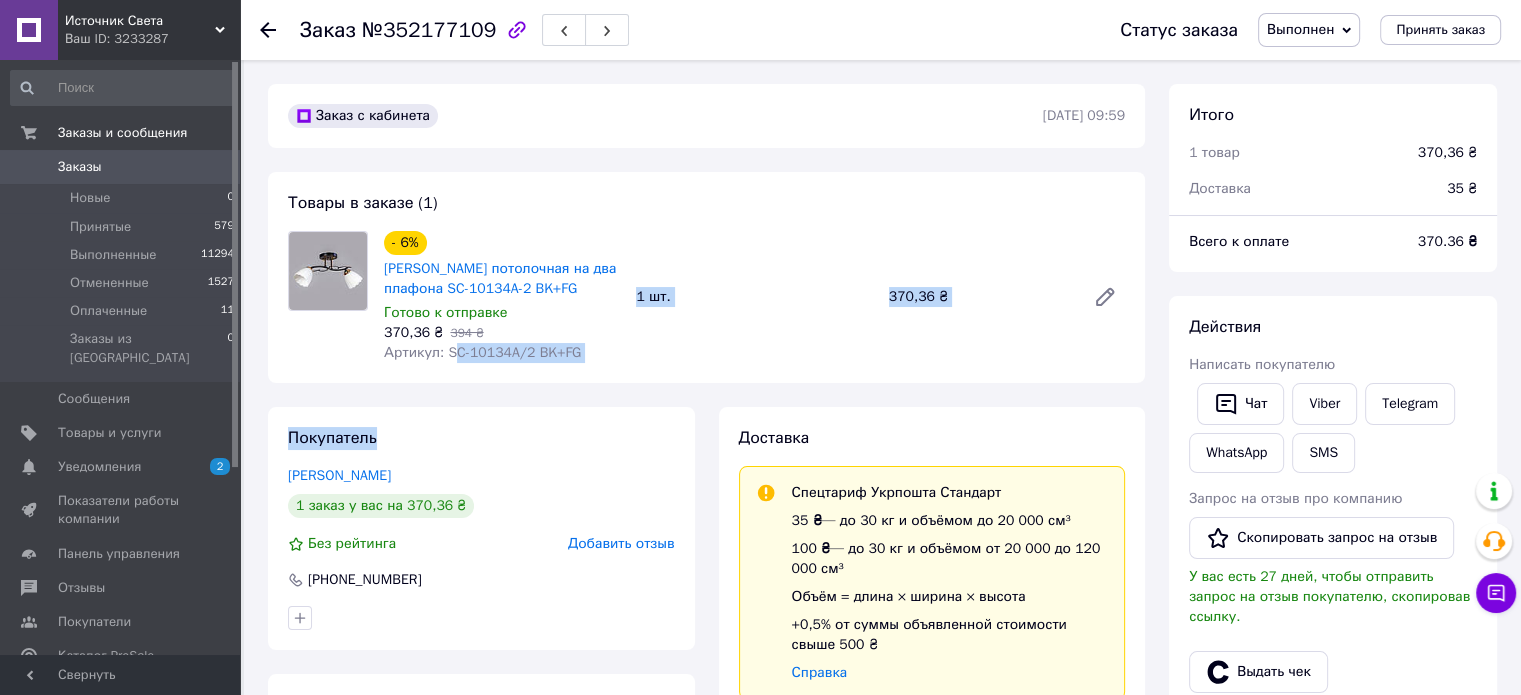 drag, startPoint x: 448, startPoint y: 358, endPoint x: 544, endPoint y: 387, distance: 100.28459 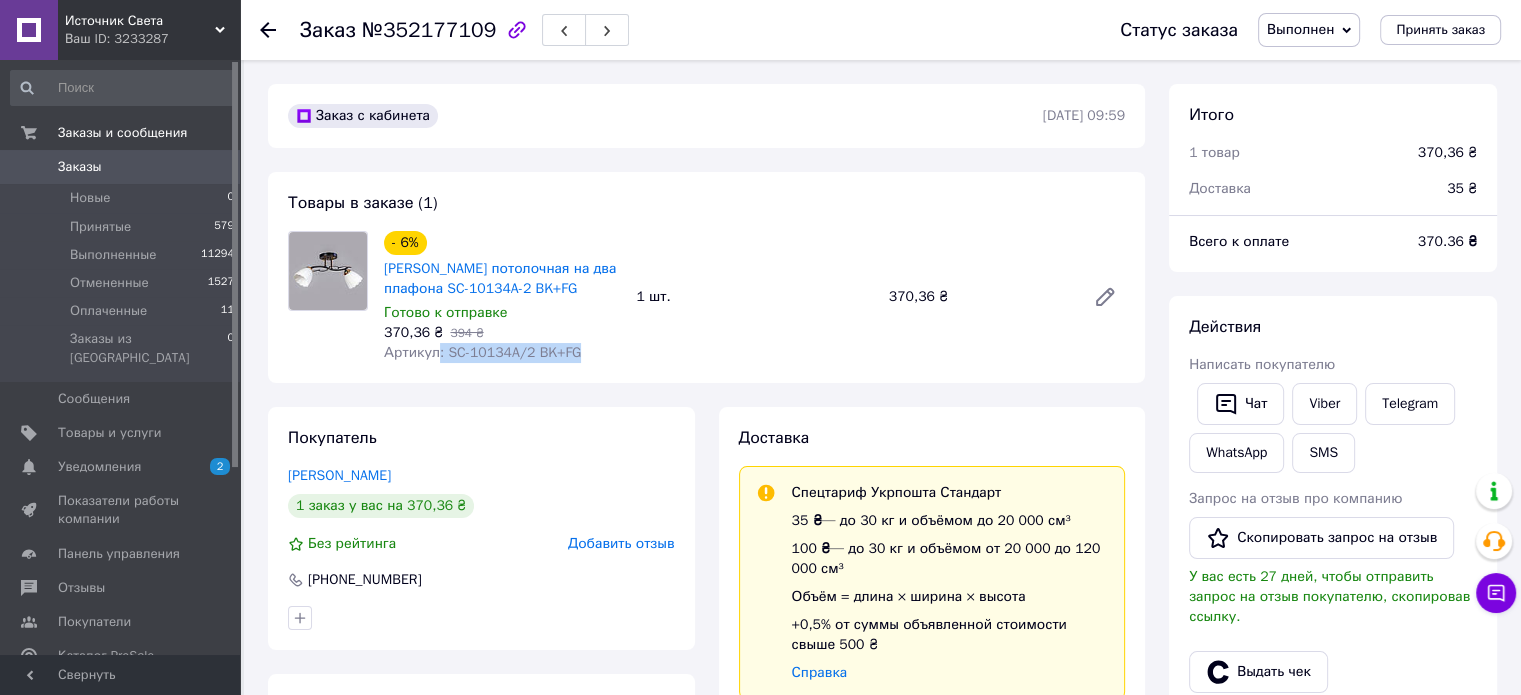 drag, startPoint x: 437, startPoint y: 355, endPoint x: 612, endPoint y: 360, distance: 175.07141 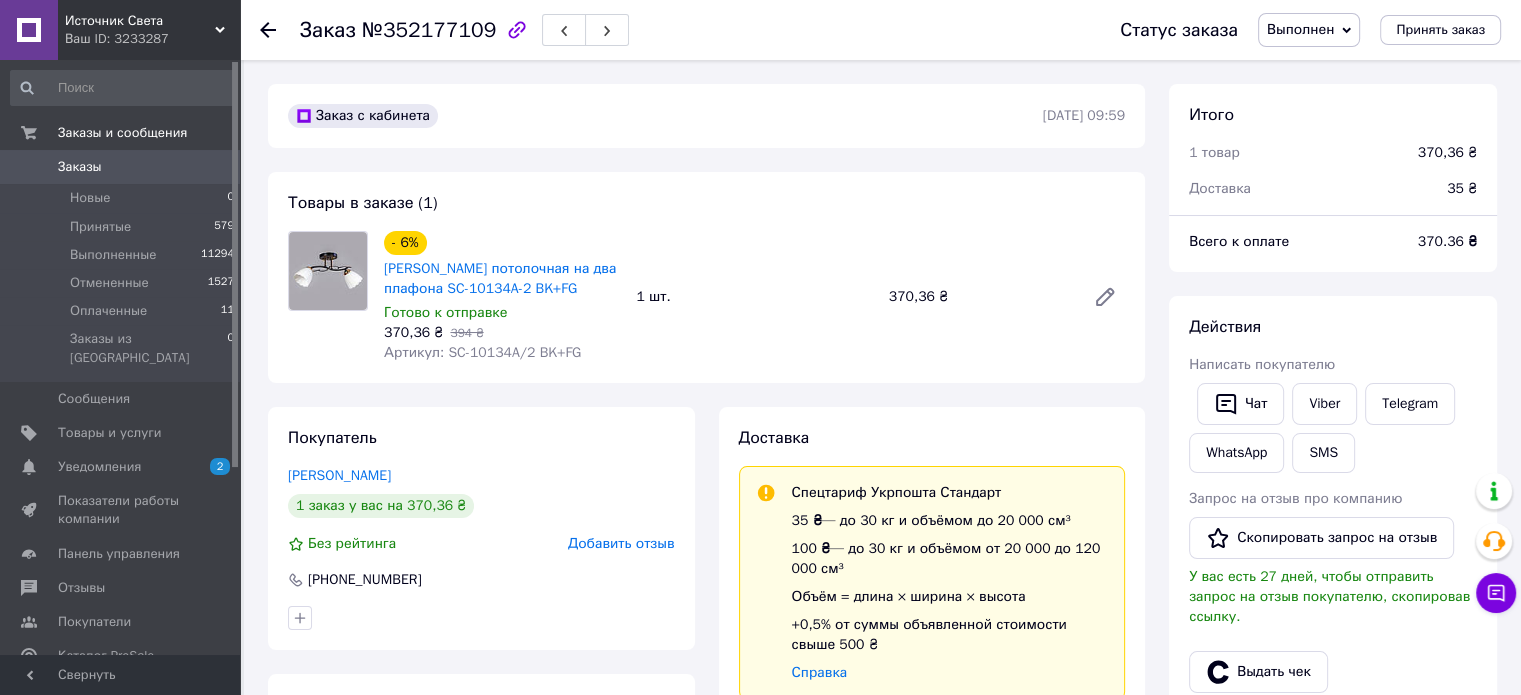 click on "Покупатель [PERSON_NAME] 1 заказ у вас на 370,36 ₴ Без рейтинга   Добавить отзыв [PHONE_NUMBER]" at bounding box center [481, 528] 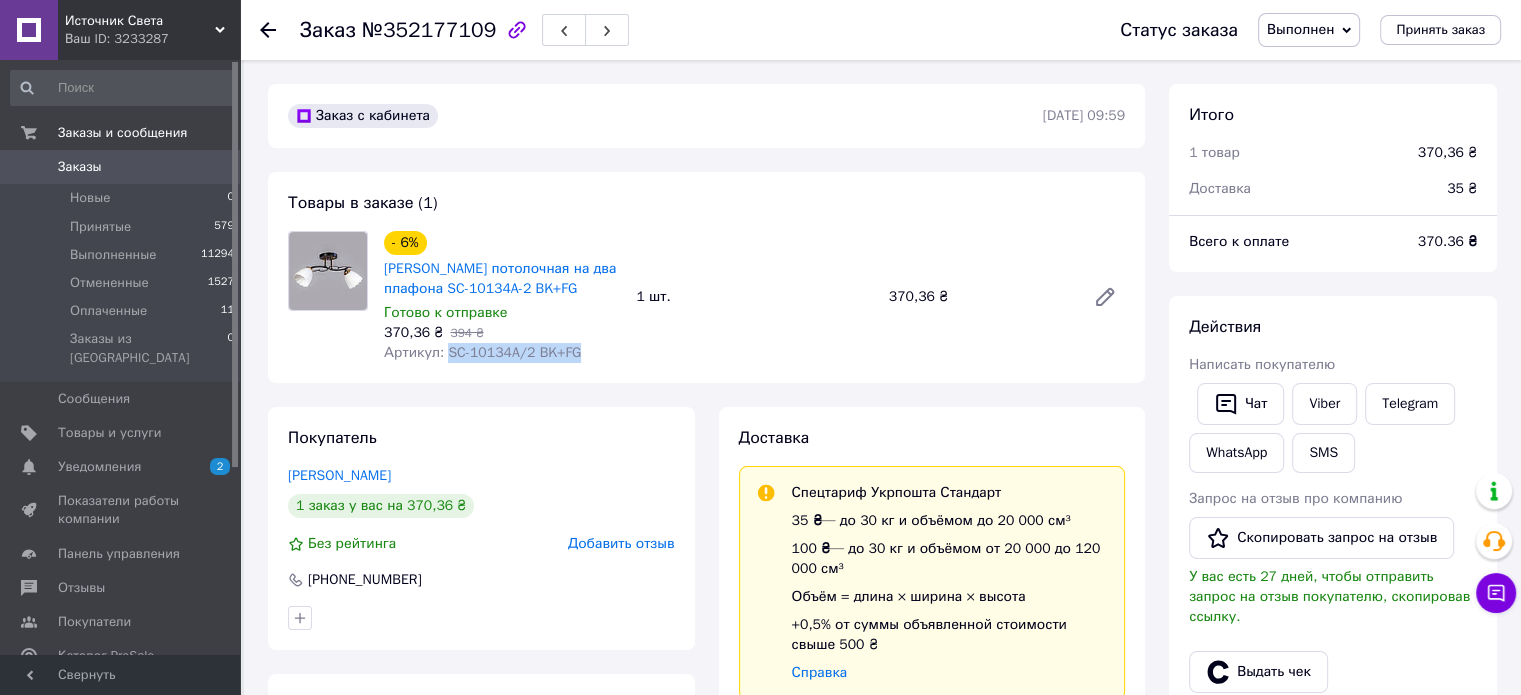 drag, startPoint x: 441, startPoint y: 352, endPoint x: 613, endPoint y: 372, distance: 173.15889 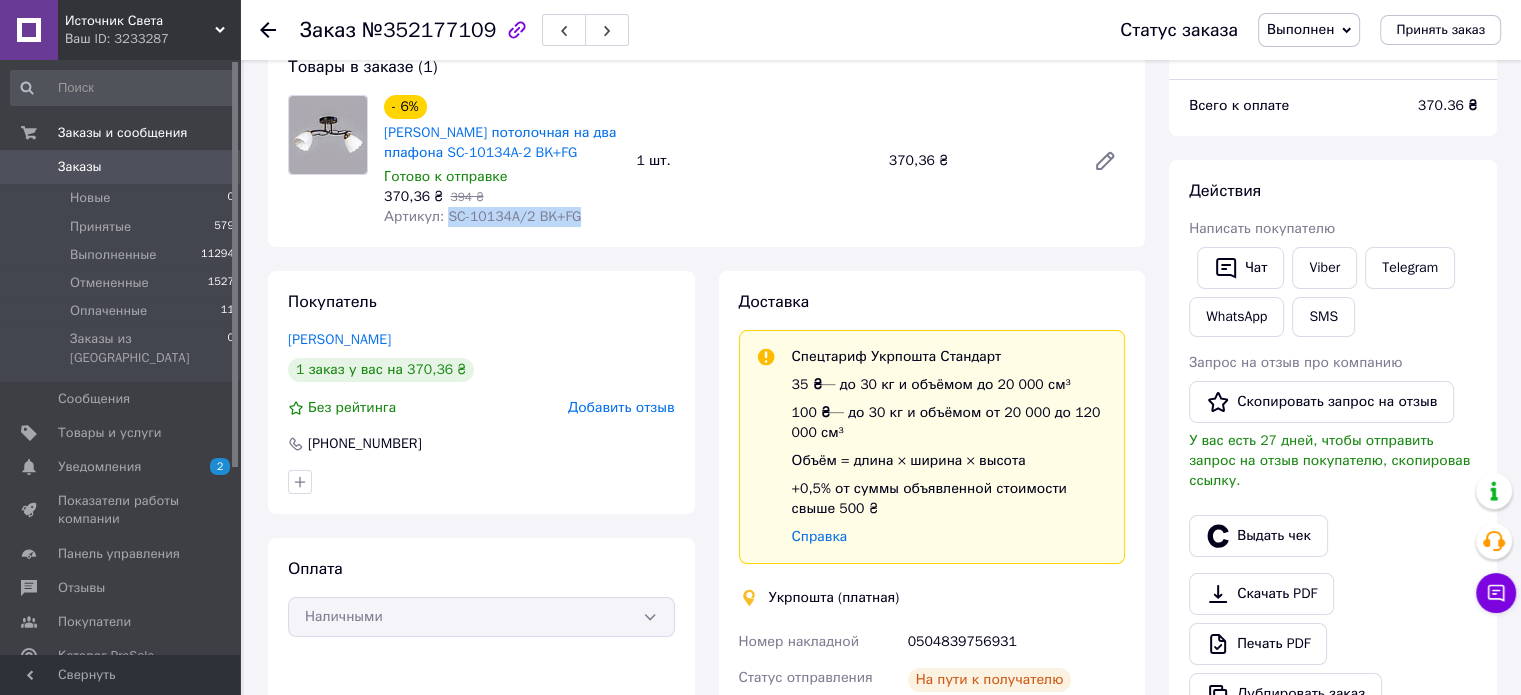 scroll, scrollTop: 0, scrollLeft: 0, axis: both 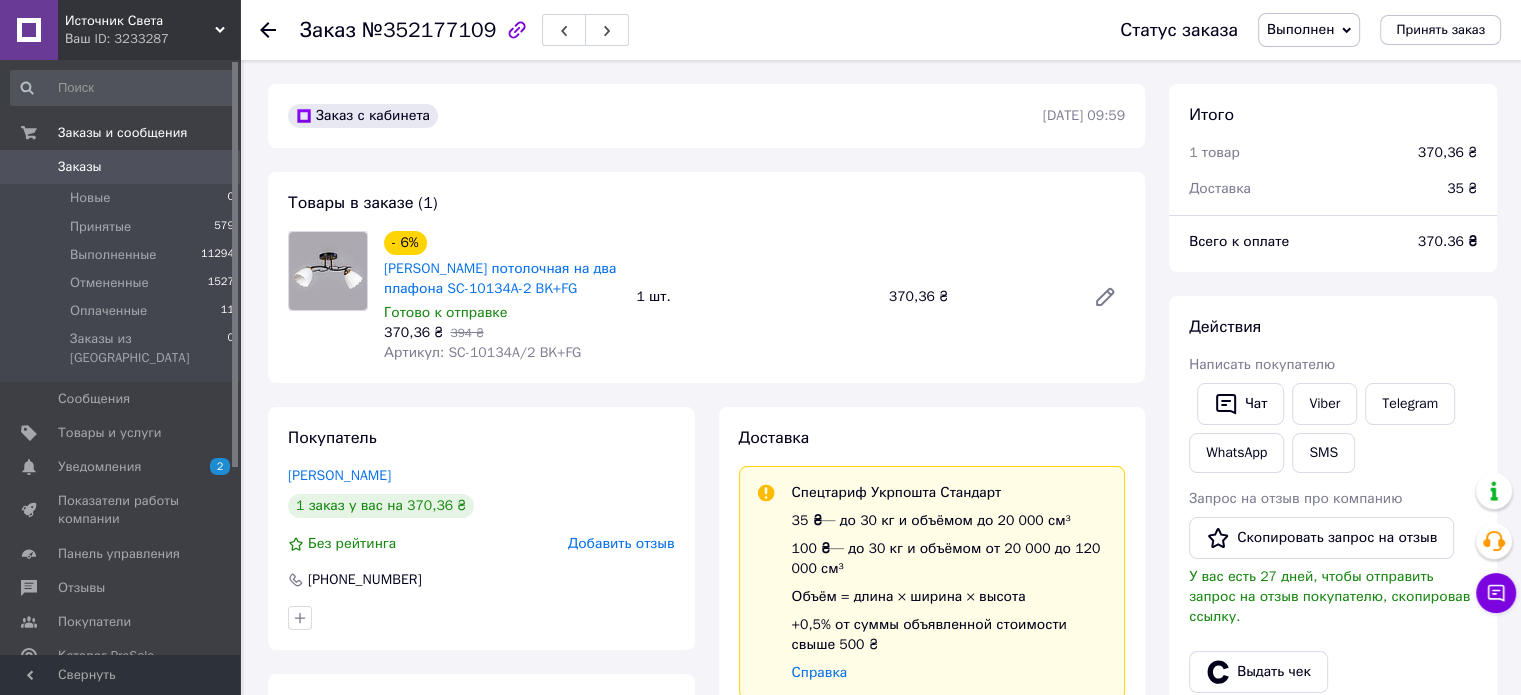 click 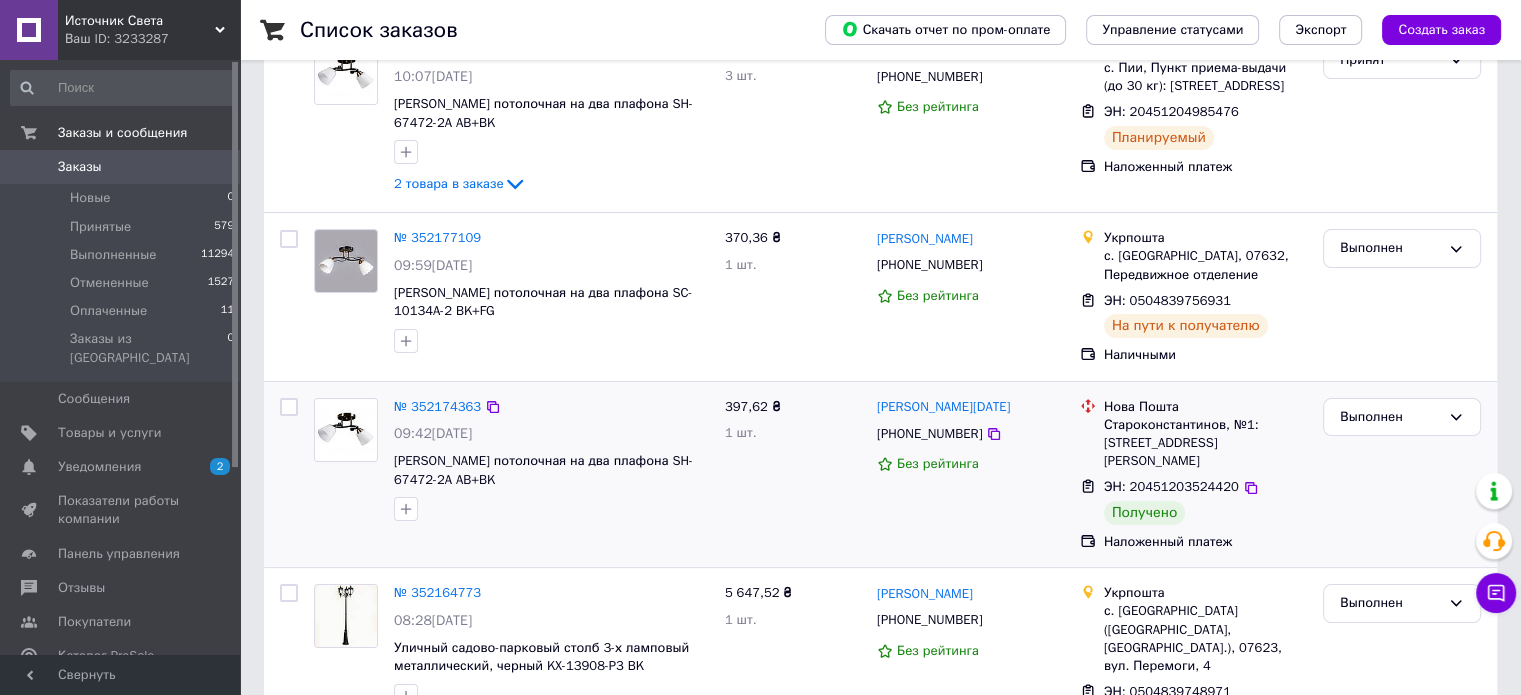 scroll, scrollTop: 300, scrollLeft: 0, axis: vertical 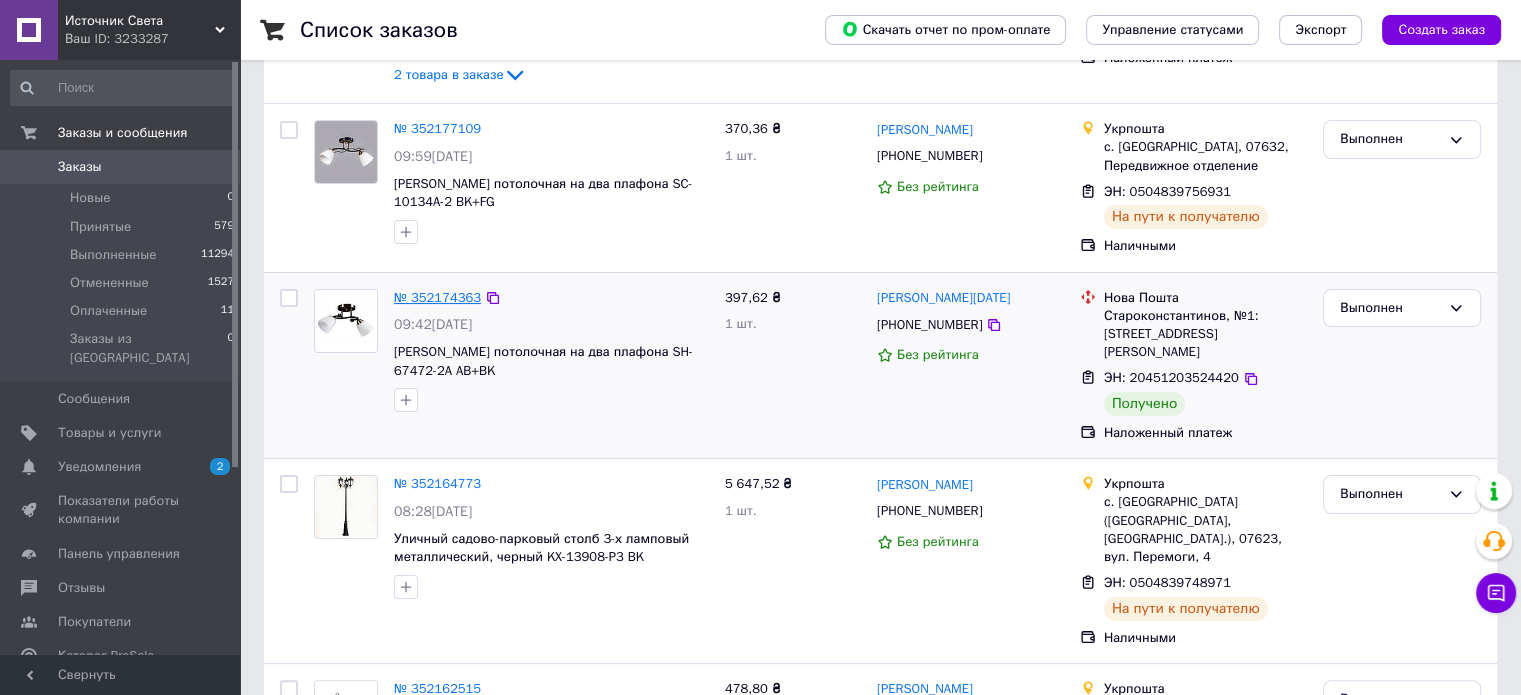 click on "№ 352174363" at bounding box center (437, 297) 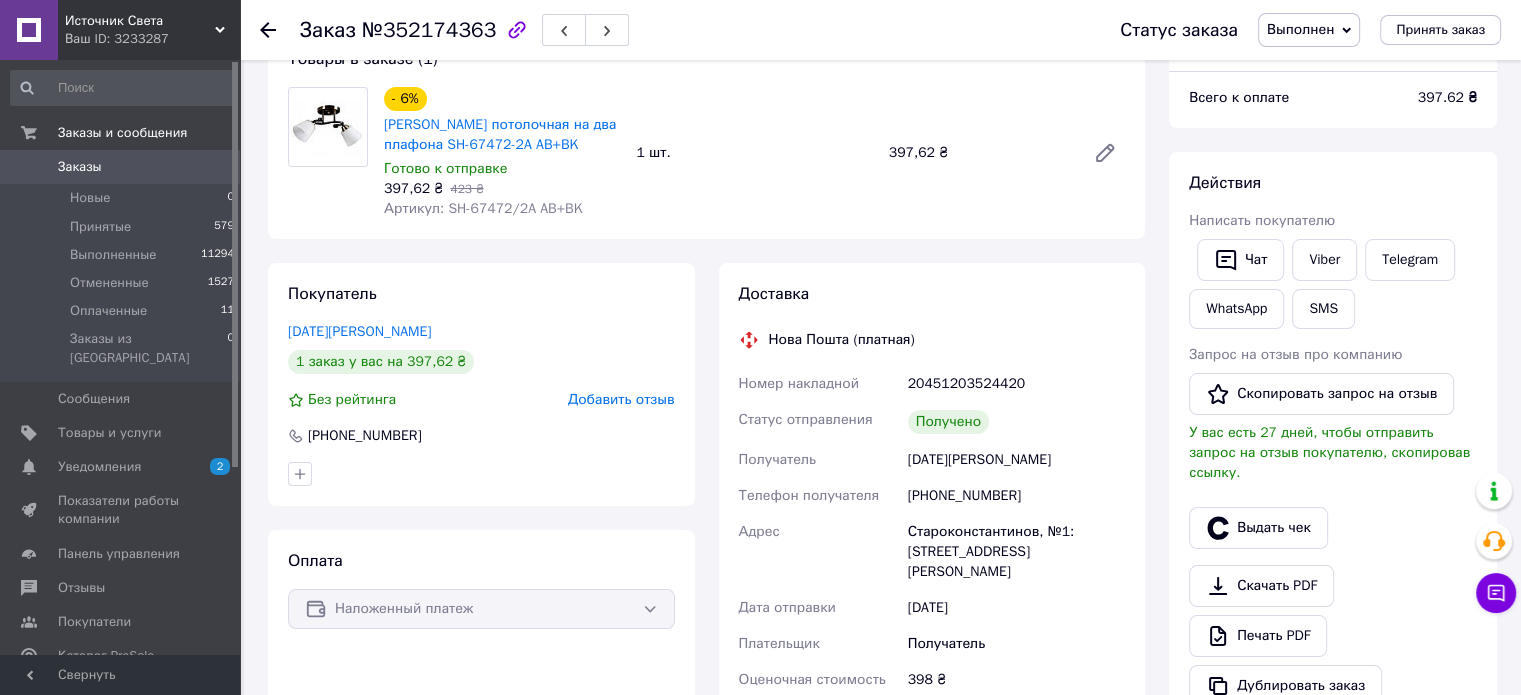 scroll, scrollTop: 0, scrollLeft: 0, axis: both 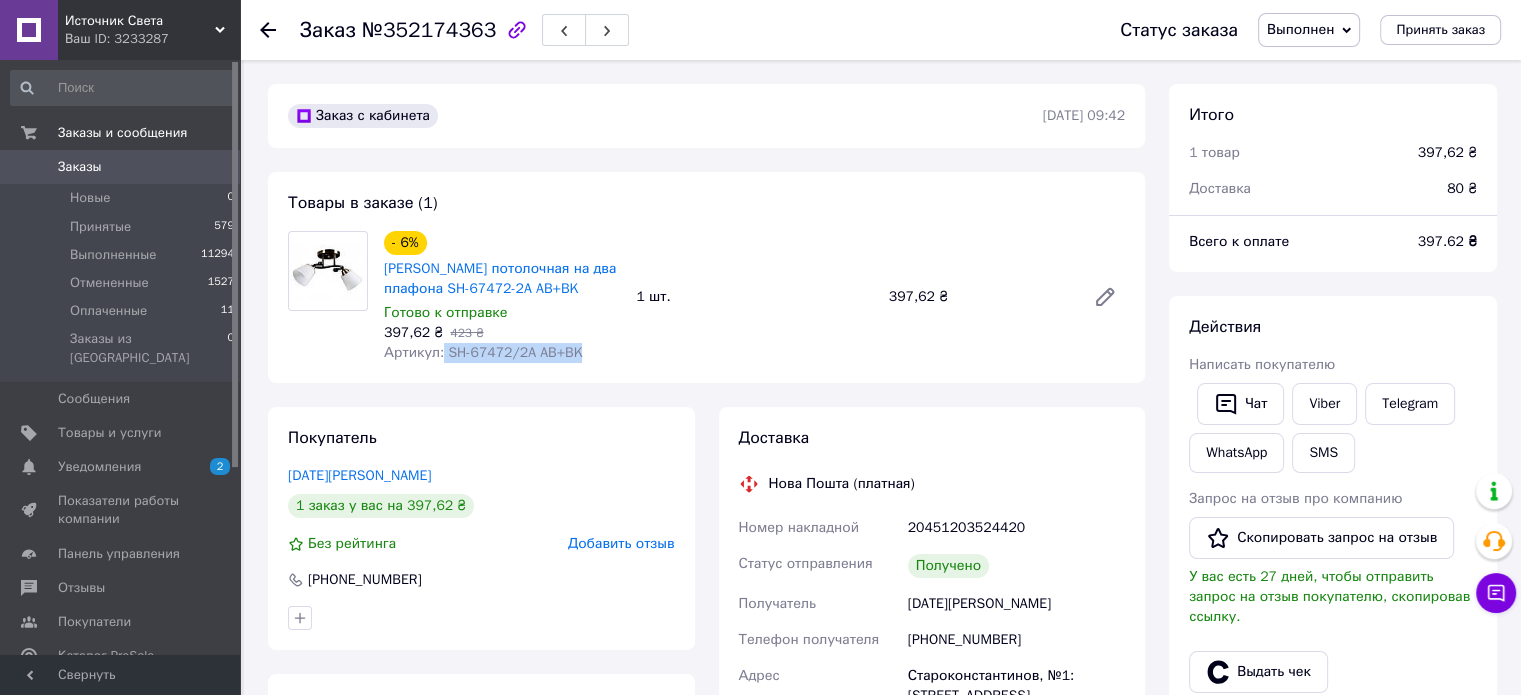 drag, startPoint x: 441, startPoint y: 351, endPoint x: 592, endPoint y: 379, distance: 153.57408 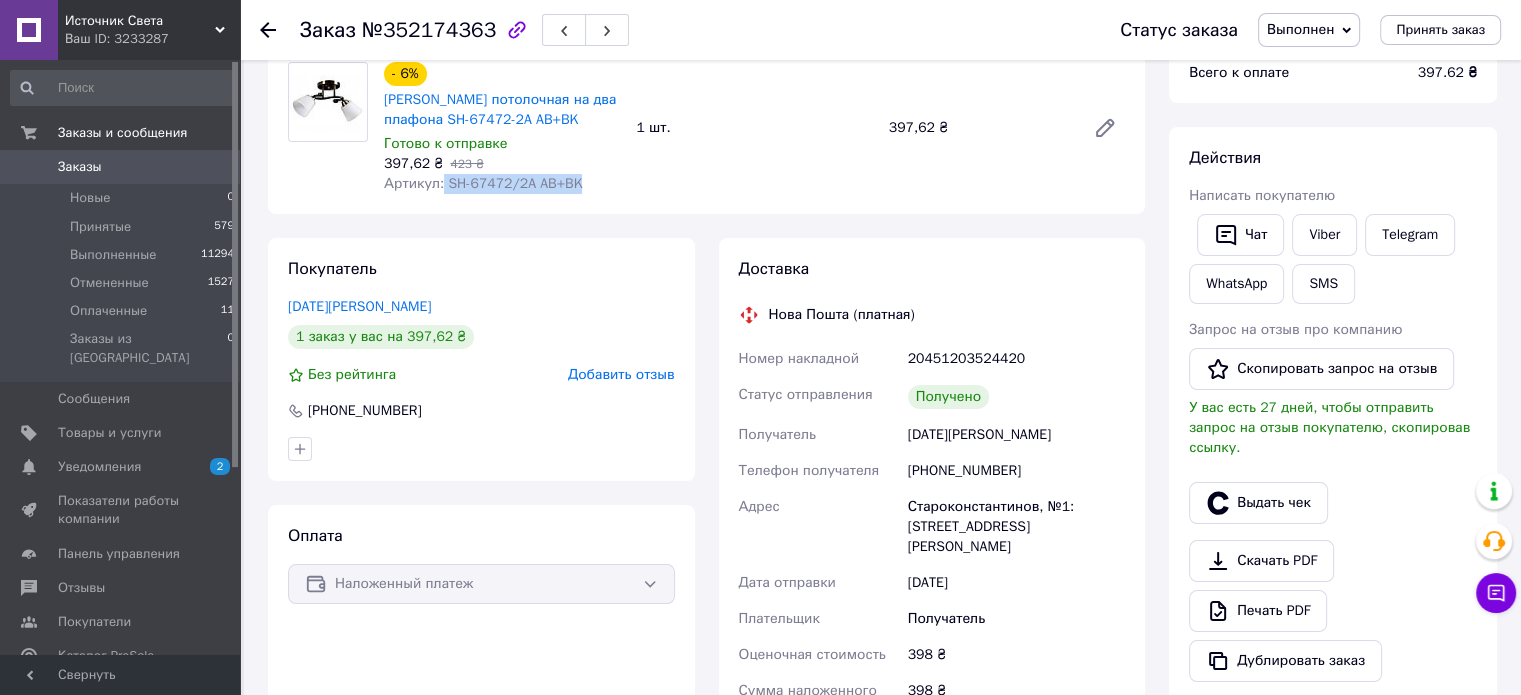 scroll, scrollTop: 200, scrollLeft: 0, axis: vertical 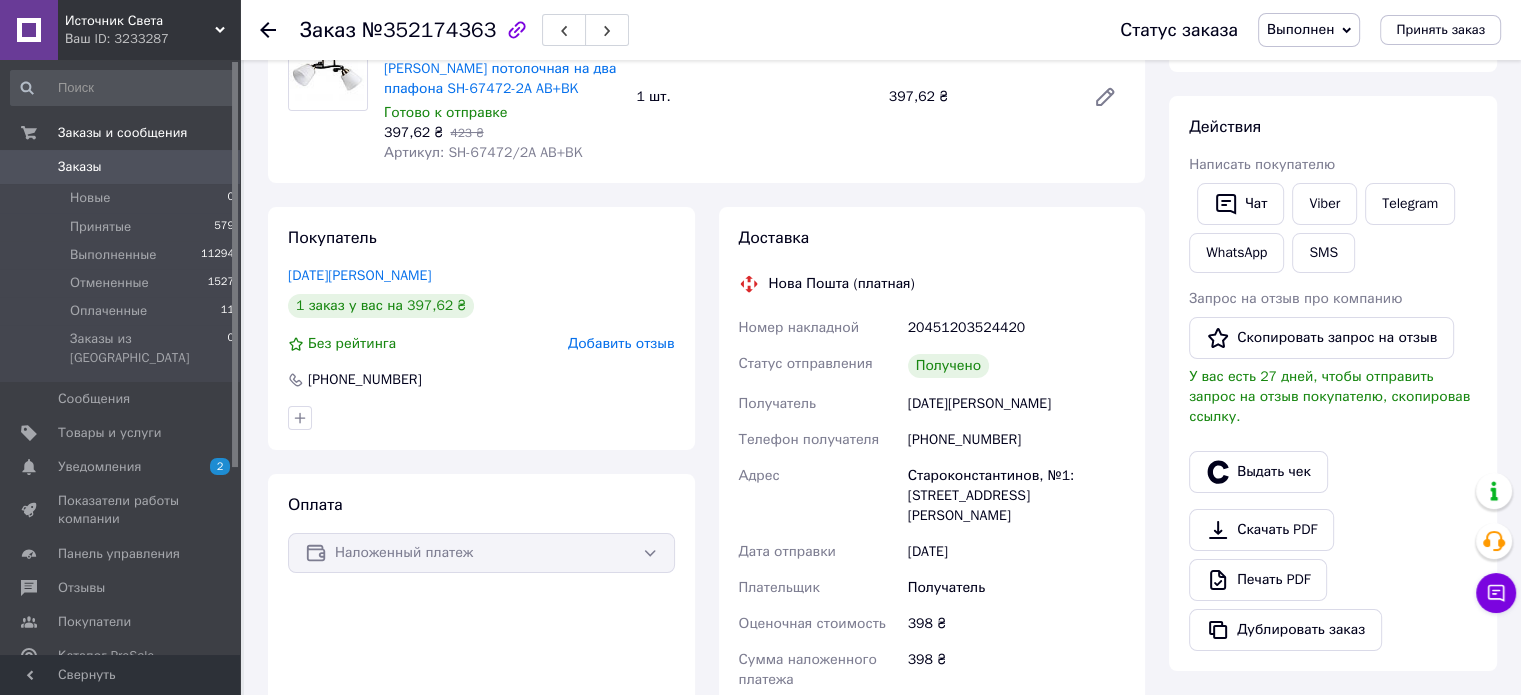 click 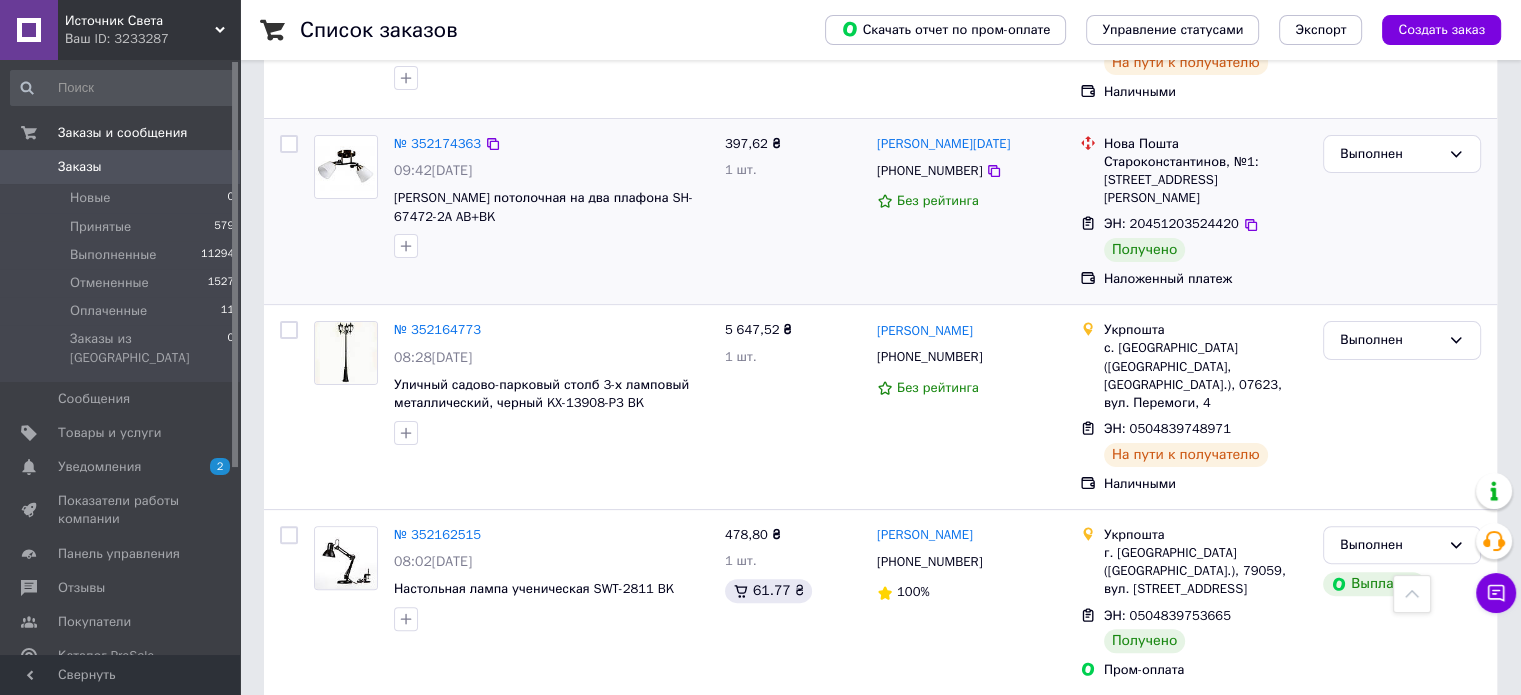 scroll, scrollTop: 500, scrollLeft: 0, axis: vertical 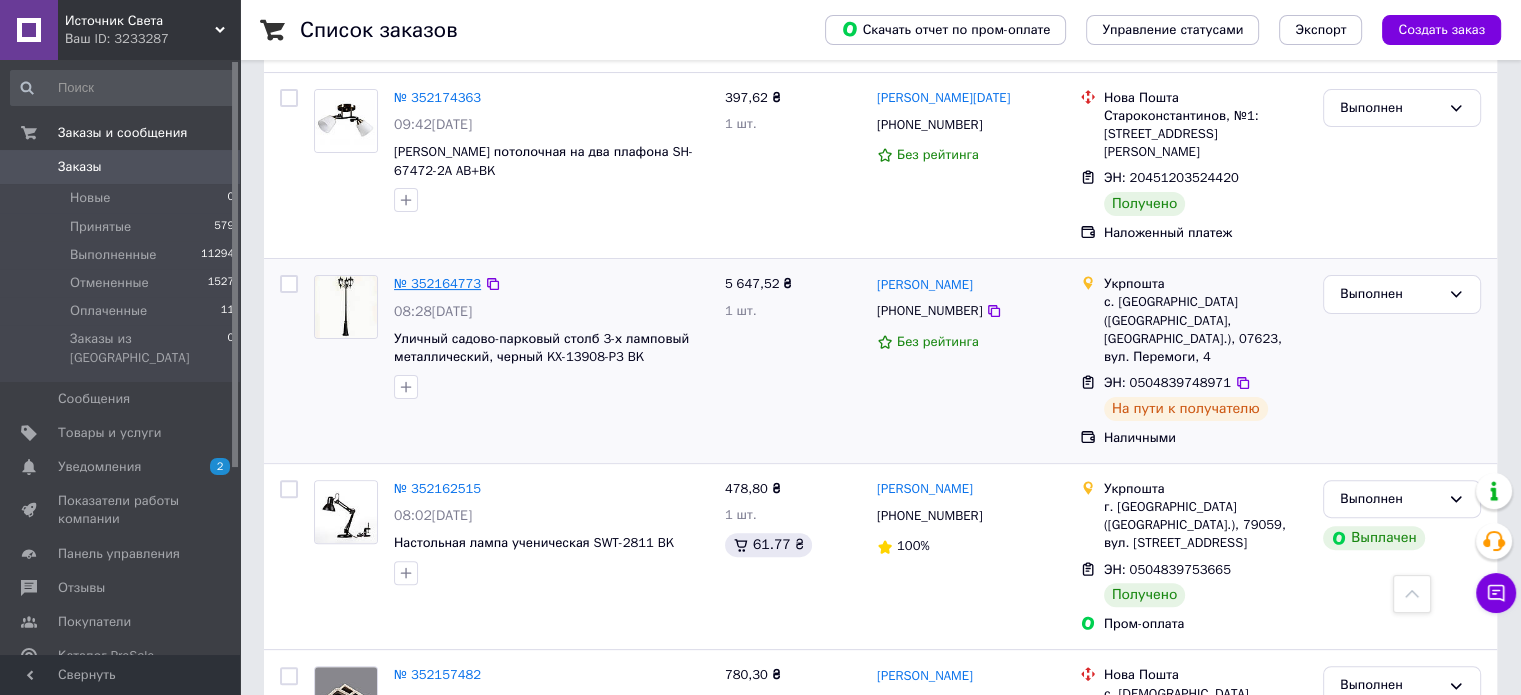 click on "№ 352164773" at bounding box center [437, 283] 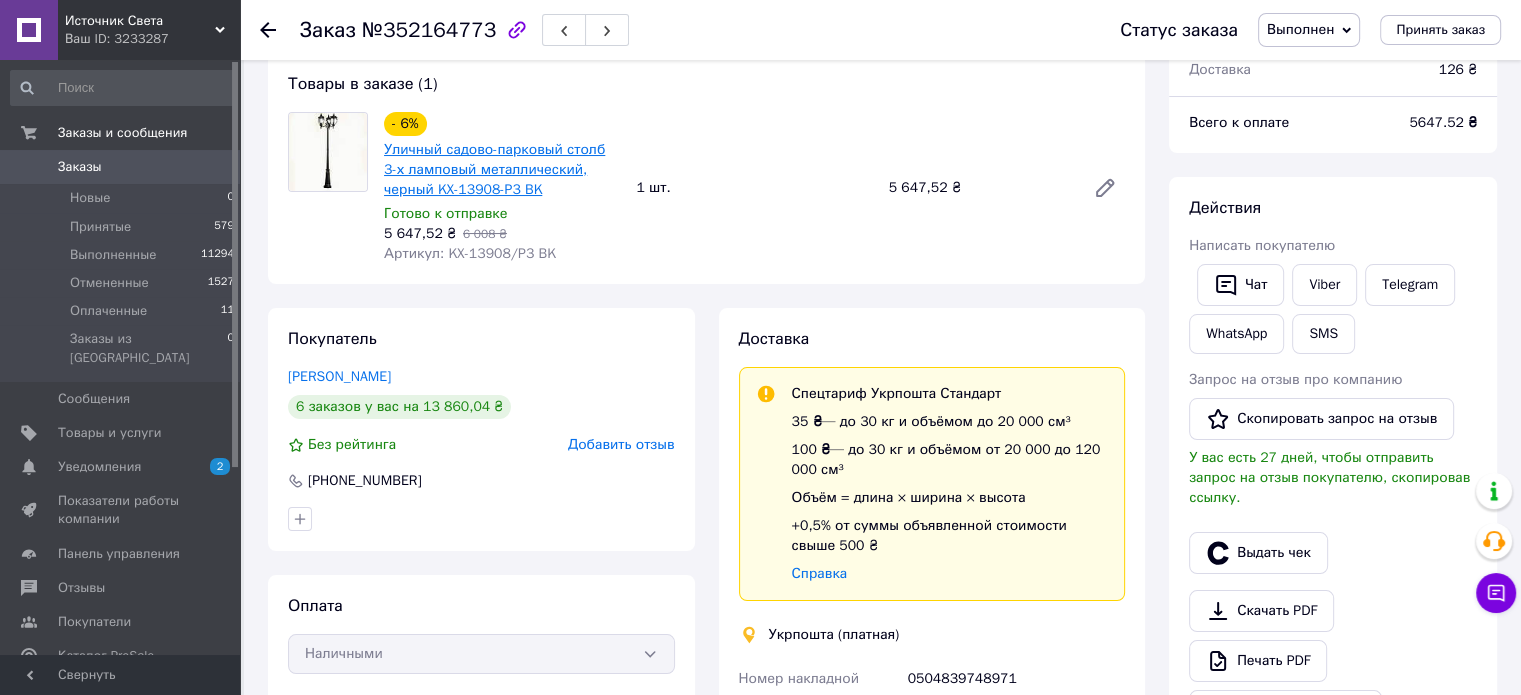 scroll, scrollTop: 0, scrollLeft: 0, axis: both 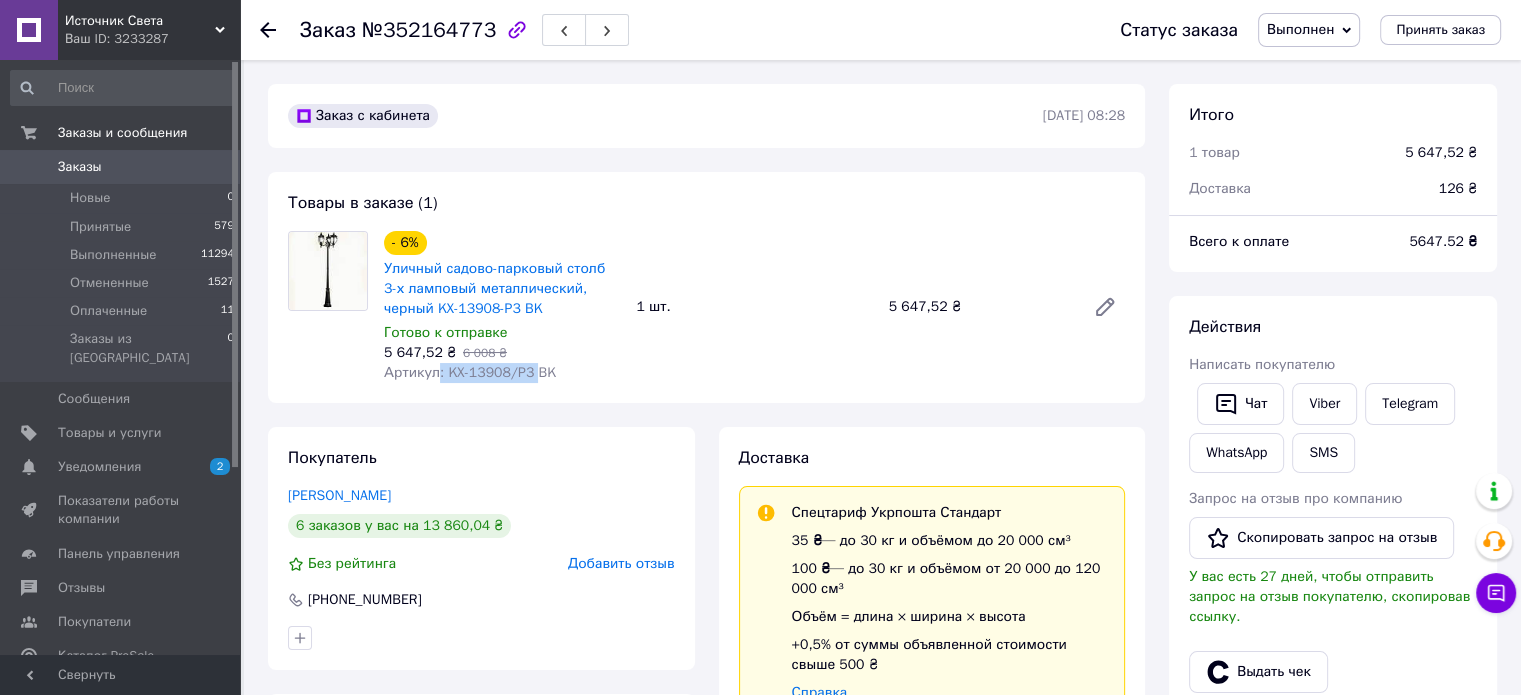 drag, startPoint x: 437, startPoint y: 378, endPoint x: 528, endPoint y: 379, distance: 91.00549 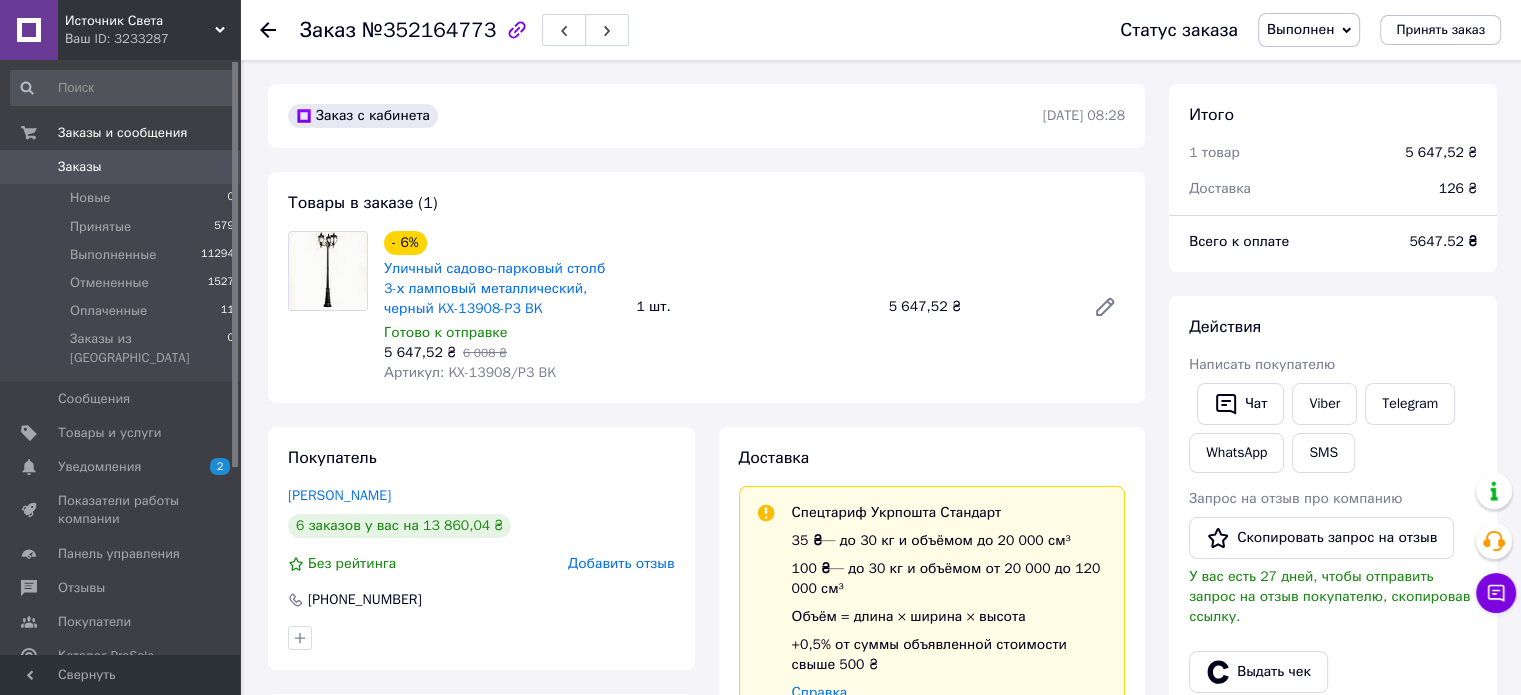 click on "Заказ с кабинета [DATE] 08:28 Товары в заказе (1) - 6% Уличный садово-парковый столб 3-х ламповый металлический, черный KX-13908-P3 BK Готово к отправке 5 647,52 ₴   6 008 ₴ Артикул: KX-13908/P3 BK 1 шт. 5 647,52 ₴ Покупатель [PERSON_NAME] 6 заказов у вас на 13 860,04 ₴ Без рейтинга   Добавить отзыв [PHONE_NUMBER] Оплата Наличными Доставка Спецтариф Укрпошта Стандарт 35 ₴  — до 30 кг и объёмом до 20 000 см³ 100 ₴  — до 30 кг и объёмом от 20 000 до 120 000 см³ Объём = длина × ширина × высота +0,5% от суммы объявленной стоимости свыше 500 ₴ Справка Укрпошта (платная) Номер накладной 0504839748971 Статус отправления" at bounding box center (706, 1029) 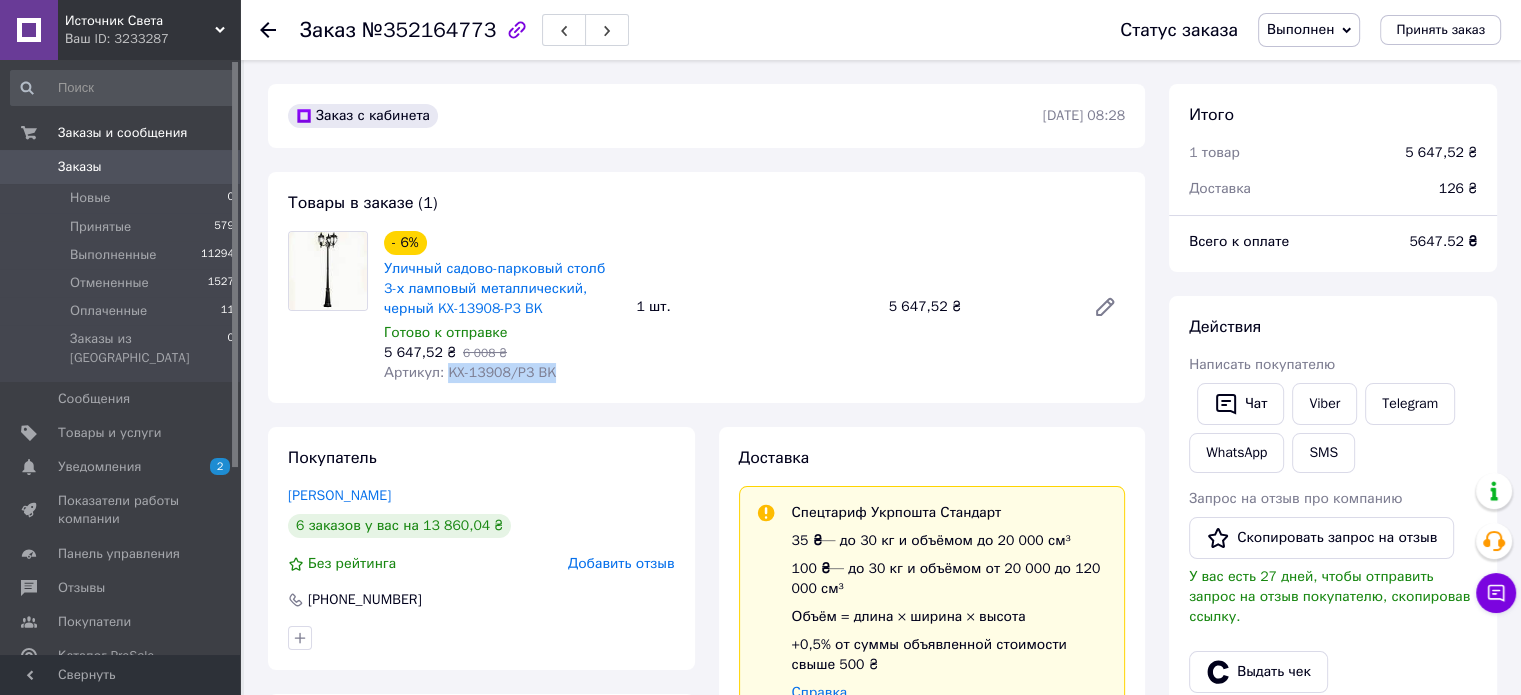 drag, startPoint x: 443, startPoint y: 369, endPoint x: 565, endPoint y: 367, distance: 122.016396 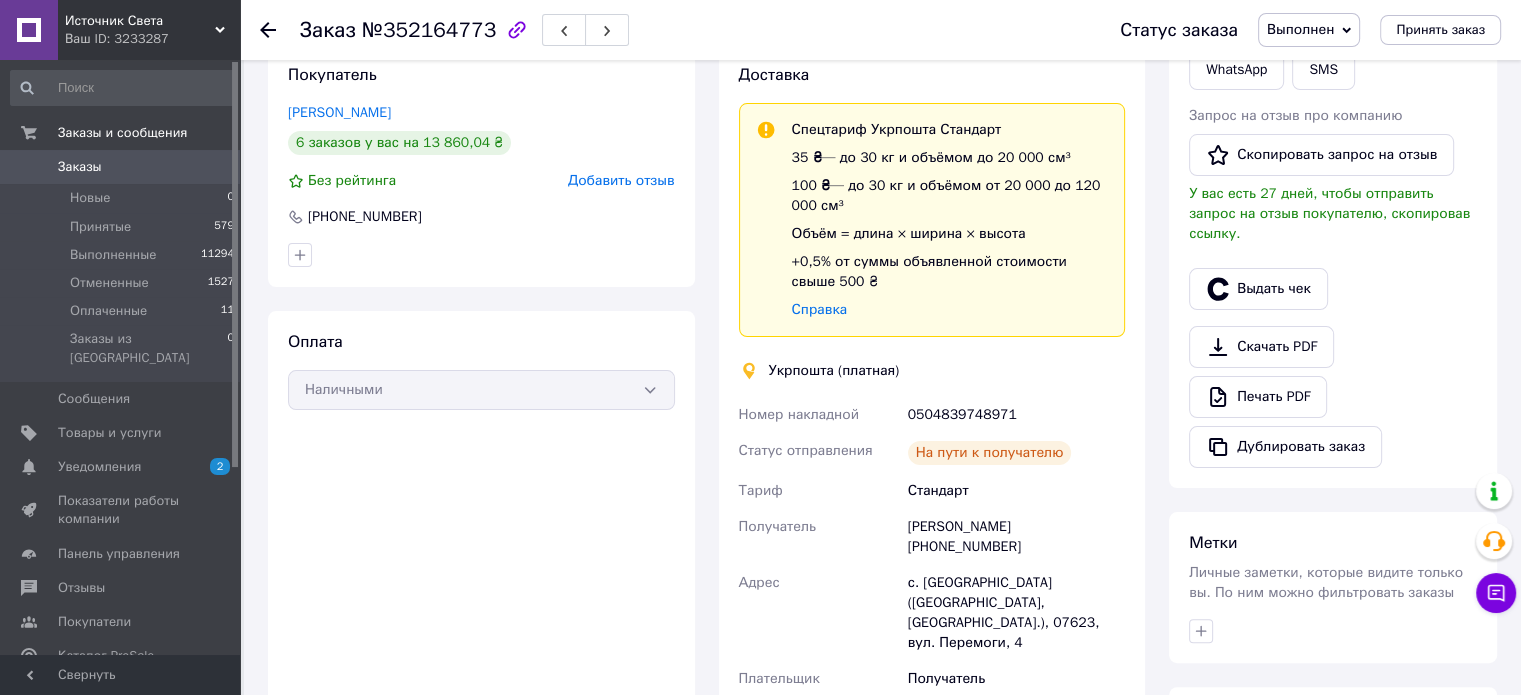 scroll, scrollTop: 600, scrollLeft: 0, axis: vertical 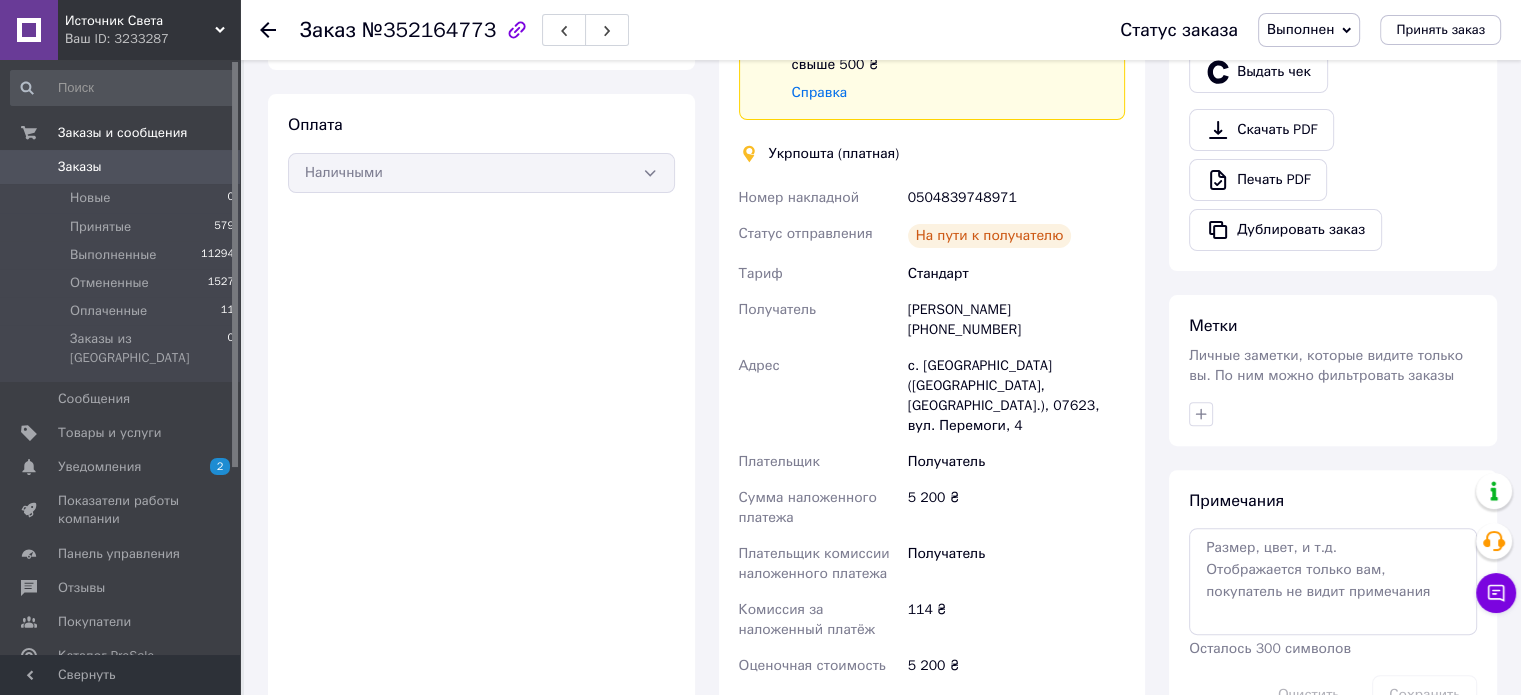 click on "Заказ №352164773 Статус заказа Выполнен Принят Отменен Оплаченный Принять заказ" at bounding box center [880, 30] 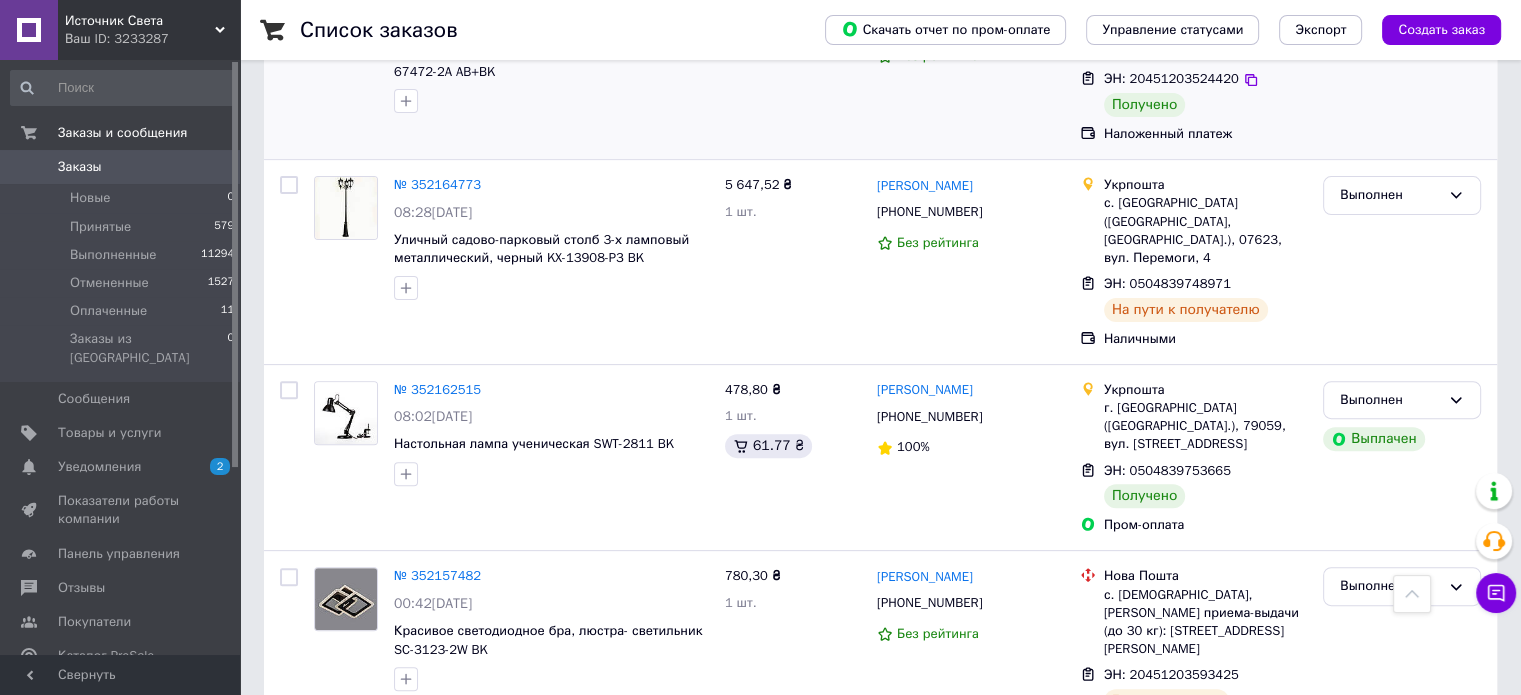 scroll, scrollTop: 600, scrollLeft: 0, axis: vertical 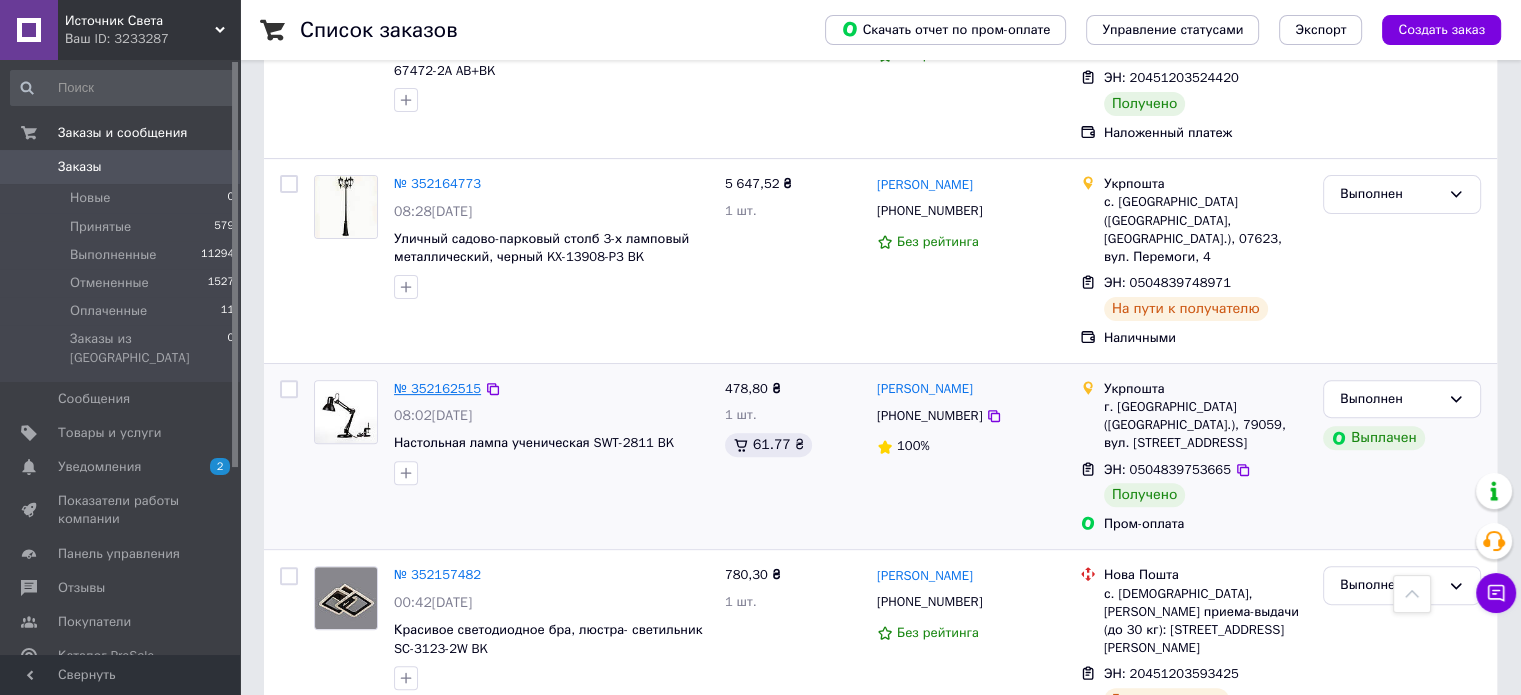 click on "№ 352162515" at bounding box center [437, 388] 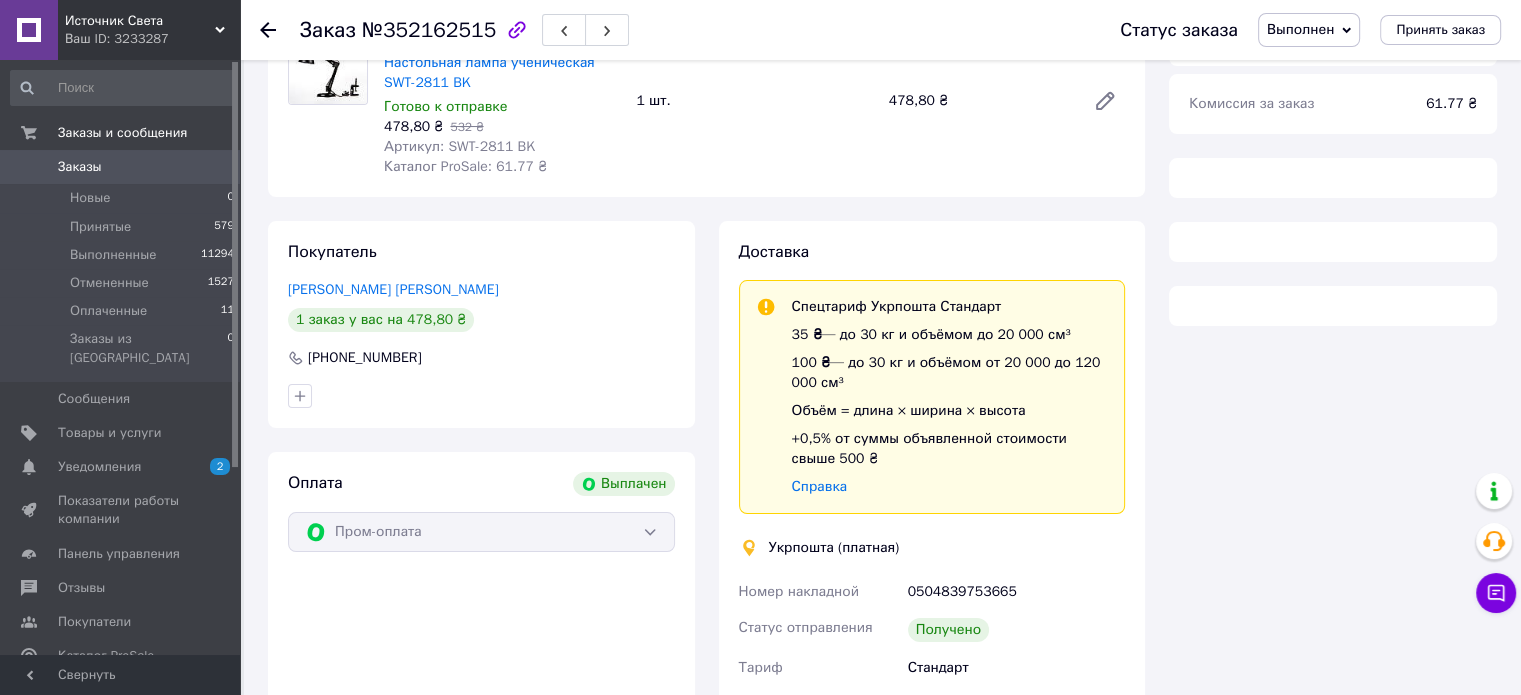 scroll, scrollTop: 120, scrollLeft: 0, axis: vertical 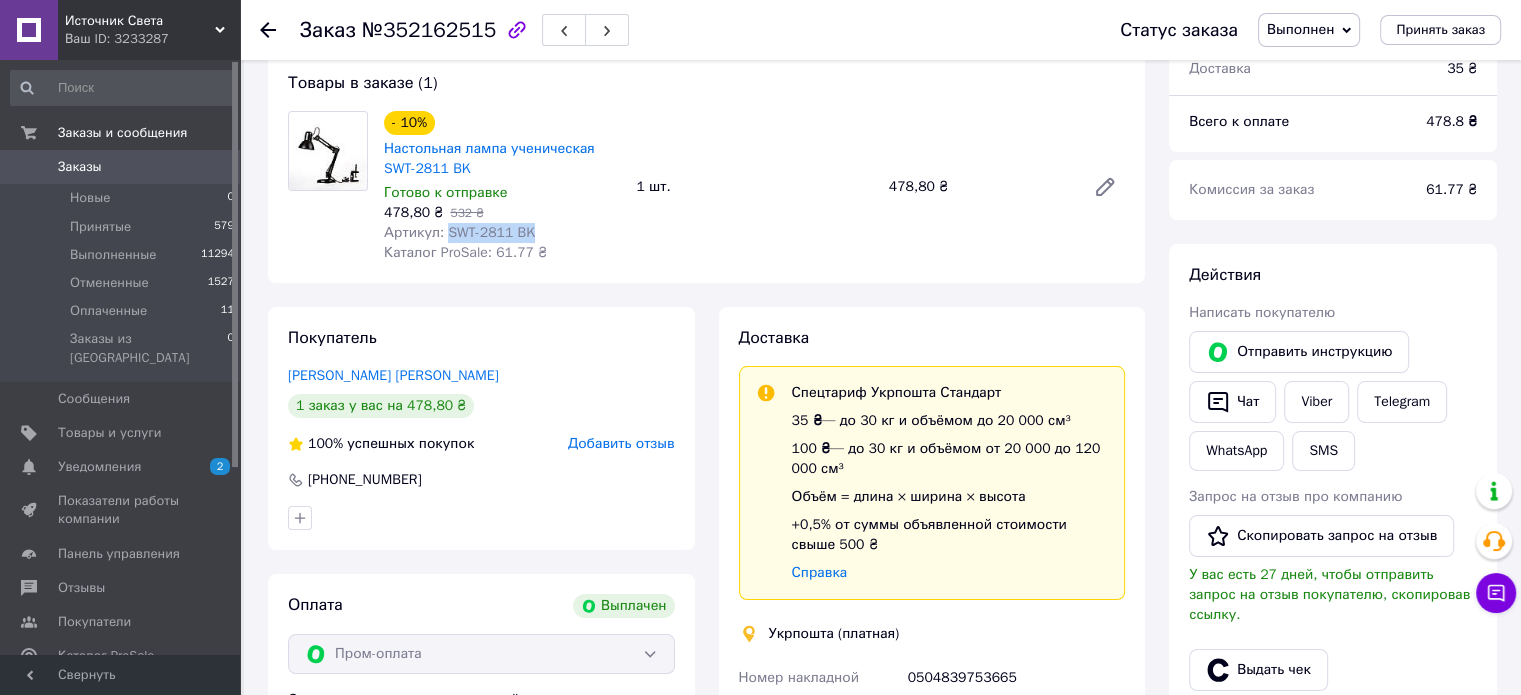 drag, startPoint x: 441, startPoint y: 227, endPoint x: 531, endPoint y: 230, distance: 90.04999 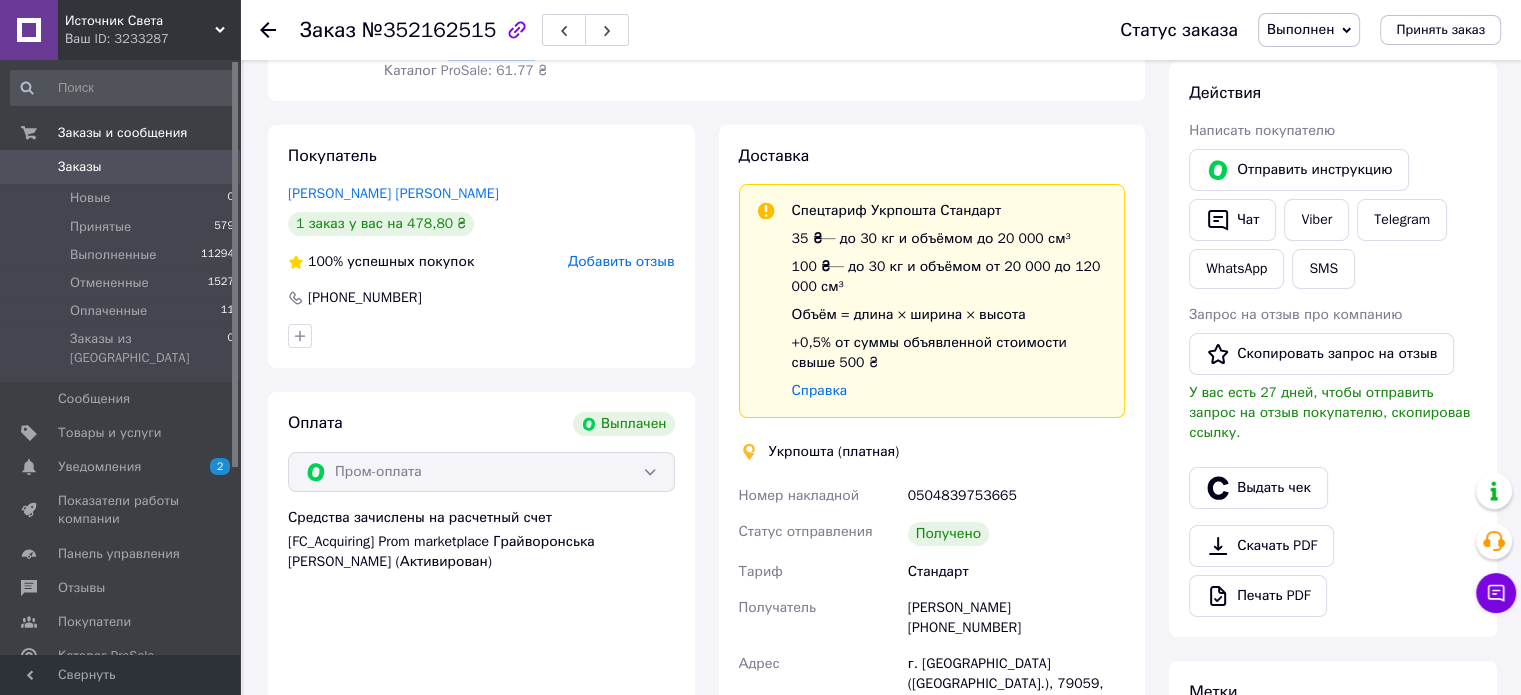 scroll, scrollTop: 320, scrollLeft: 0, axis: vertical 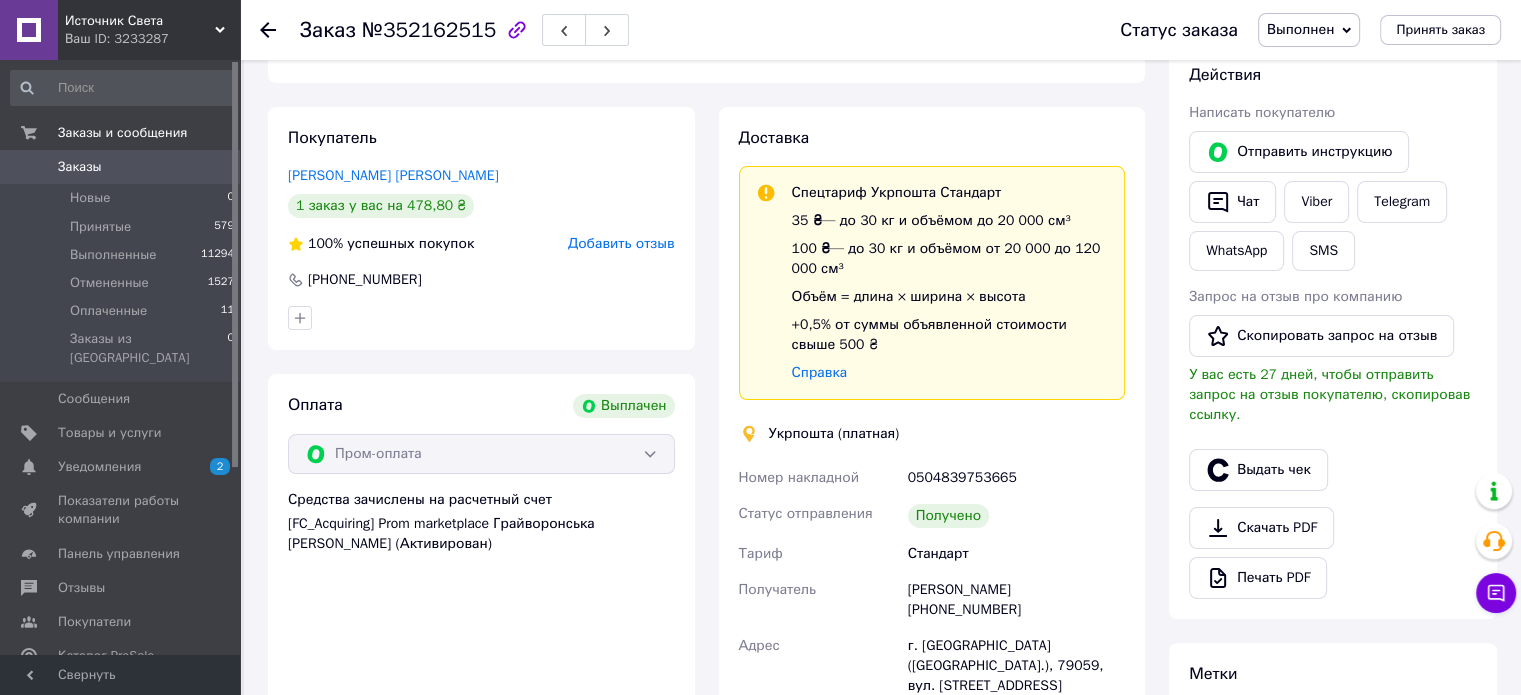 click 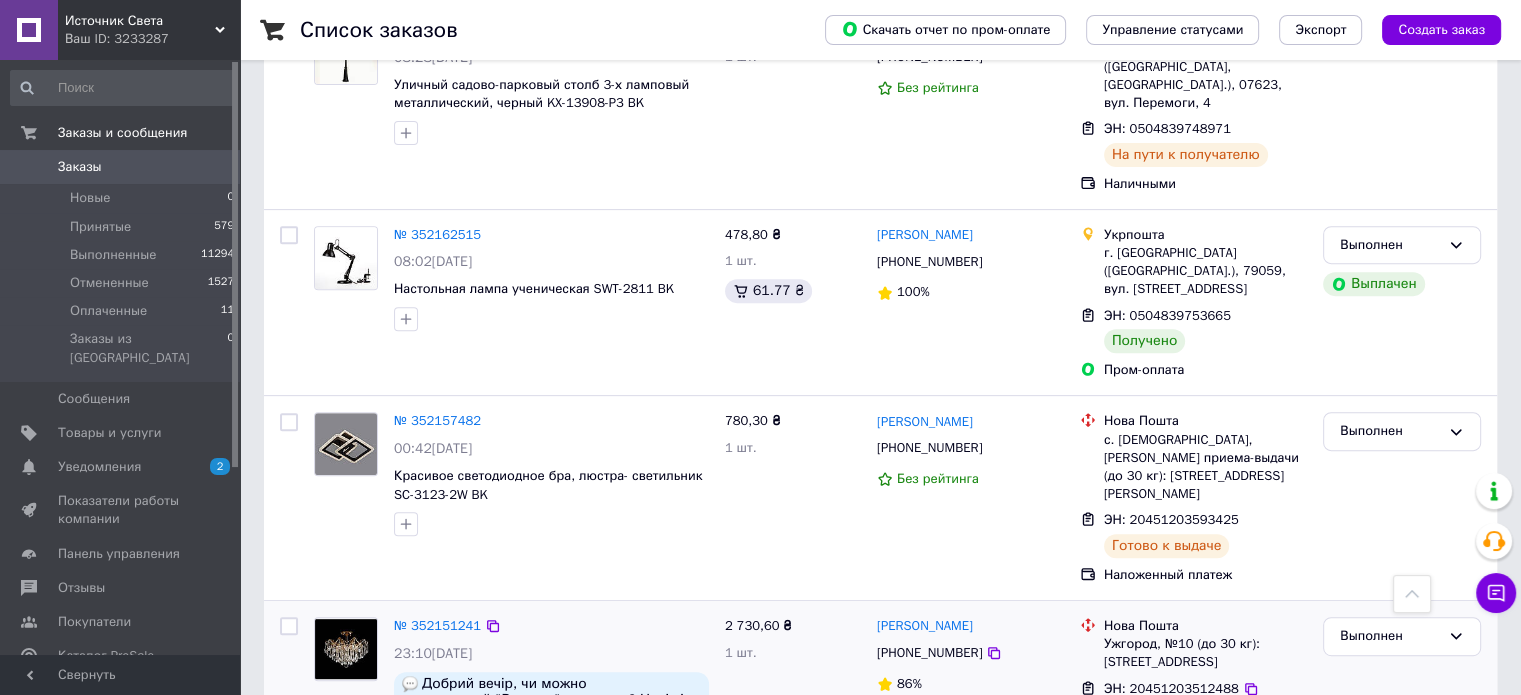 scroll, scrollTop: 800, scrollLeft: 0, axis: vertical 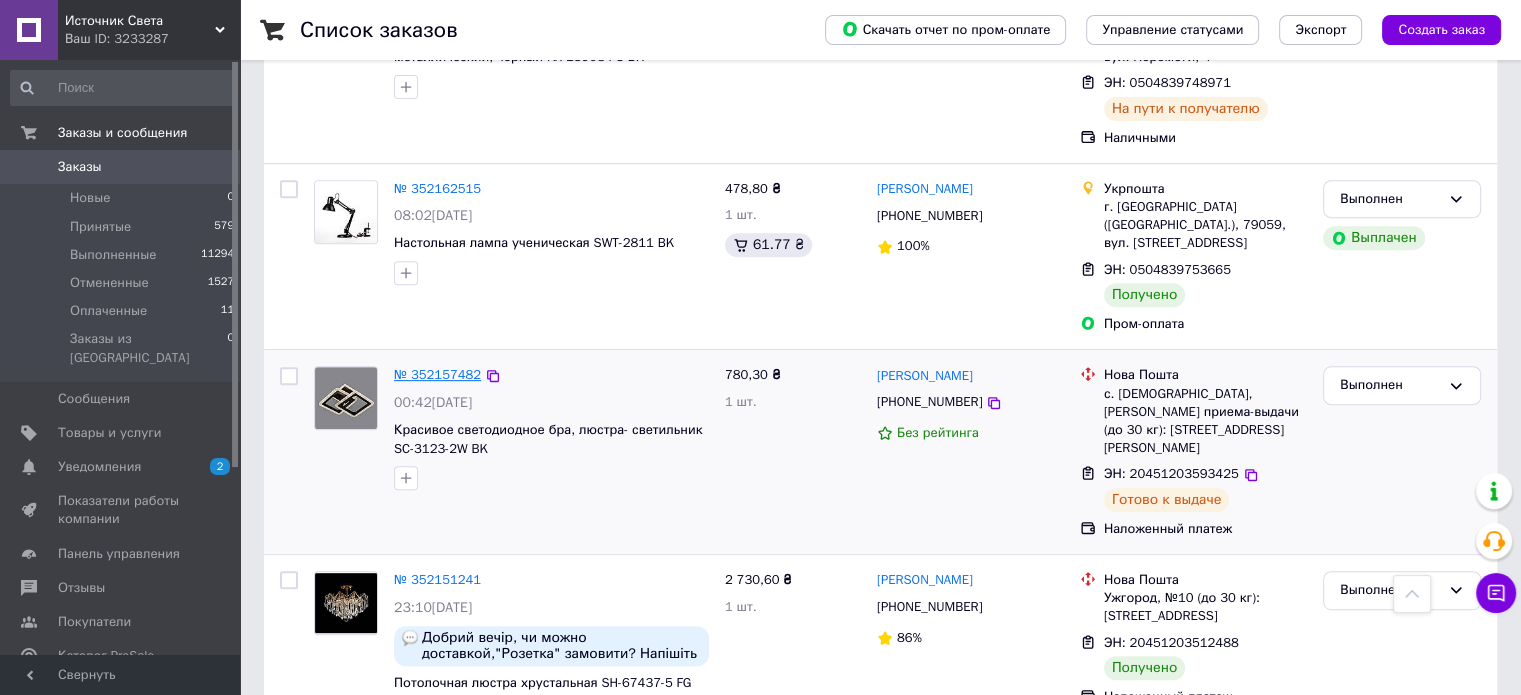 click on "№ 352157482" at bounding box center (437, 374) 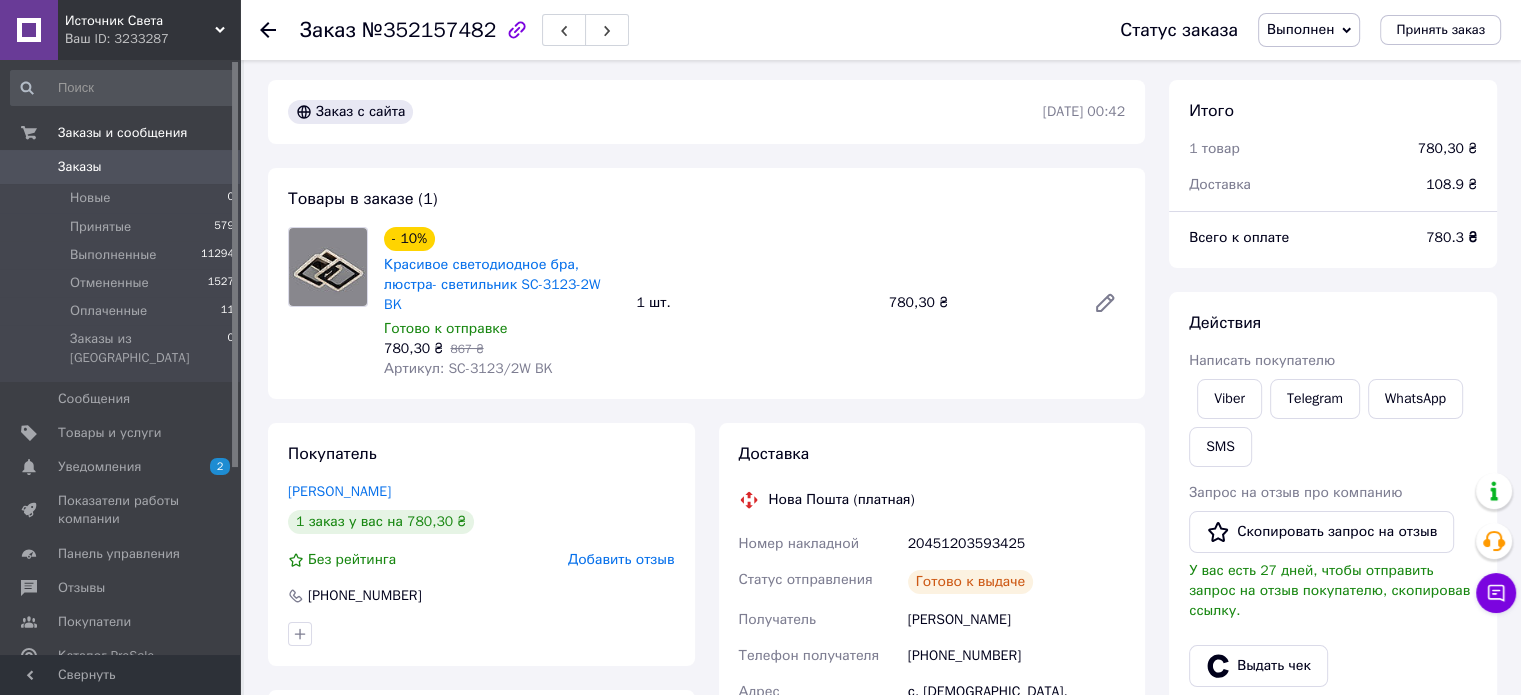 scroll, scrollTop: 0, scrollLeft: 0, axis: both 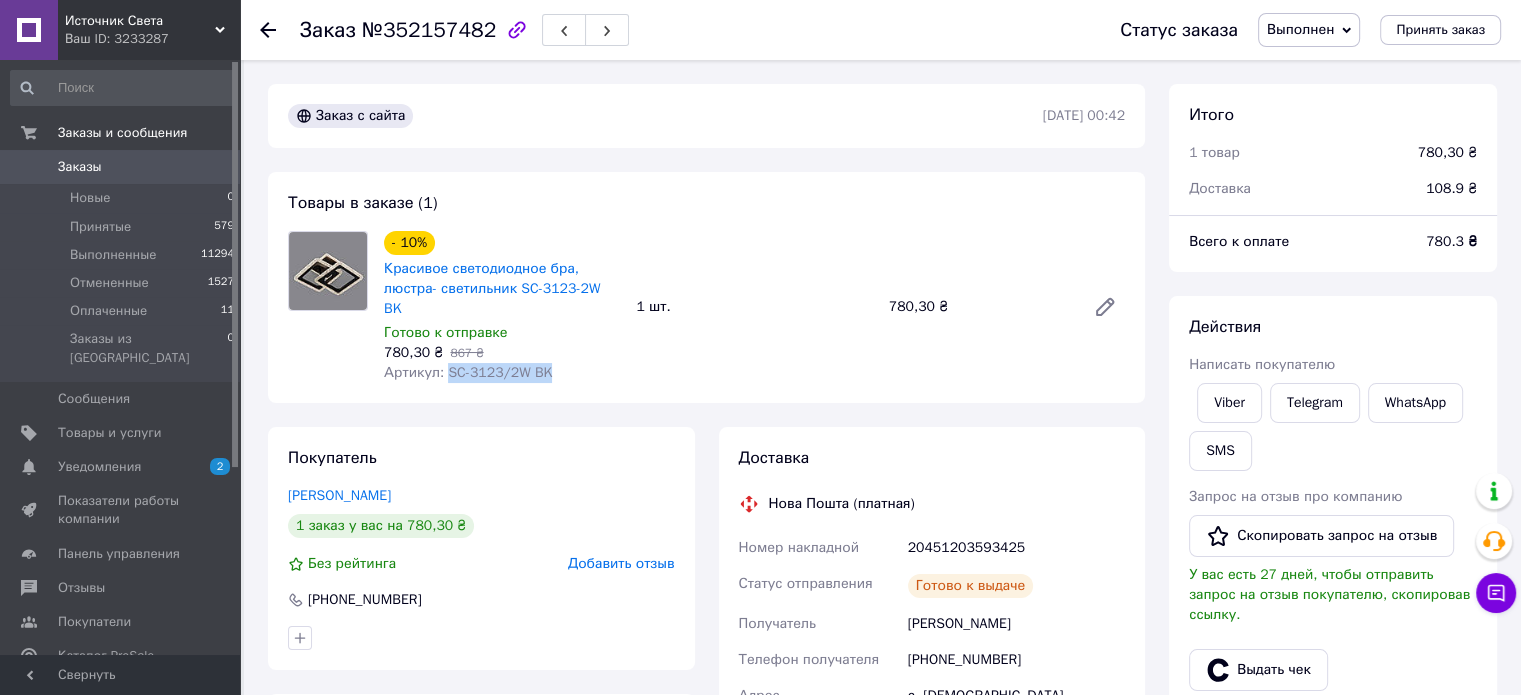 drag, startPoint x: 443, startPoint y: 354, endPoint x: 544, endPoint y: 369, distance: 102.10779 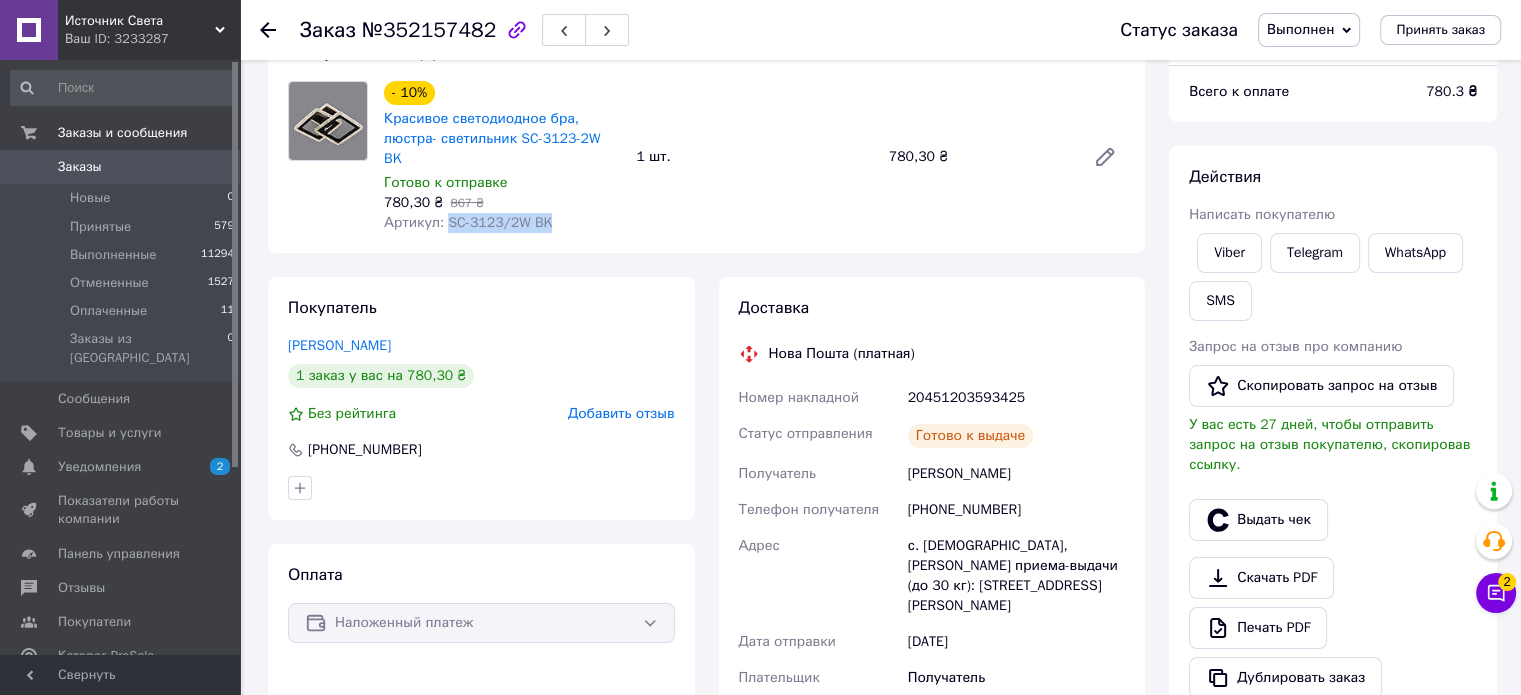 scroll, scrollTop: 0, scrollLeft: 0, axis: both 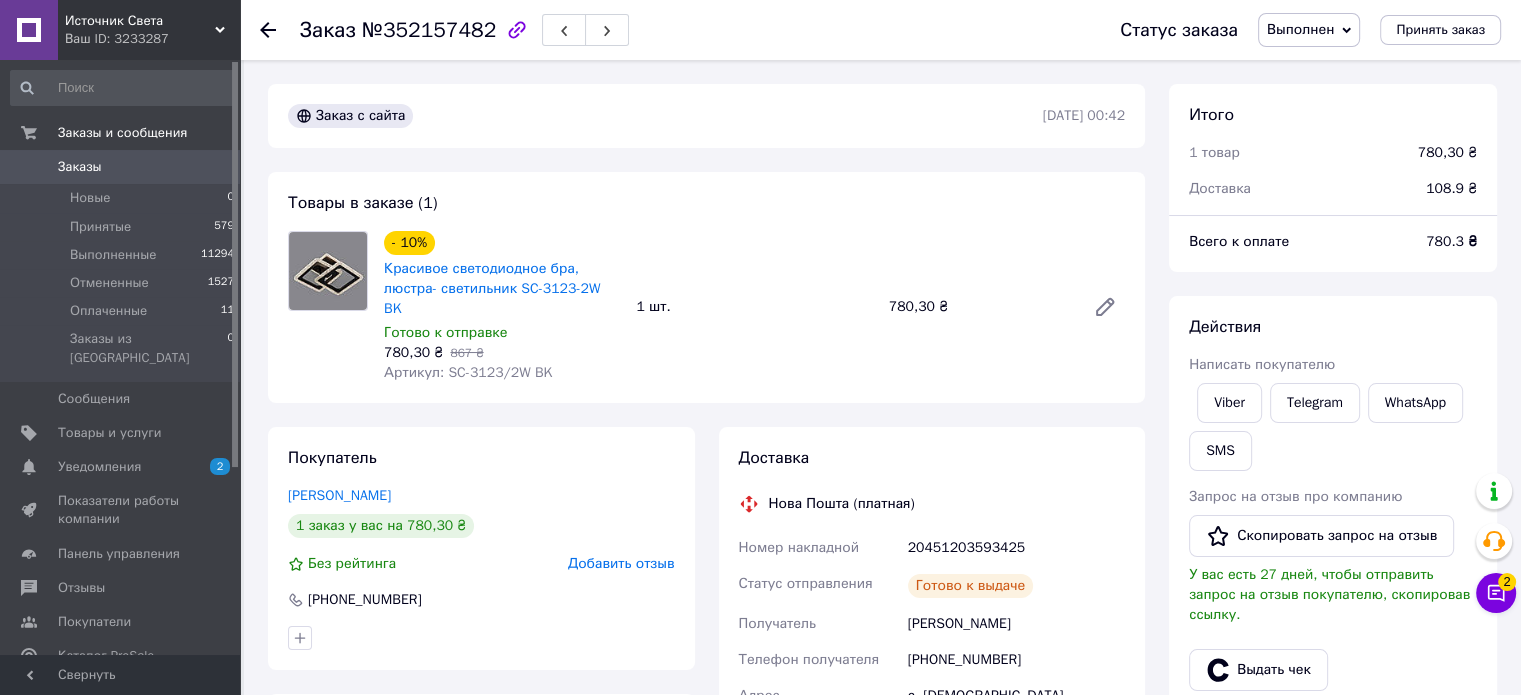 click 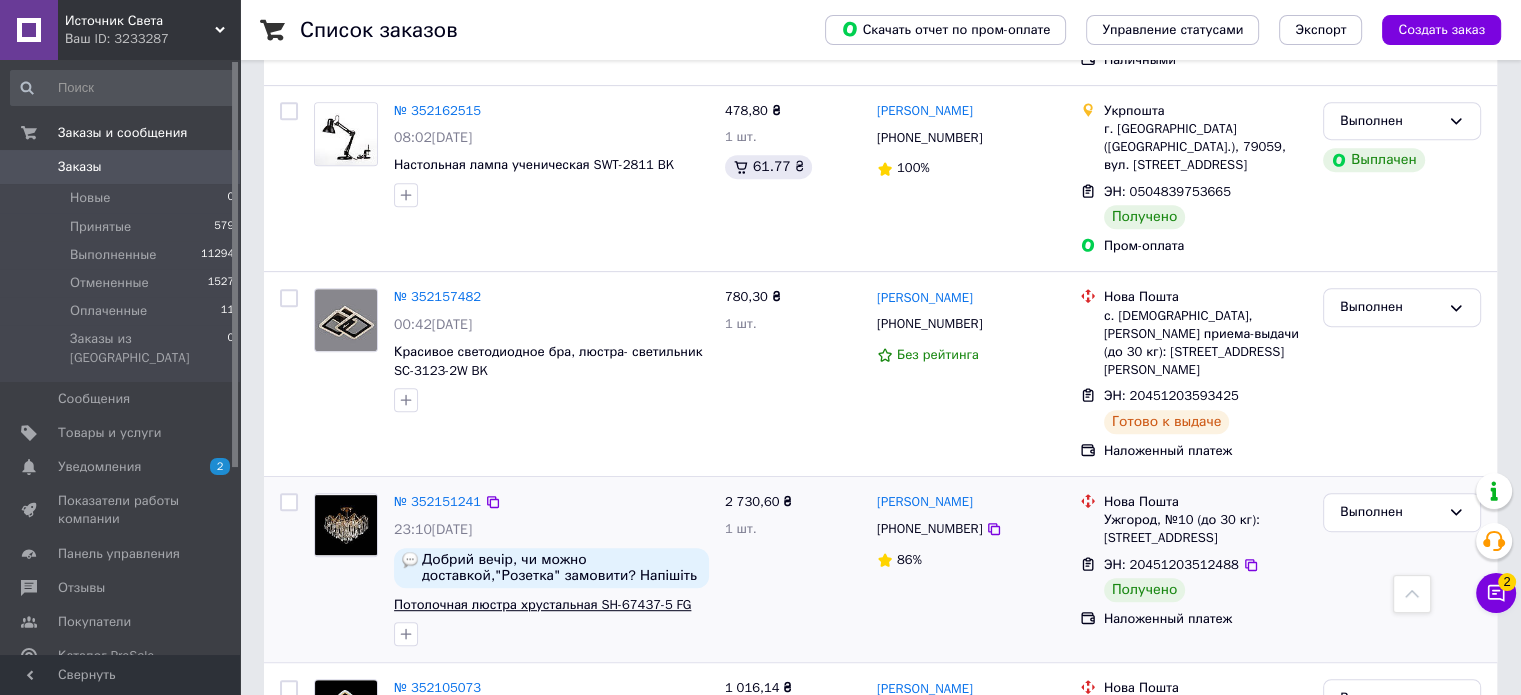 scroll, scrollTop: 1000, scrollLeft: 0, axis: vertical 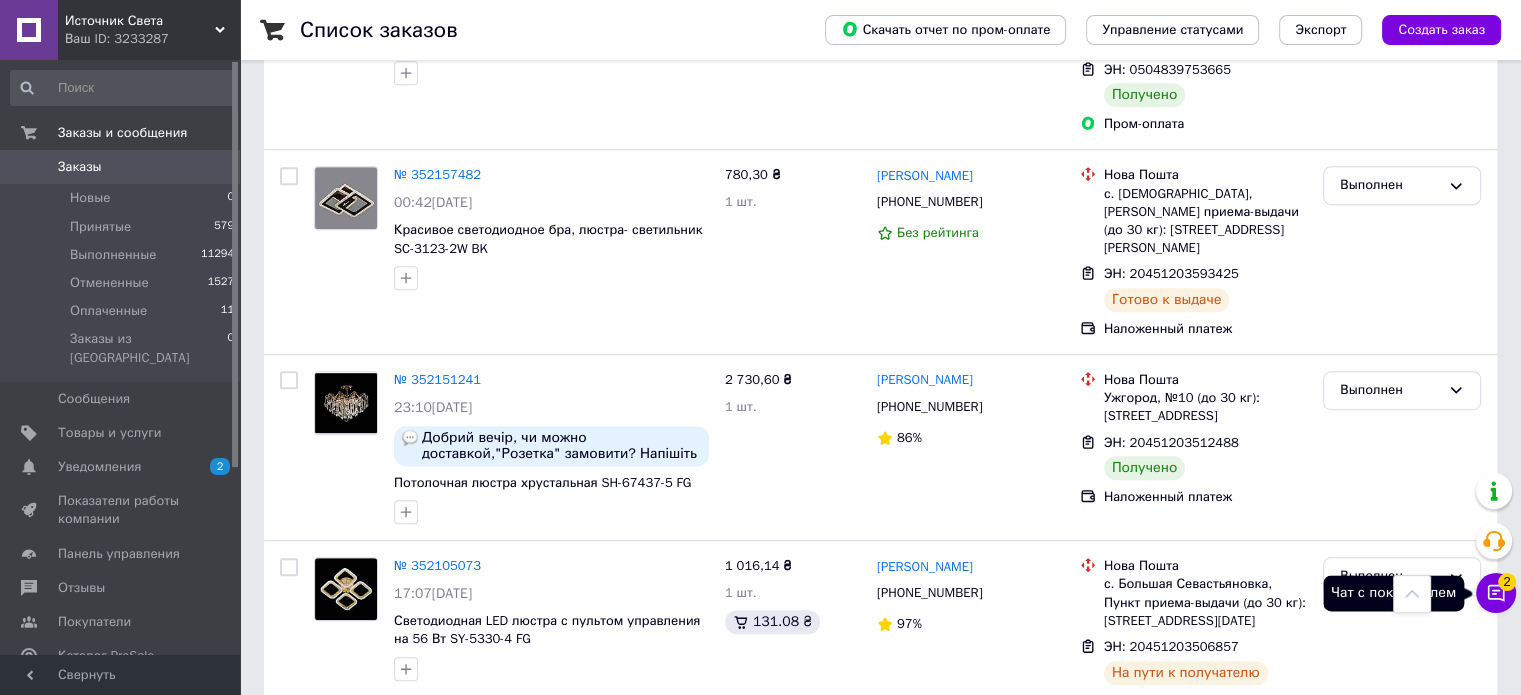 click on "2" at bounding box center (1507, 582) 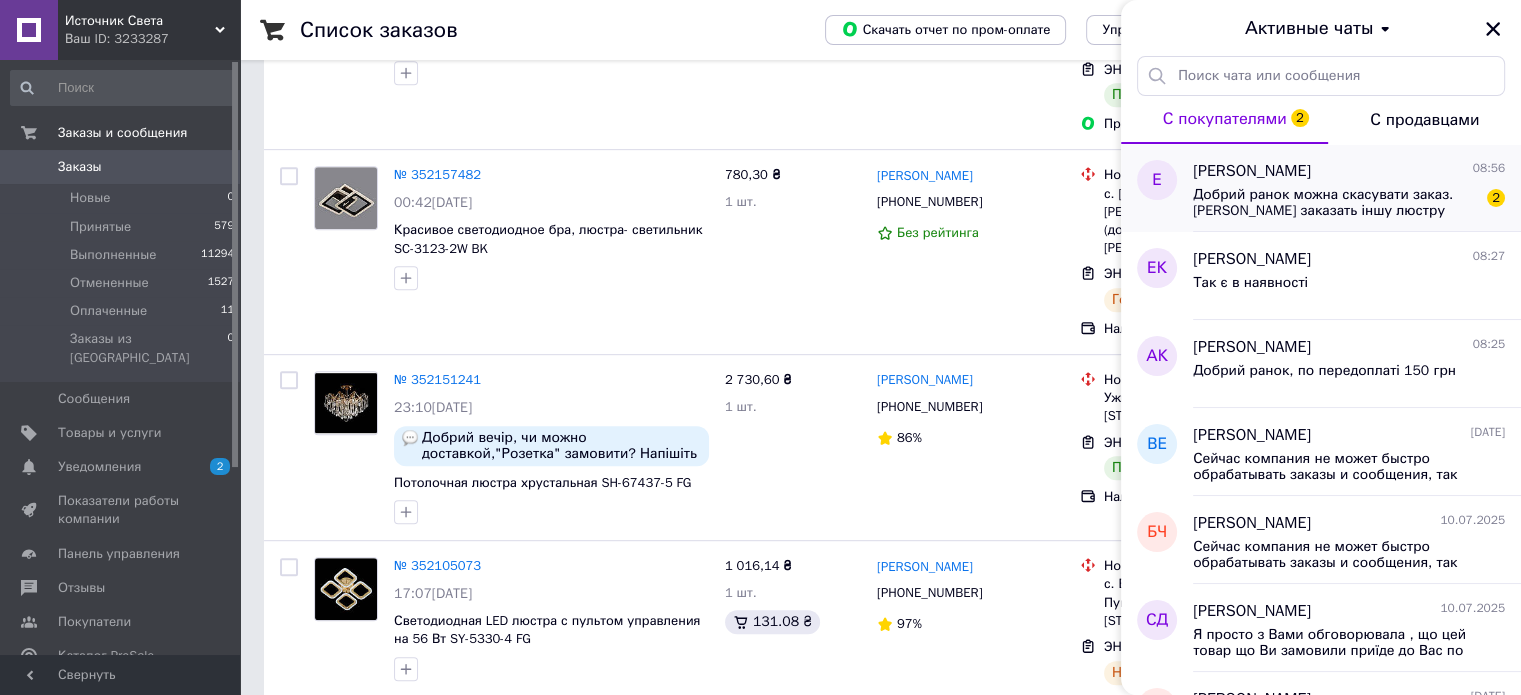 click on "Добрий ранок можна скасувати заказ.[PERSON_NAME] заказать іншу люстру" at bounding box center [1335, 203] 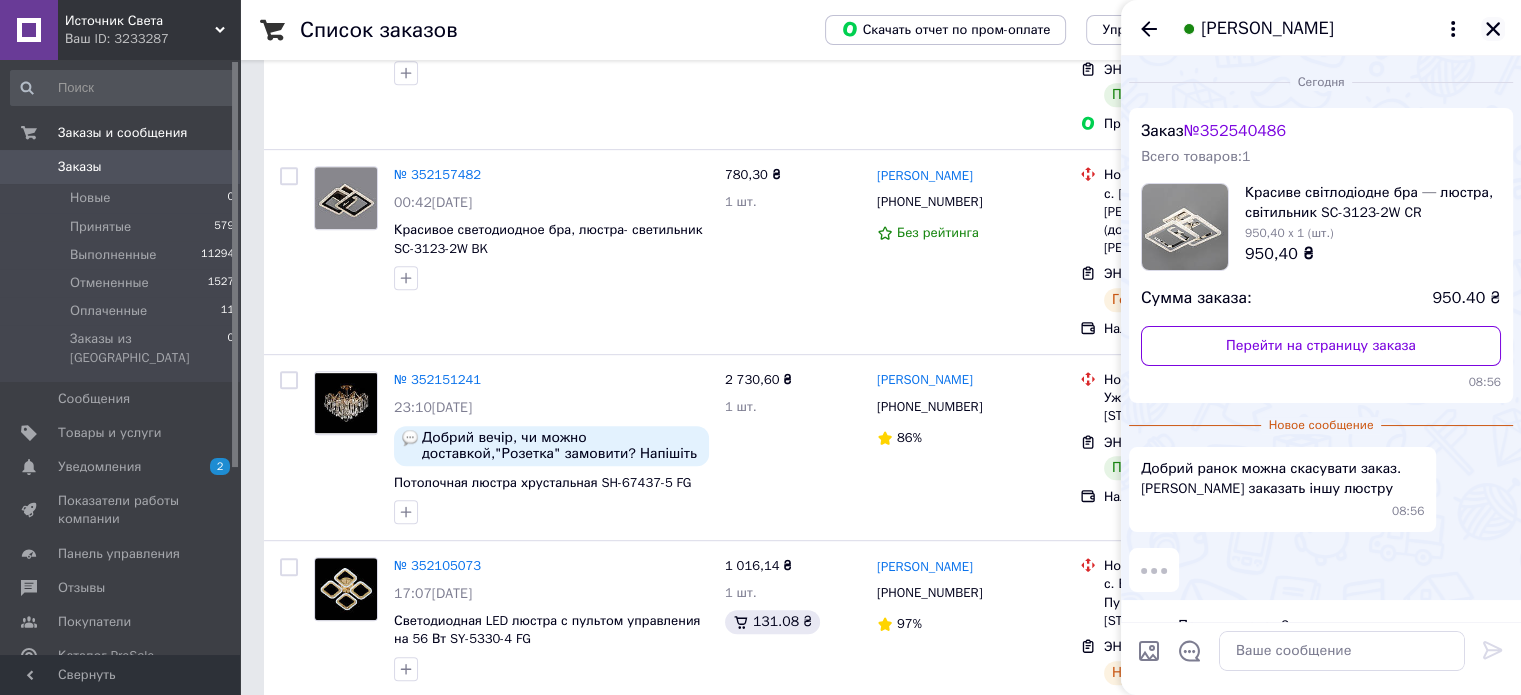 click 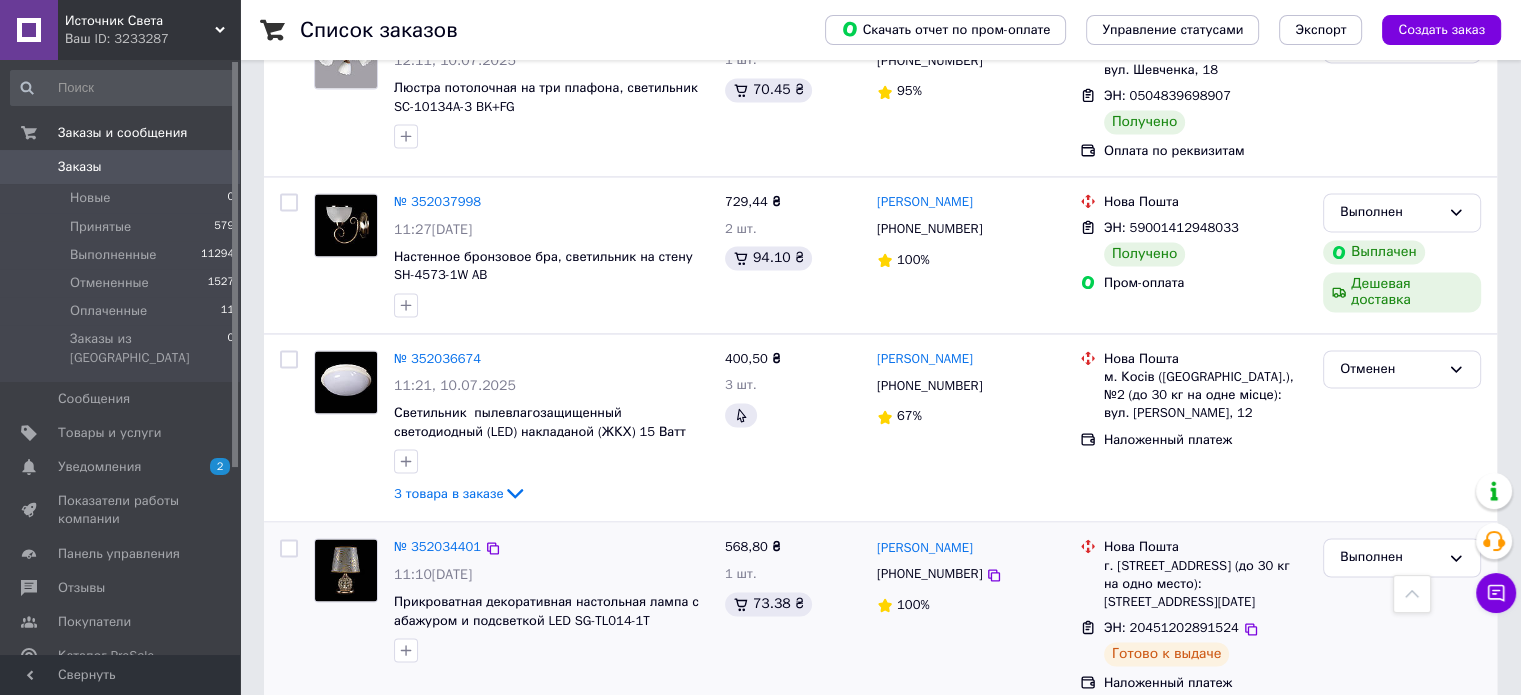 scroll, scrollTop: 3184, scrollLeft: 0, axis: vertical 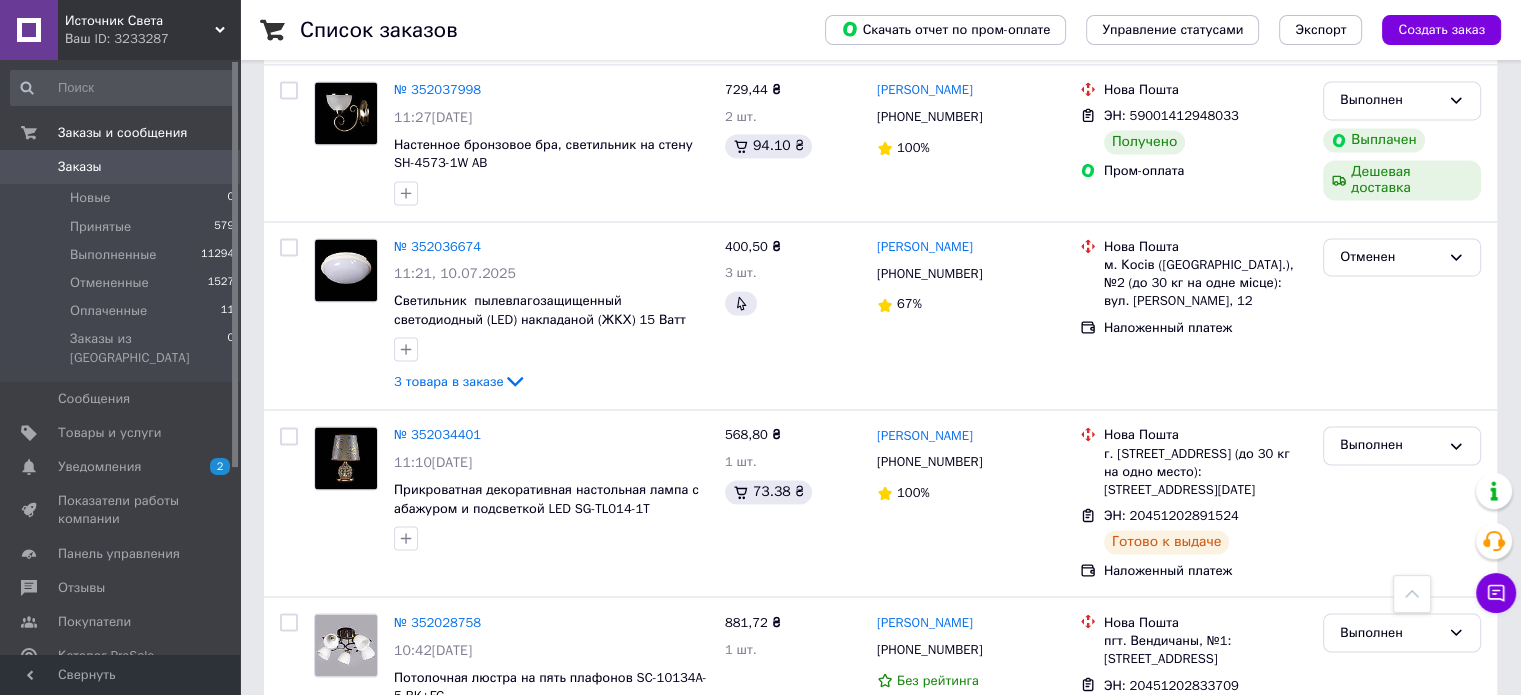 click on "1" at bounding box center [415, 809] 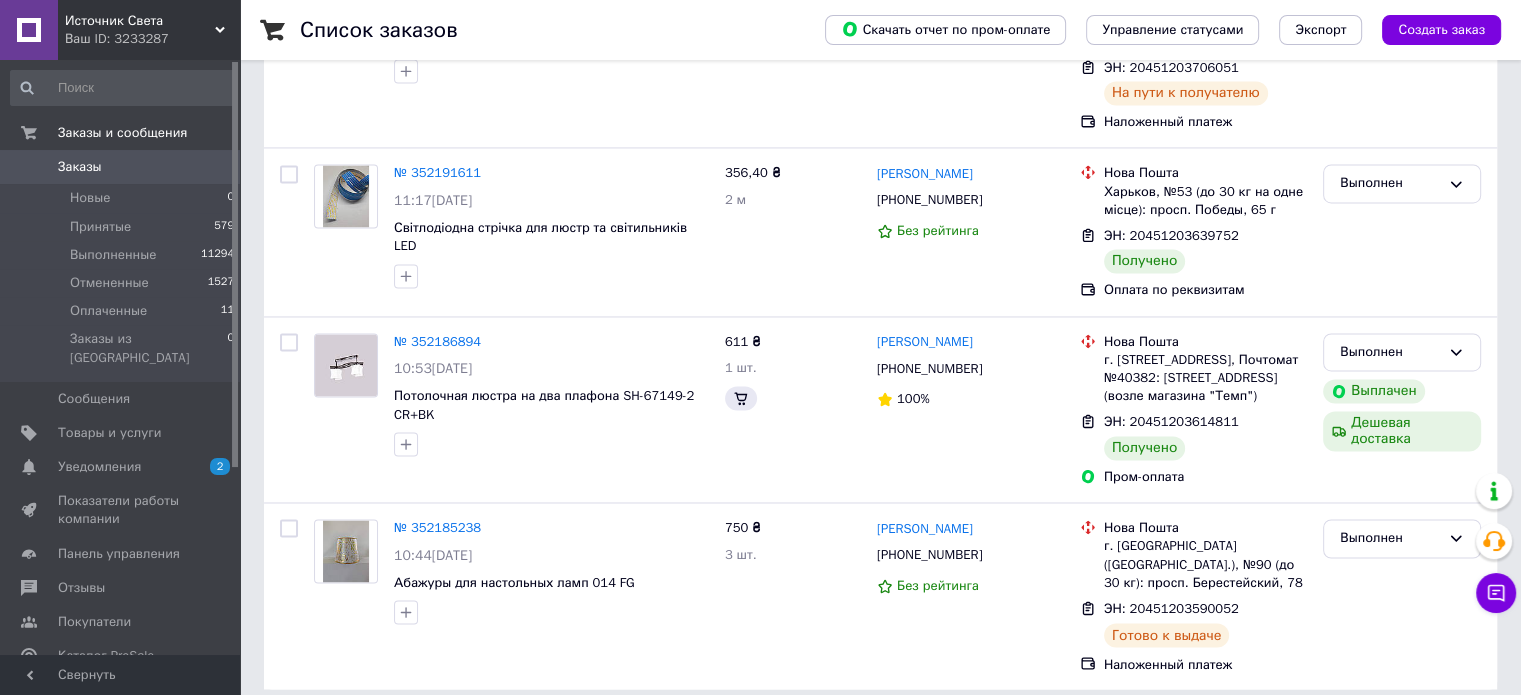 scroll, scrollTop: 0, scrollLeft: 0, axis: both 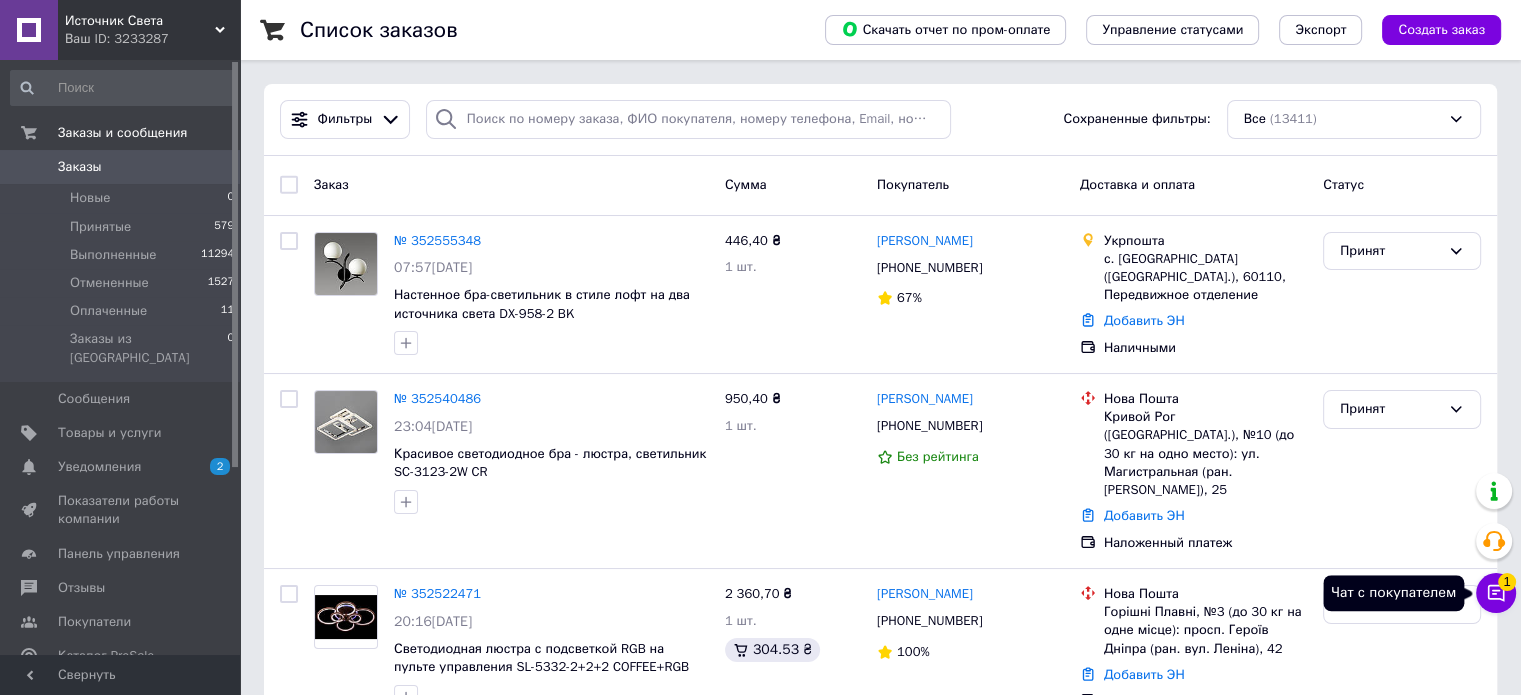 click 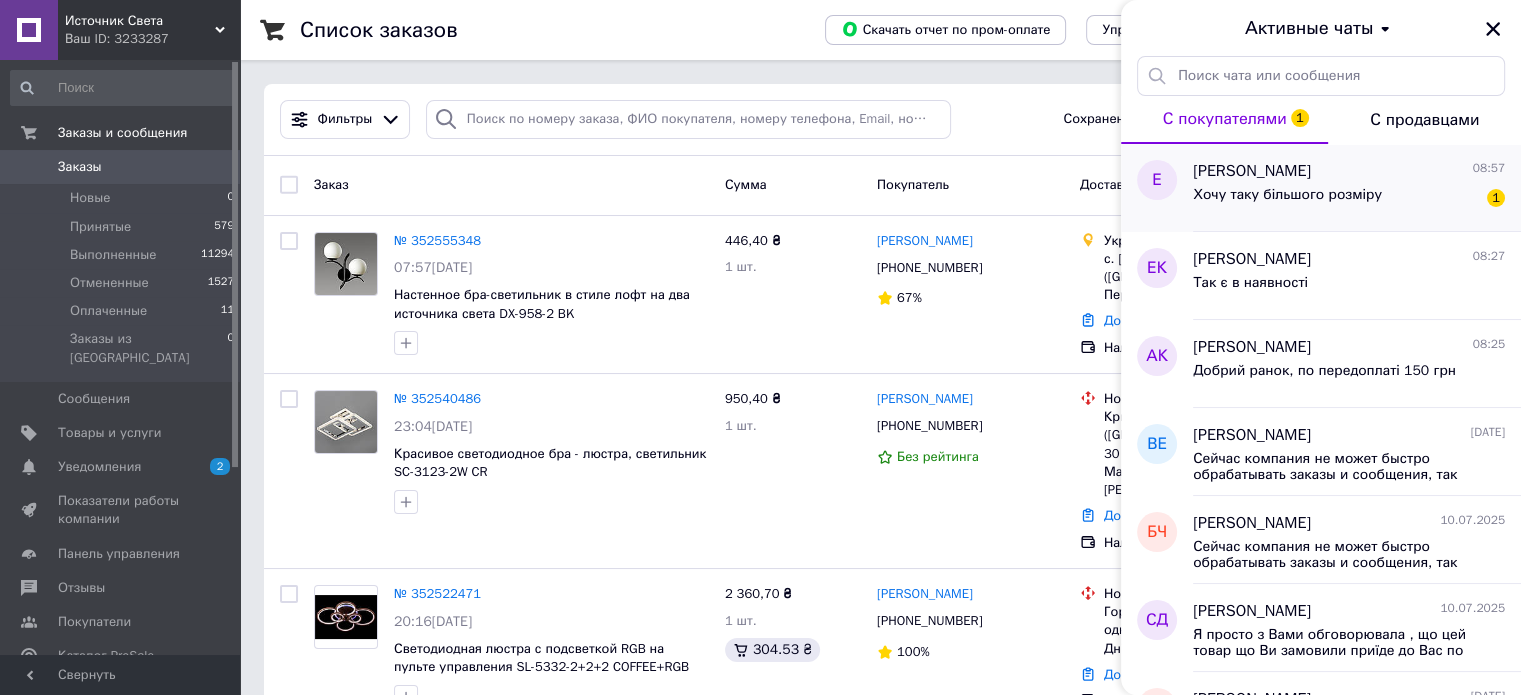 click on "Хочу таку більшого розміру" at bounding box center (1287, 195) 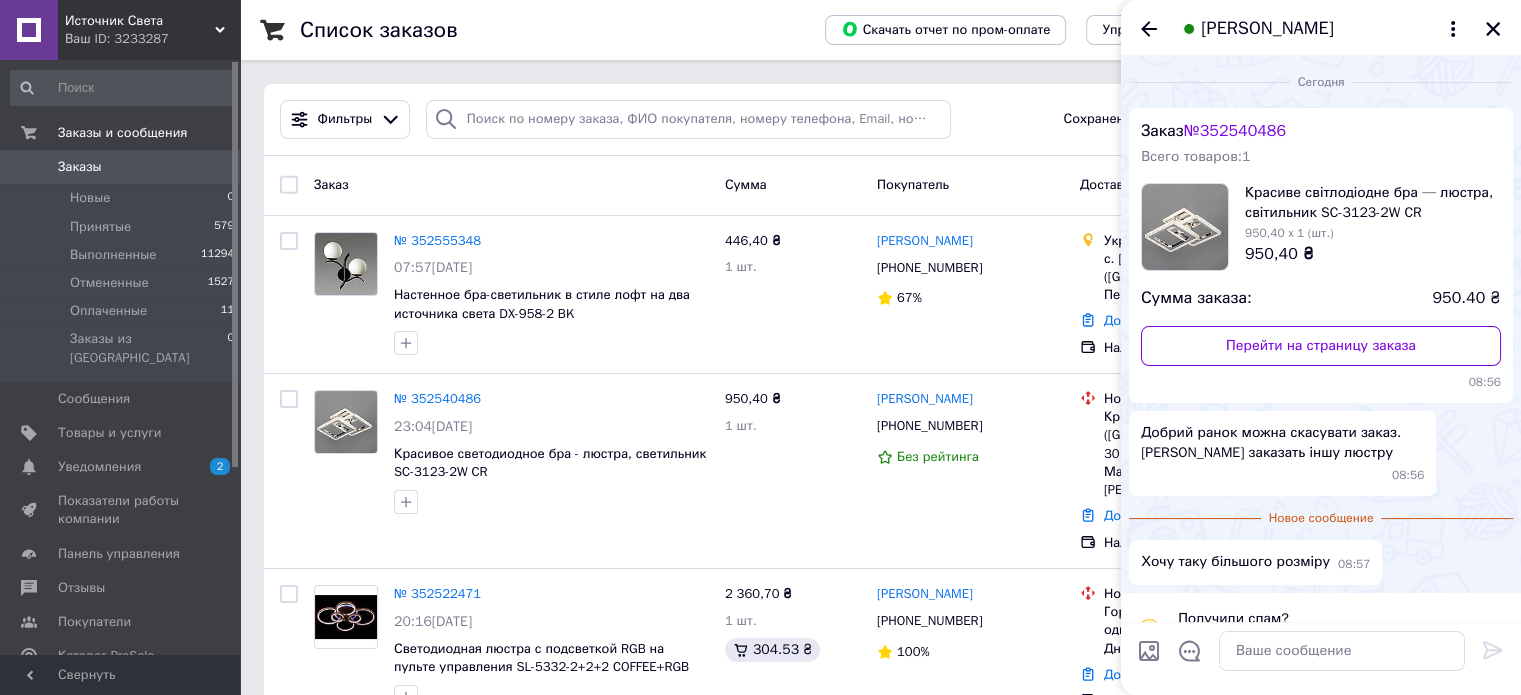 scroll, scrollTop: 44, scrollLeft: 0, axis: vertical 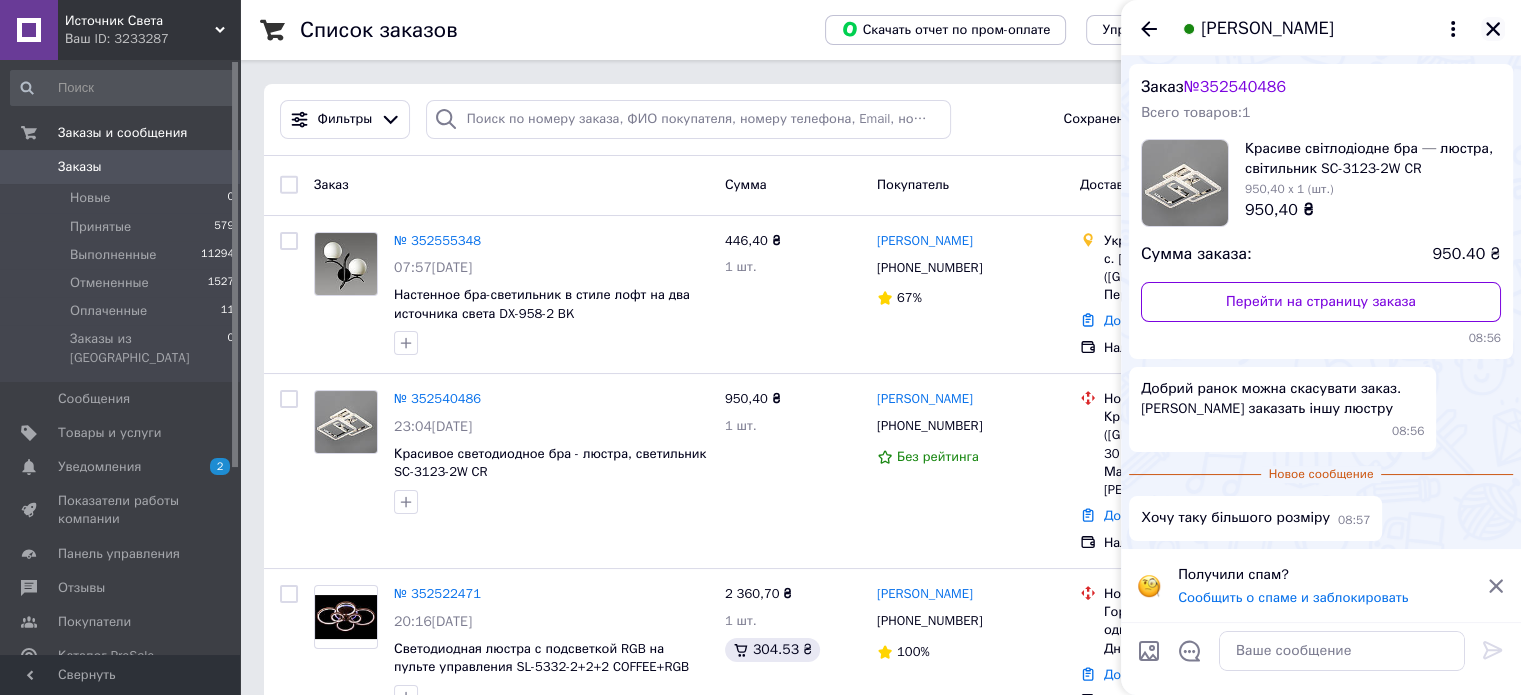 click 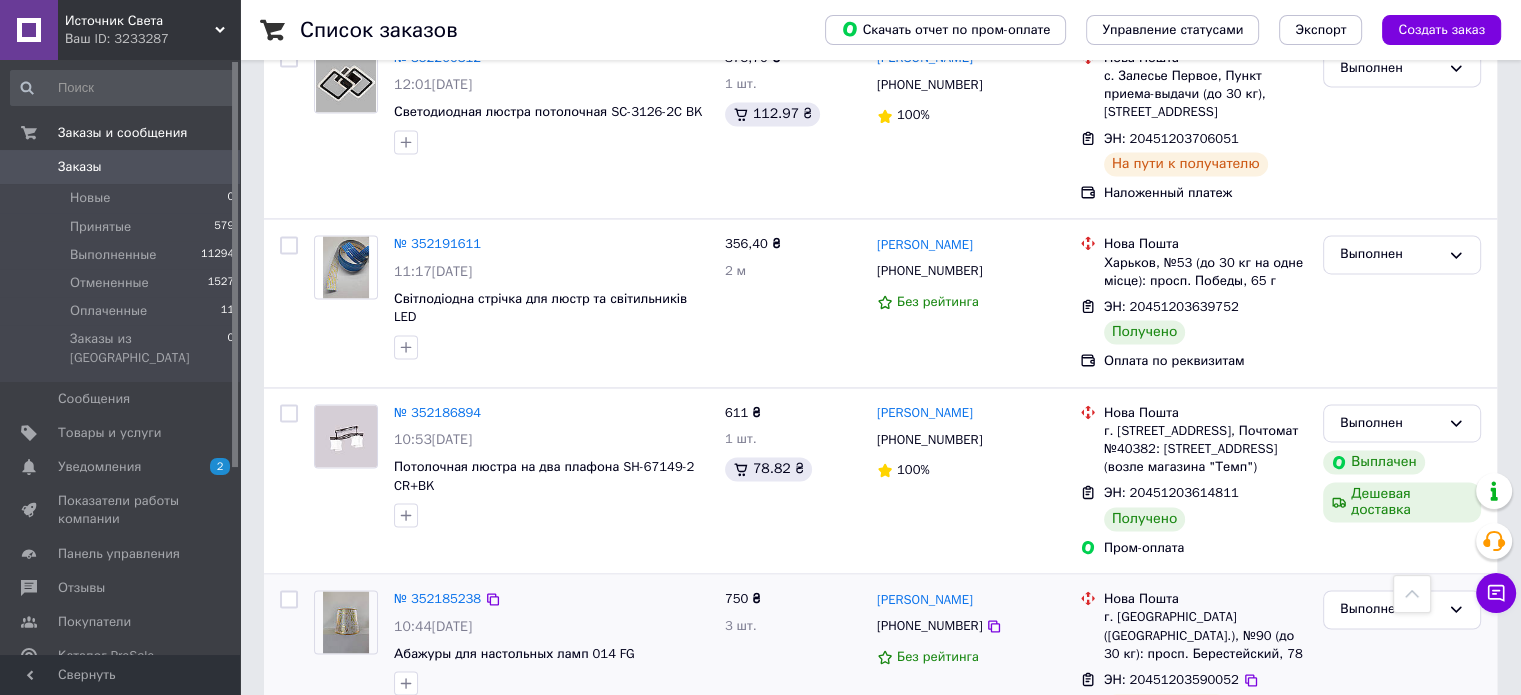 scroll, scrollTop: 3224, scrollLeft: 0, axis: vertical 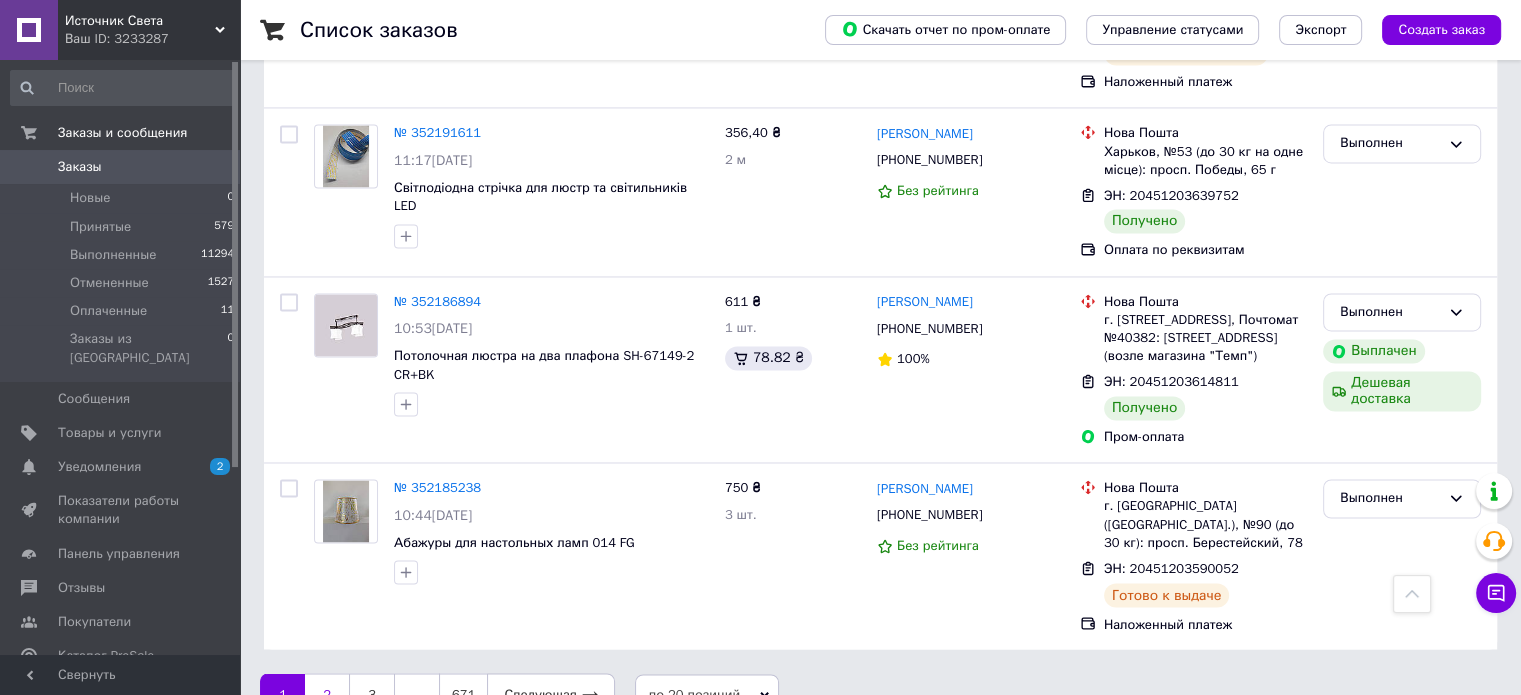 click on "2" at bounding box center (327, 694) 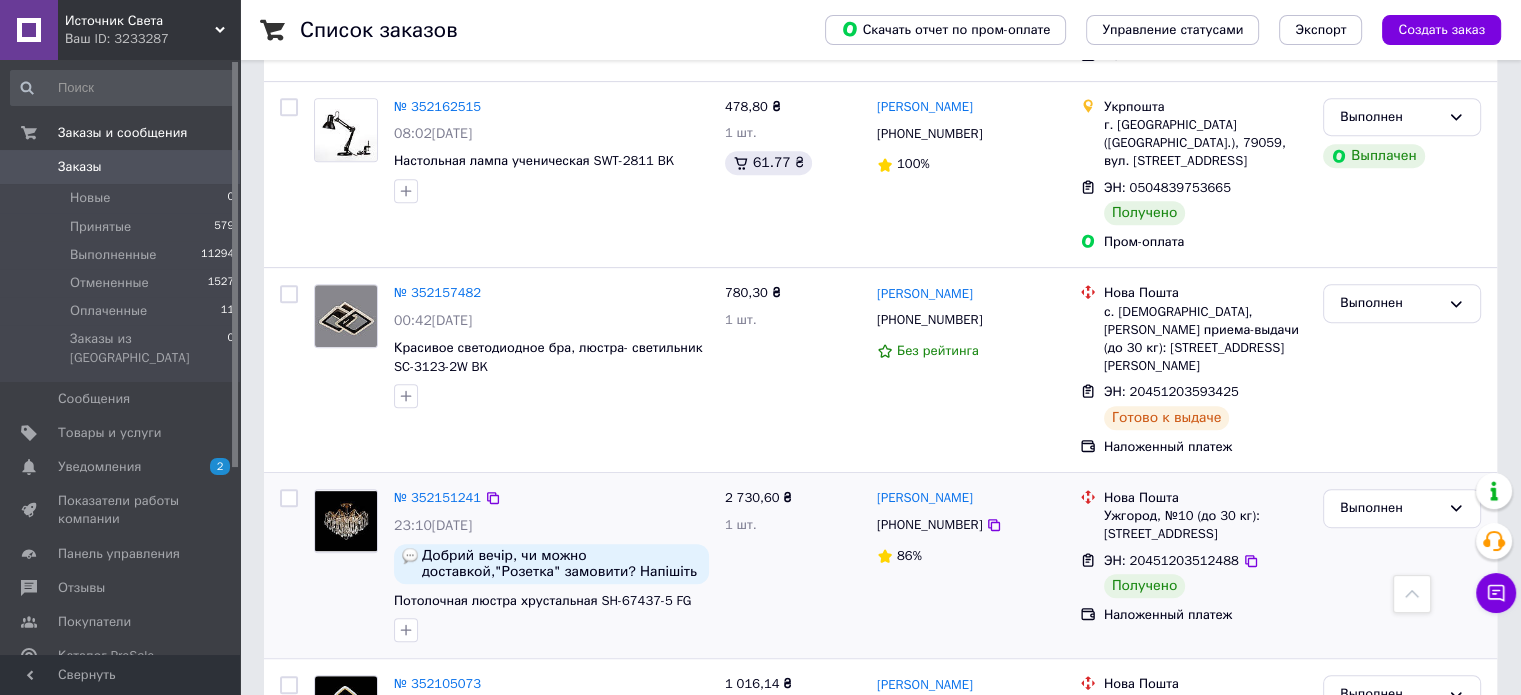 scroll, scrollTop: 900, scrollLeft: 0, axis: vertical 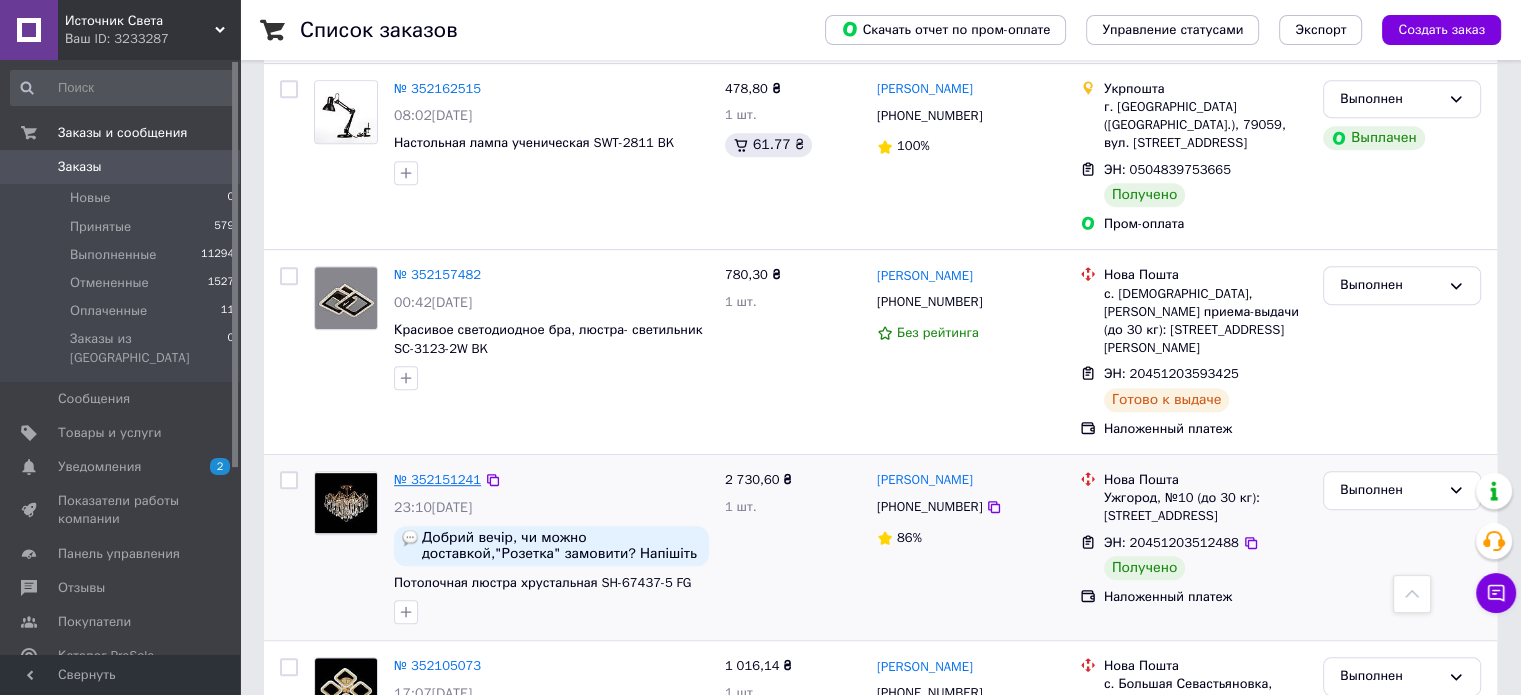 click on "№ 352151241" at bounding box center [437, 479] 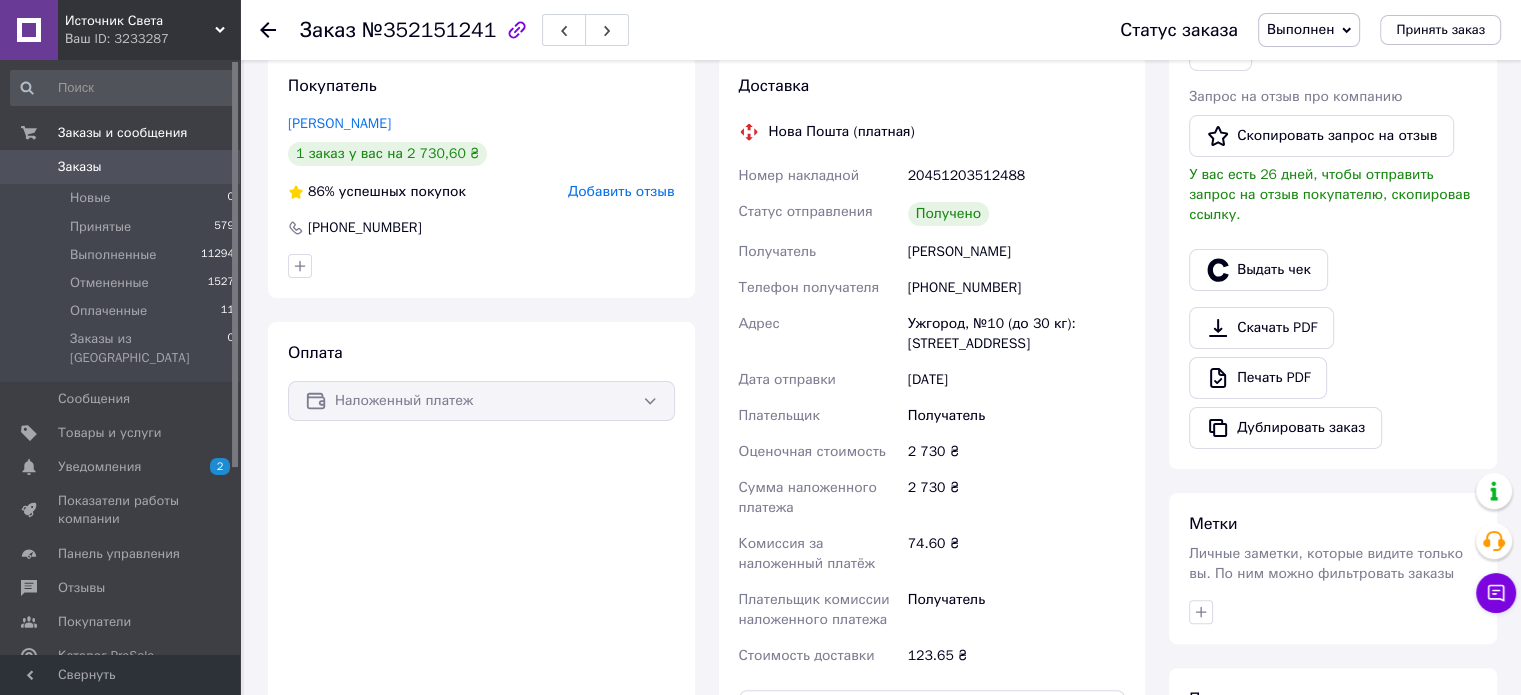 scroll, scrollTop: 100, scrollLeft: 0, axis: vertical 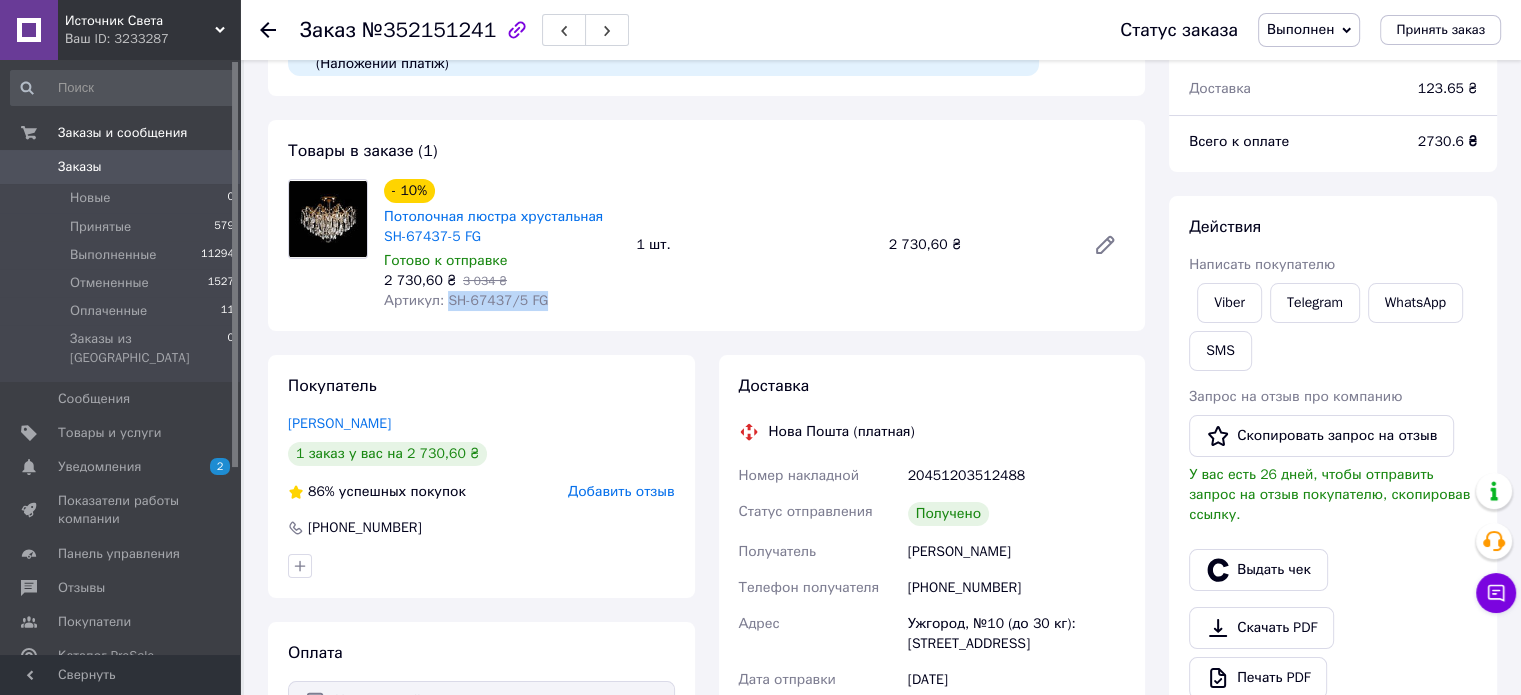 drag, startPoint x: 445, startPoint y: 303, endPoint x: 546, endPoint y: 320, distance: 102.4207 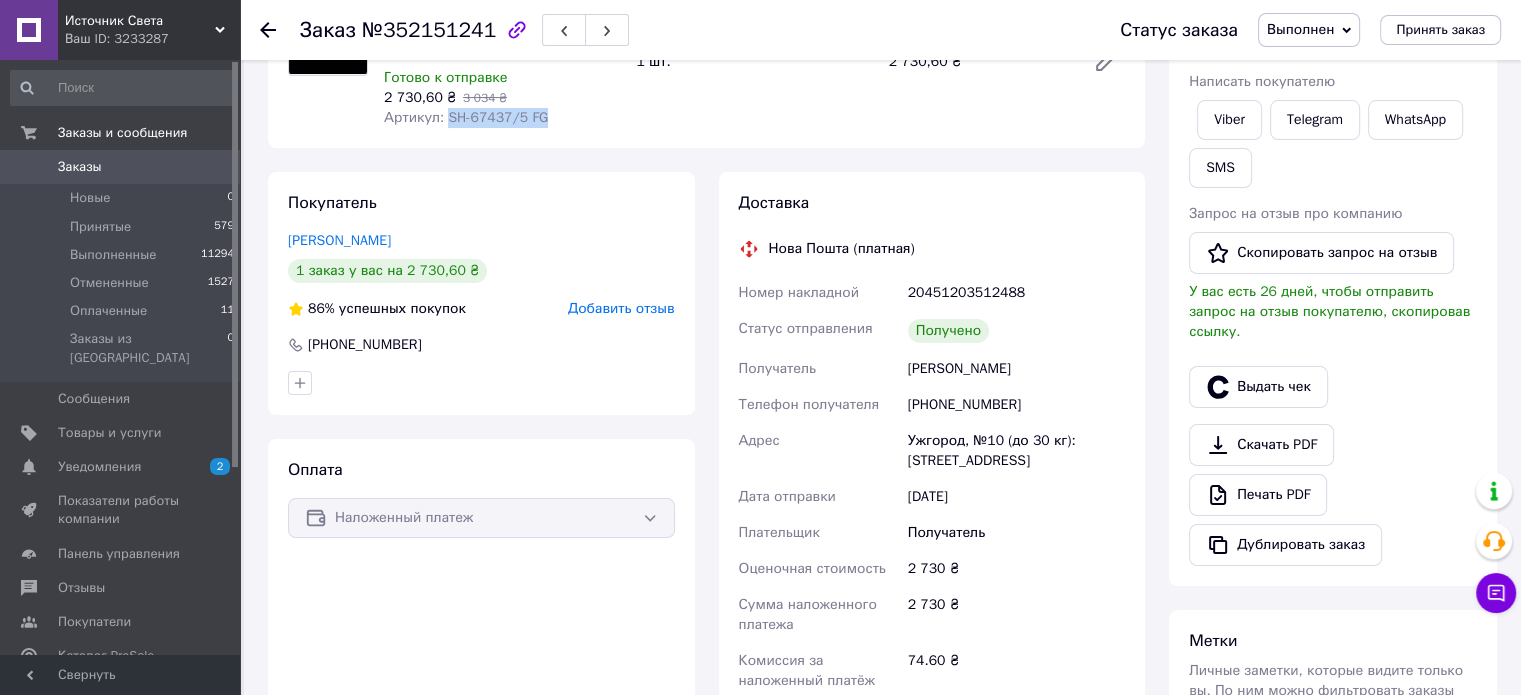 scroll, scrollTop: 0, scrollLeft: 0, axis: both 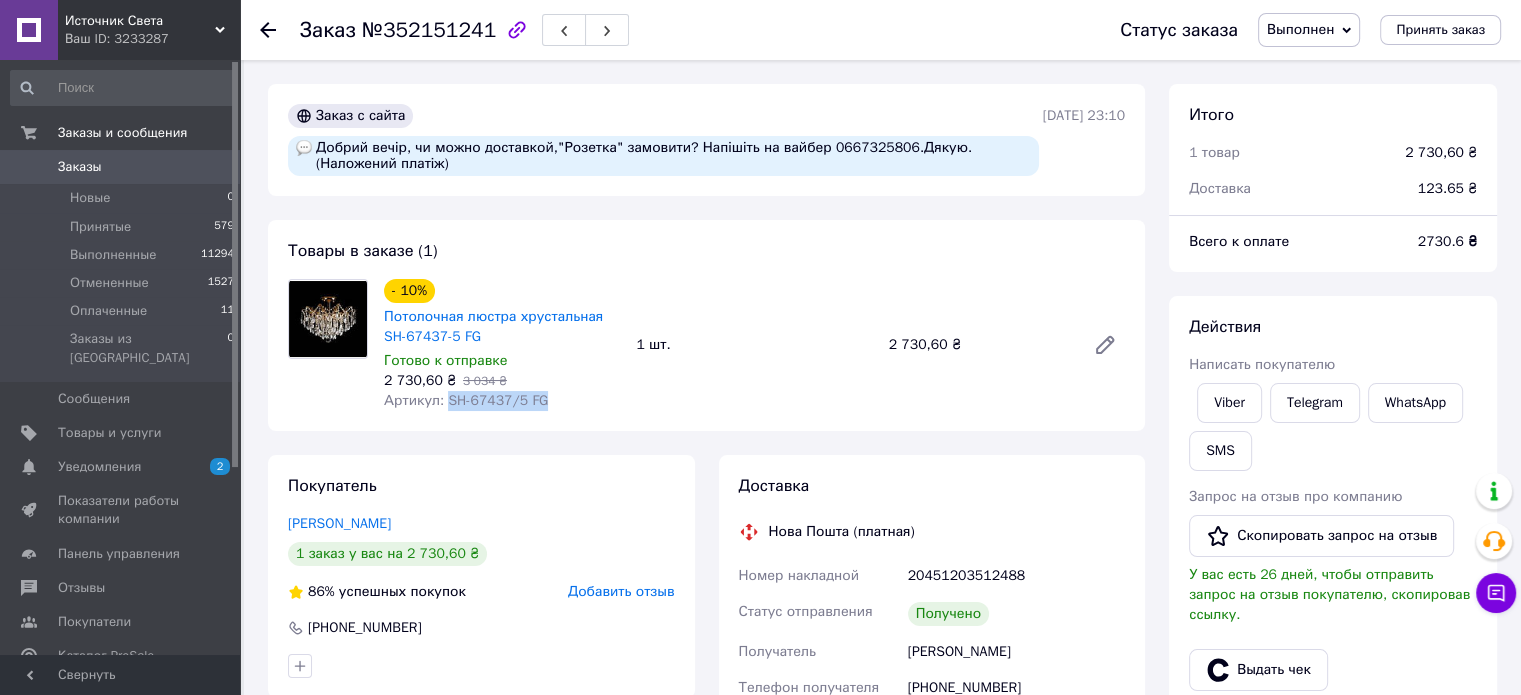 click 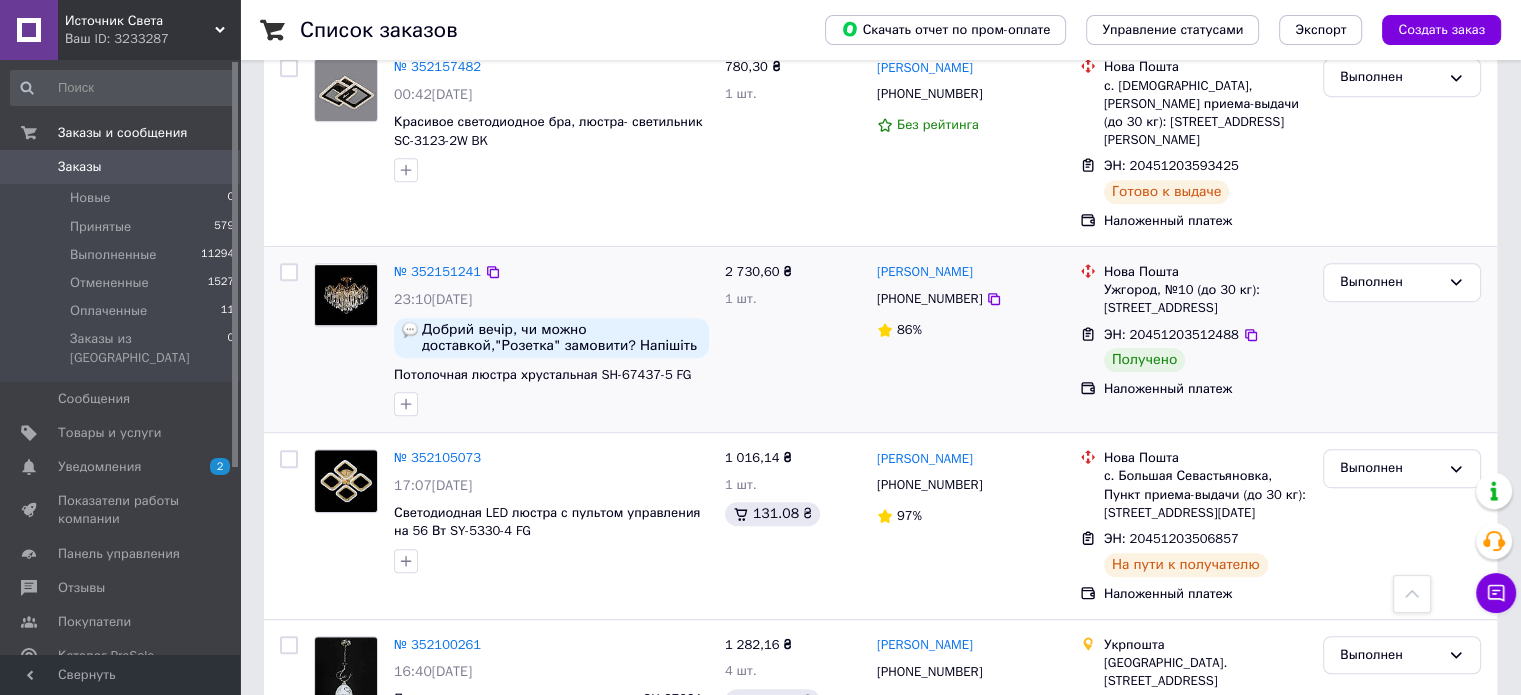 scroll, scrollTop: 1300, scrollLeft: 0, axis: vertical 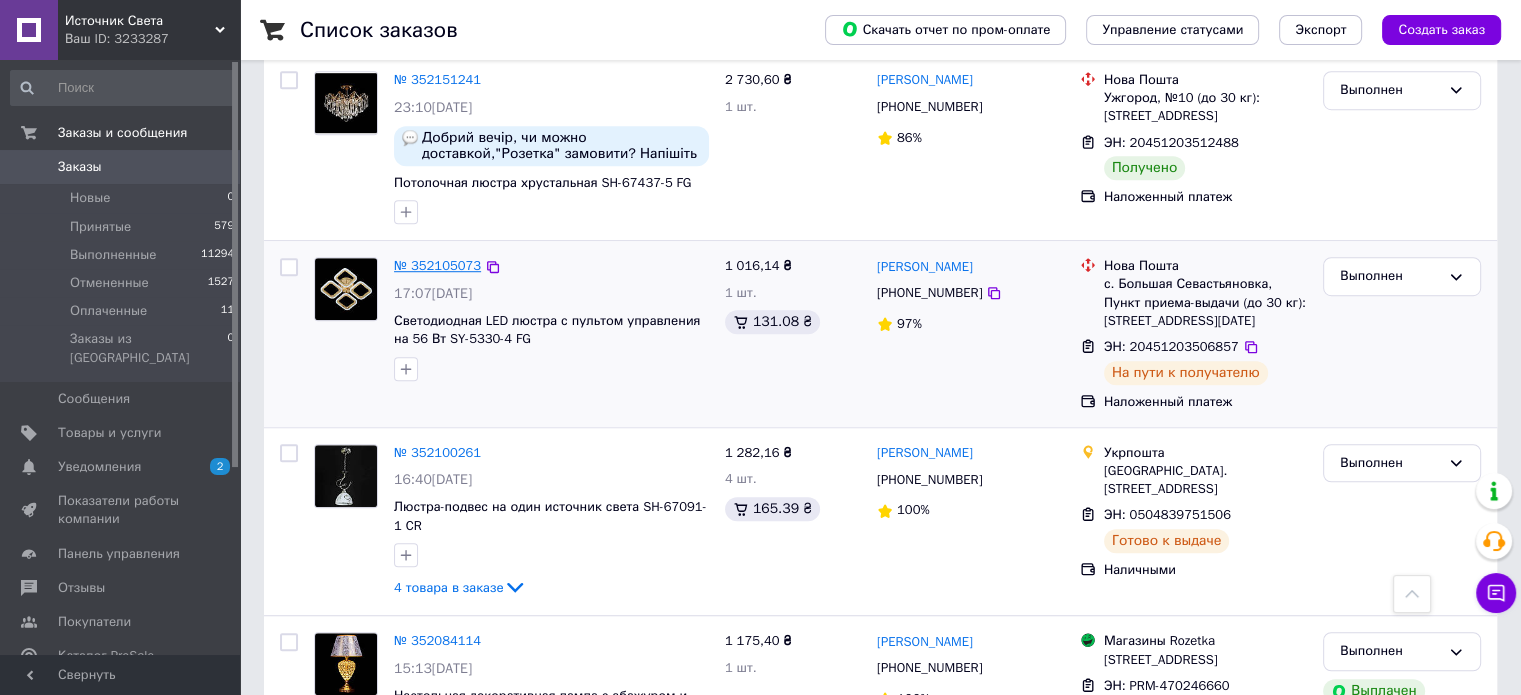 click on "№ 352105073" at bounding box center [437, 265] 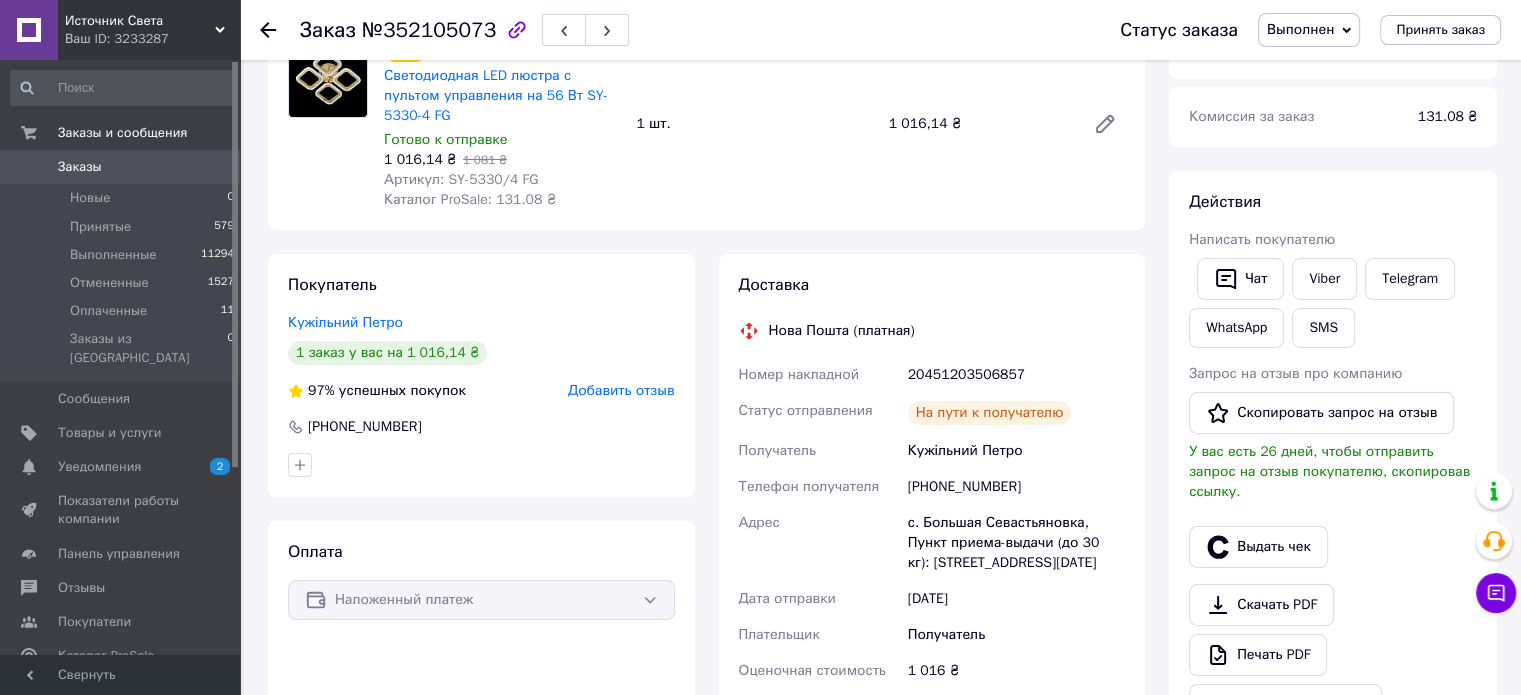 scroll, scrollTop: 0, scrollLeft: 0, axis: both 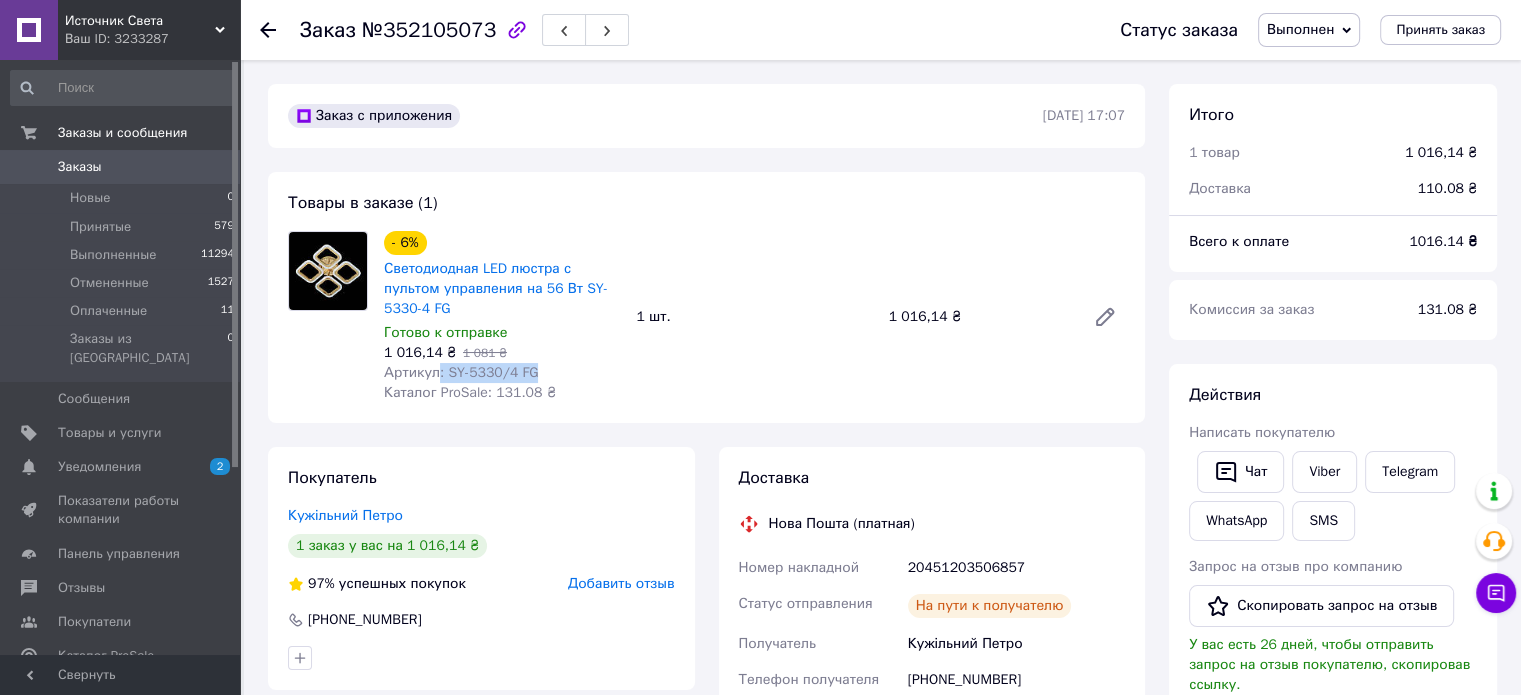 drag, startPoint x: 435, startPoint y: 350, endPoint x: 580, endPoint y: 351, distance: 145.00345 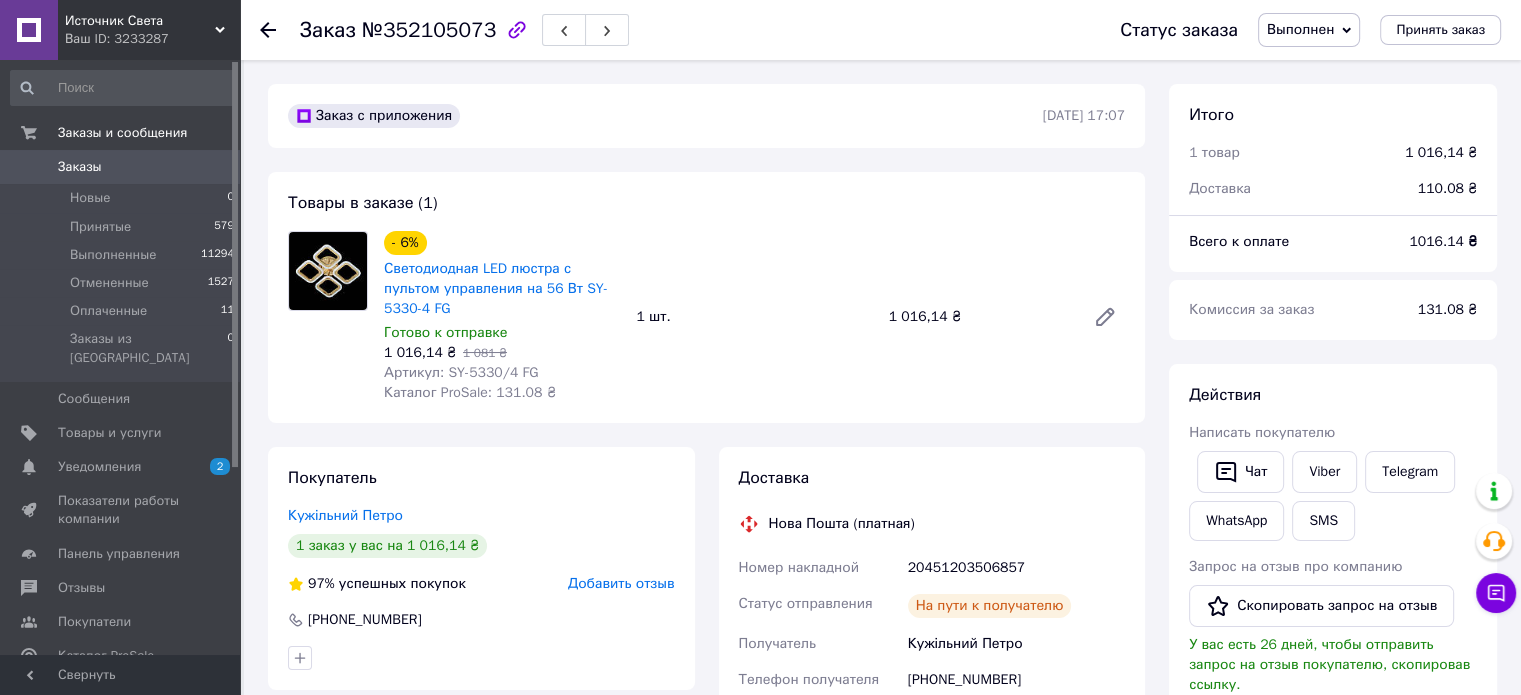 click on "Товары в заказе (1) - 6% Светодиодная  LED люстра с пультом управления на 56 Вт SY-5330-4 FG Готово к отправке 1 016,14 ₴   1 081 ₴ Артикул: SY-5330/4 FG Каталог ProSale: 131.08 ₴  1 шт. 1 016,14 ₴" at bounding box center [706, 297] 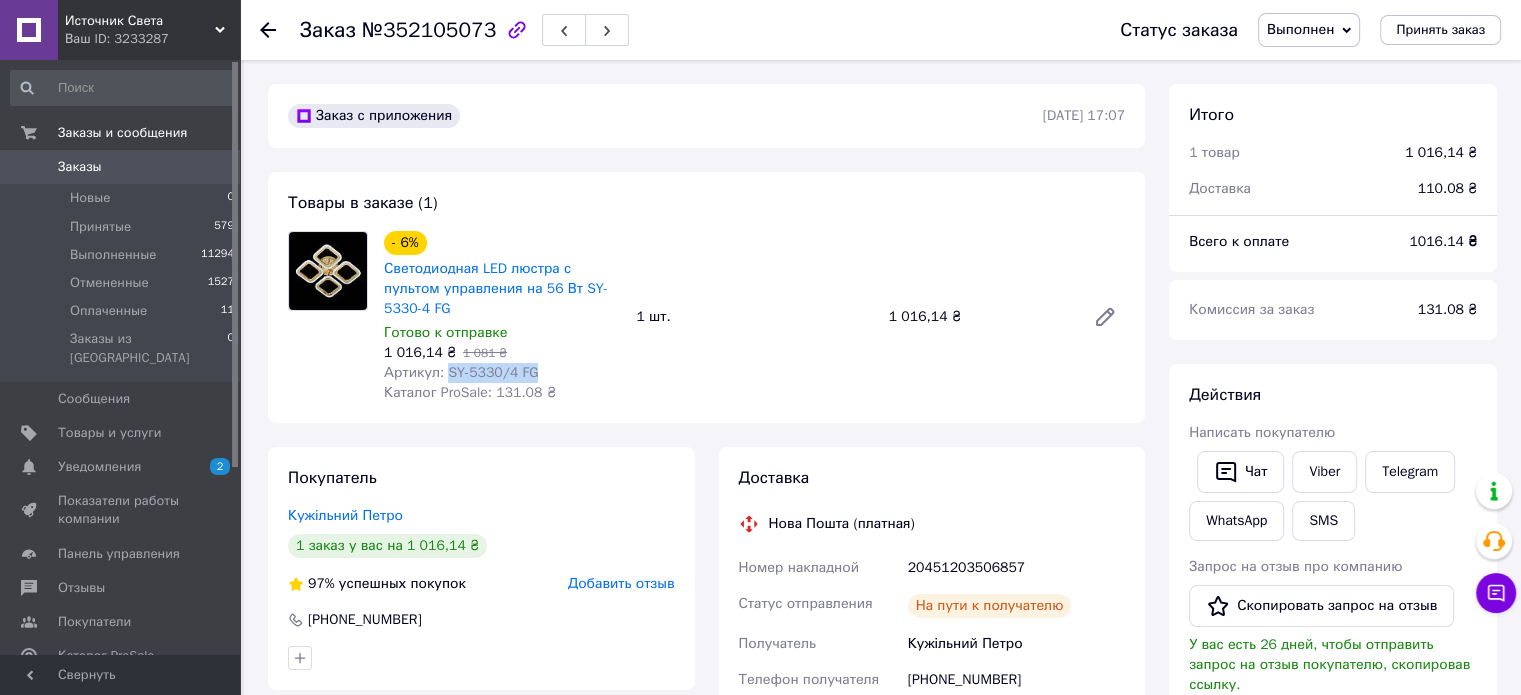 drag, startPoint x: 444, startPoint y: 355, endPoint x: 554, endPoint y: 358, distance: 110.0409 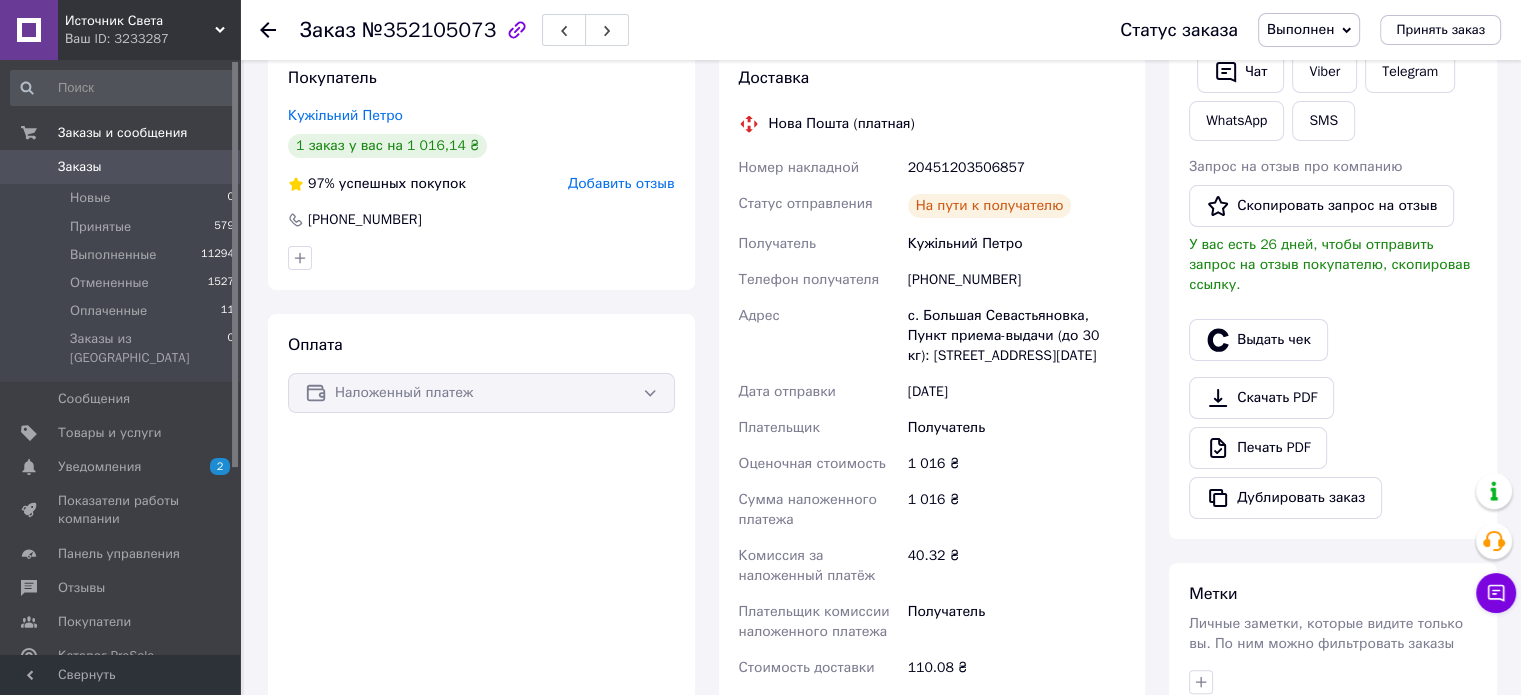 click 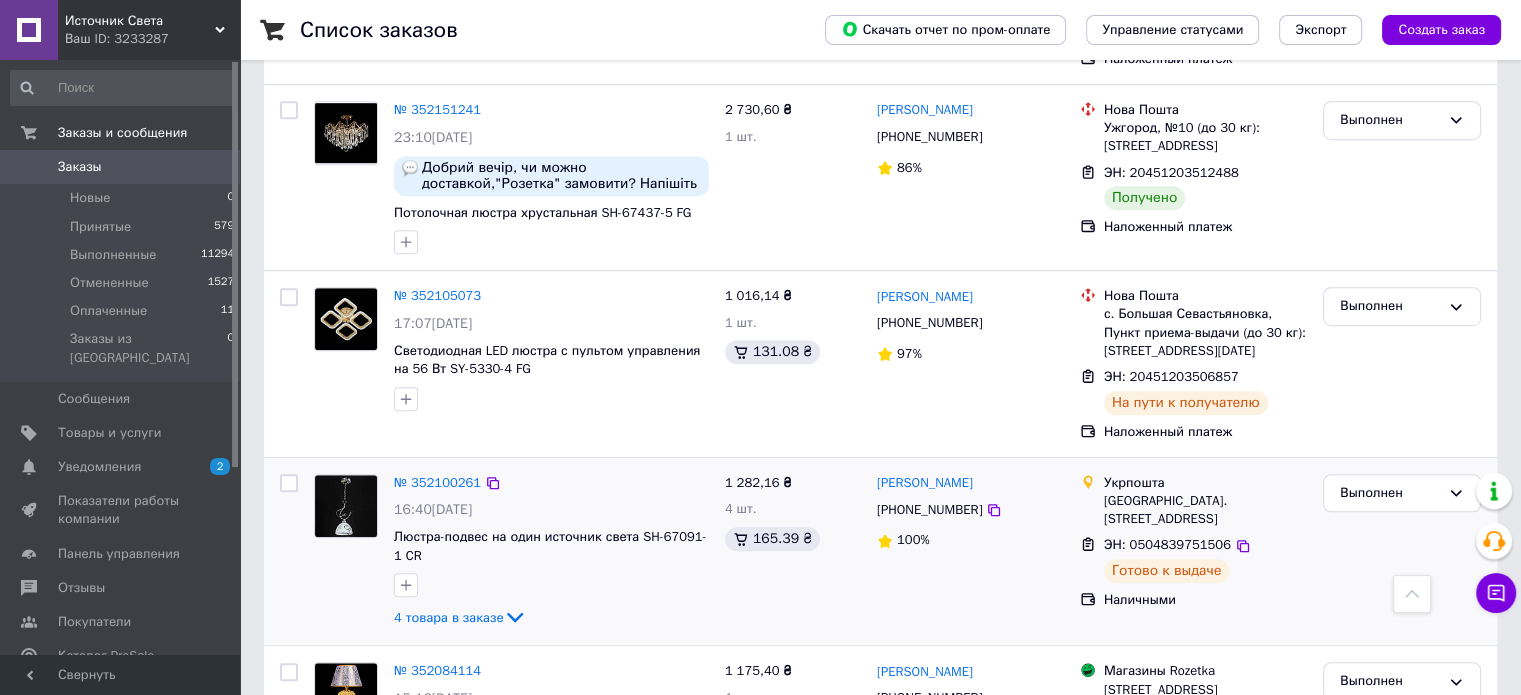 scroll, scrollTop: 1300, scrollLeft: 0, axis: vertical 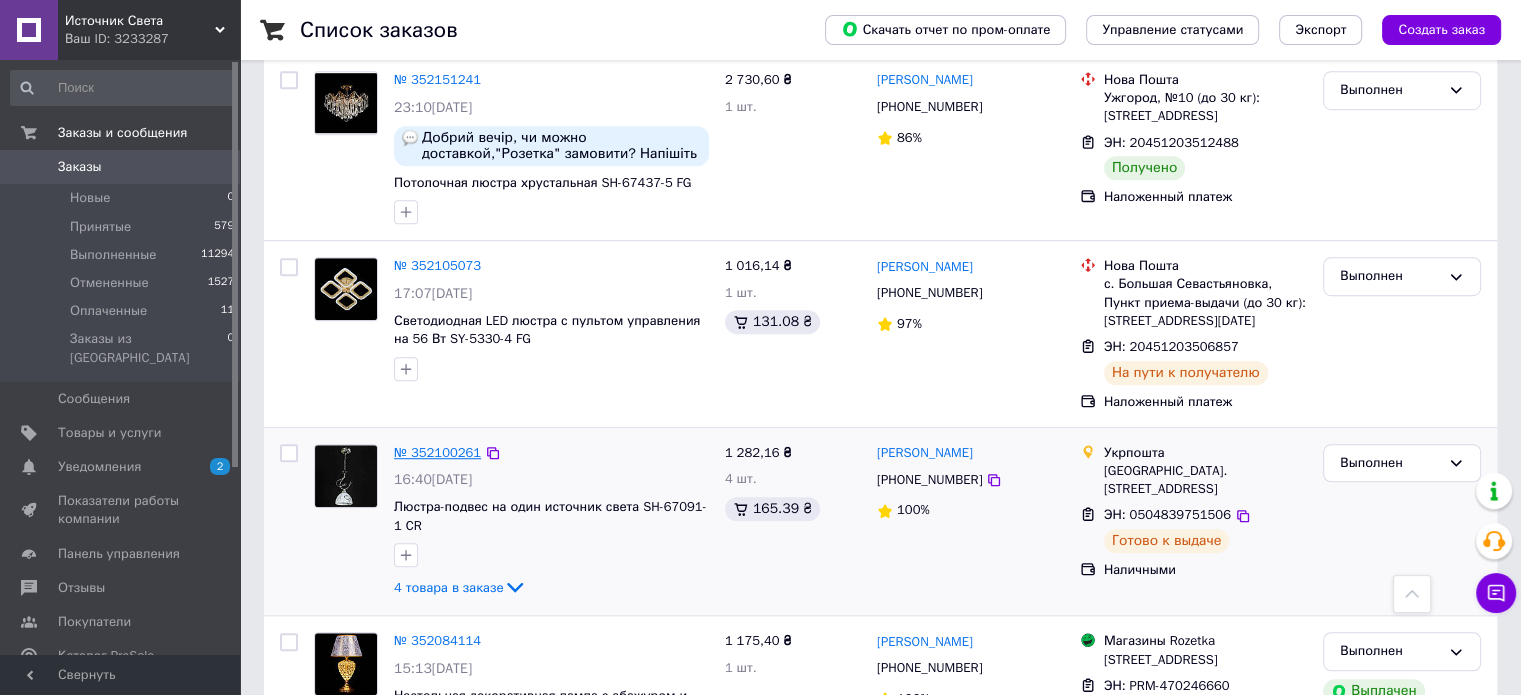 click on "№ 352100261" at bounding box center (437, 452) 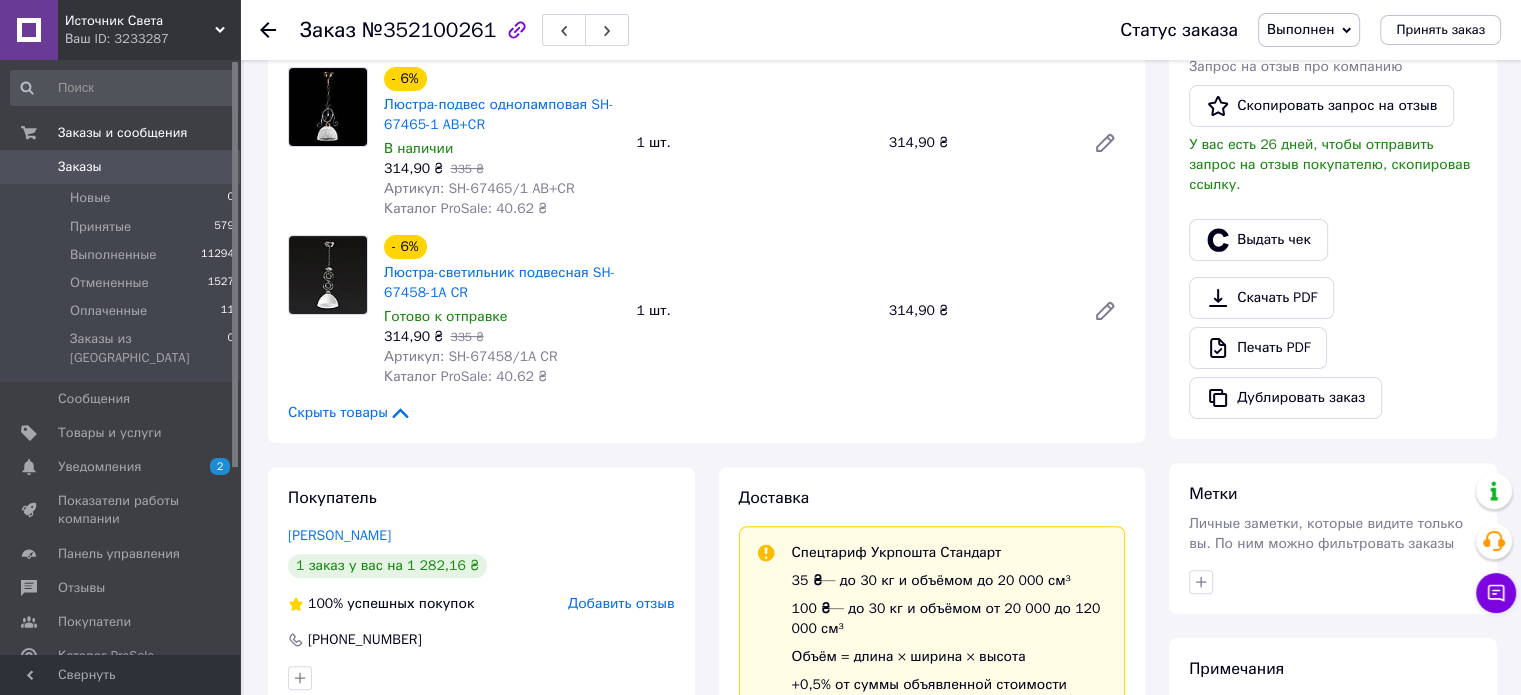 scroll, scrollTop: 100, scrollLeft: 0, axis: vertical 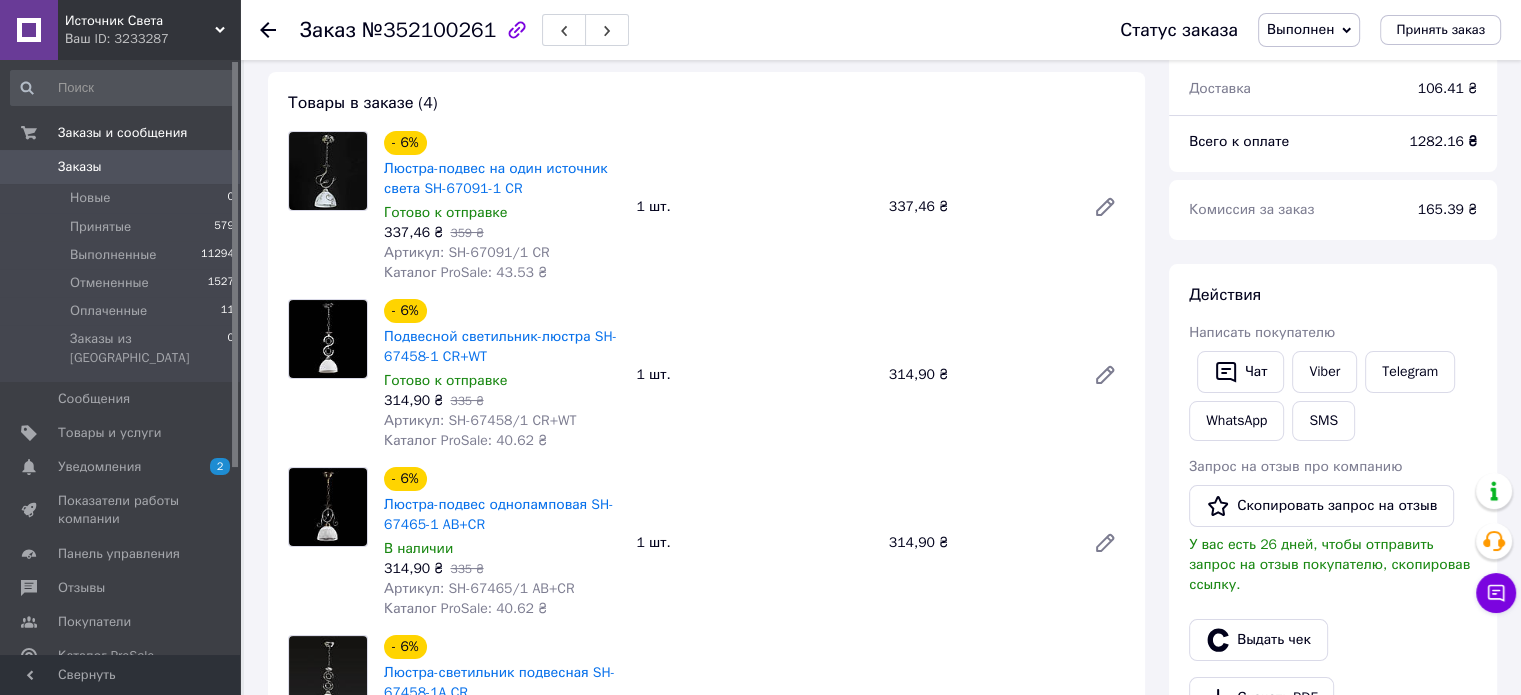 click on "Артикул: SH-67091/1 CR" at bounding box center [467, 252] 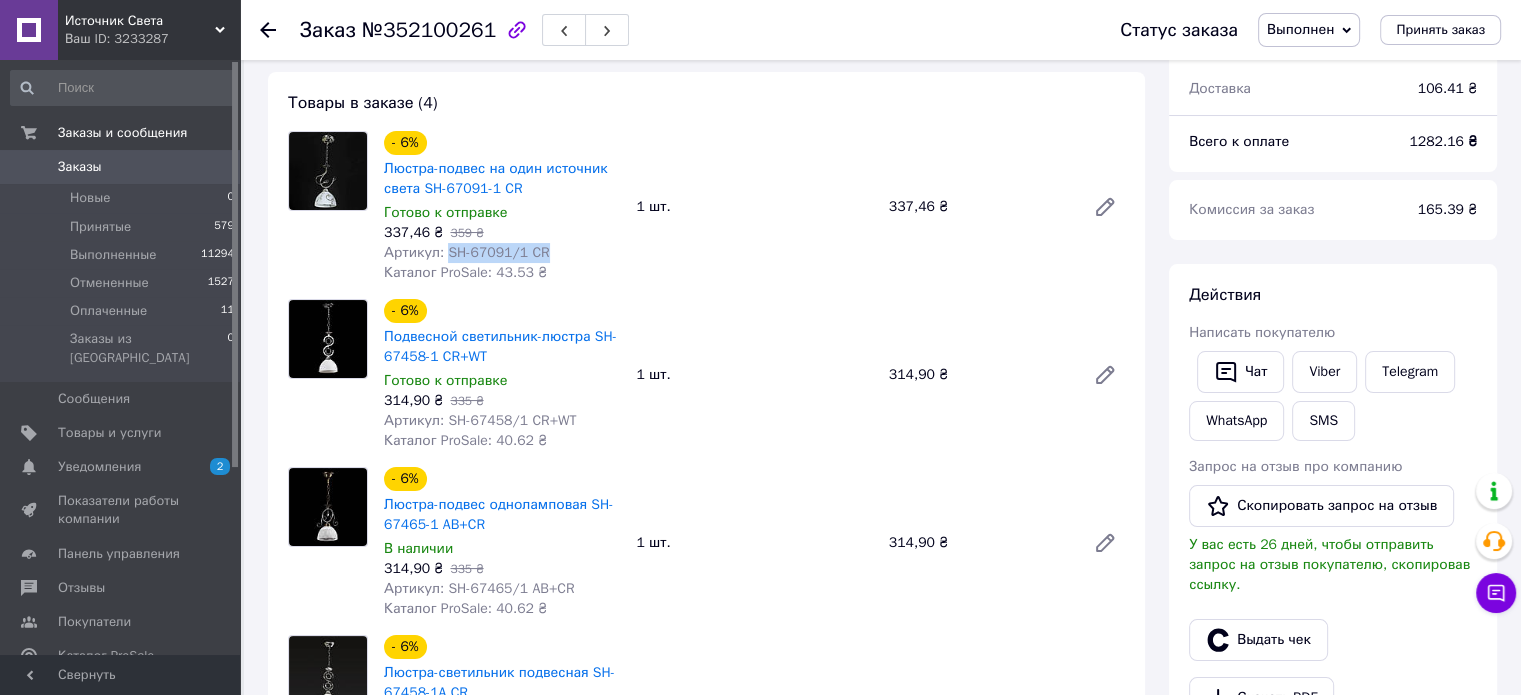 drag, startPoint x: 443, startPoint y: 251, endPoint x: 553, endPoint y: 260, distance: 110.36757 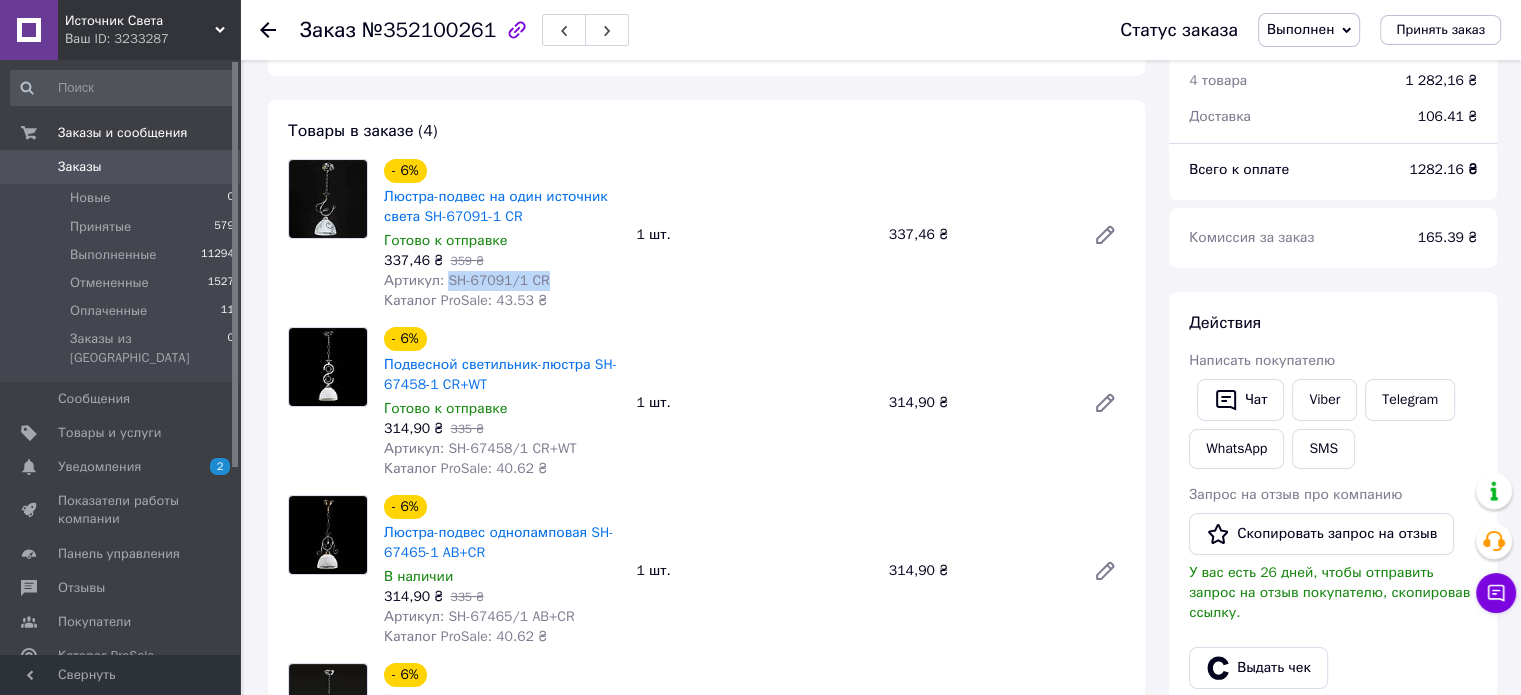 scroll, scrollTop: 0, scrollLeft: 0, axis: both 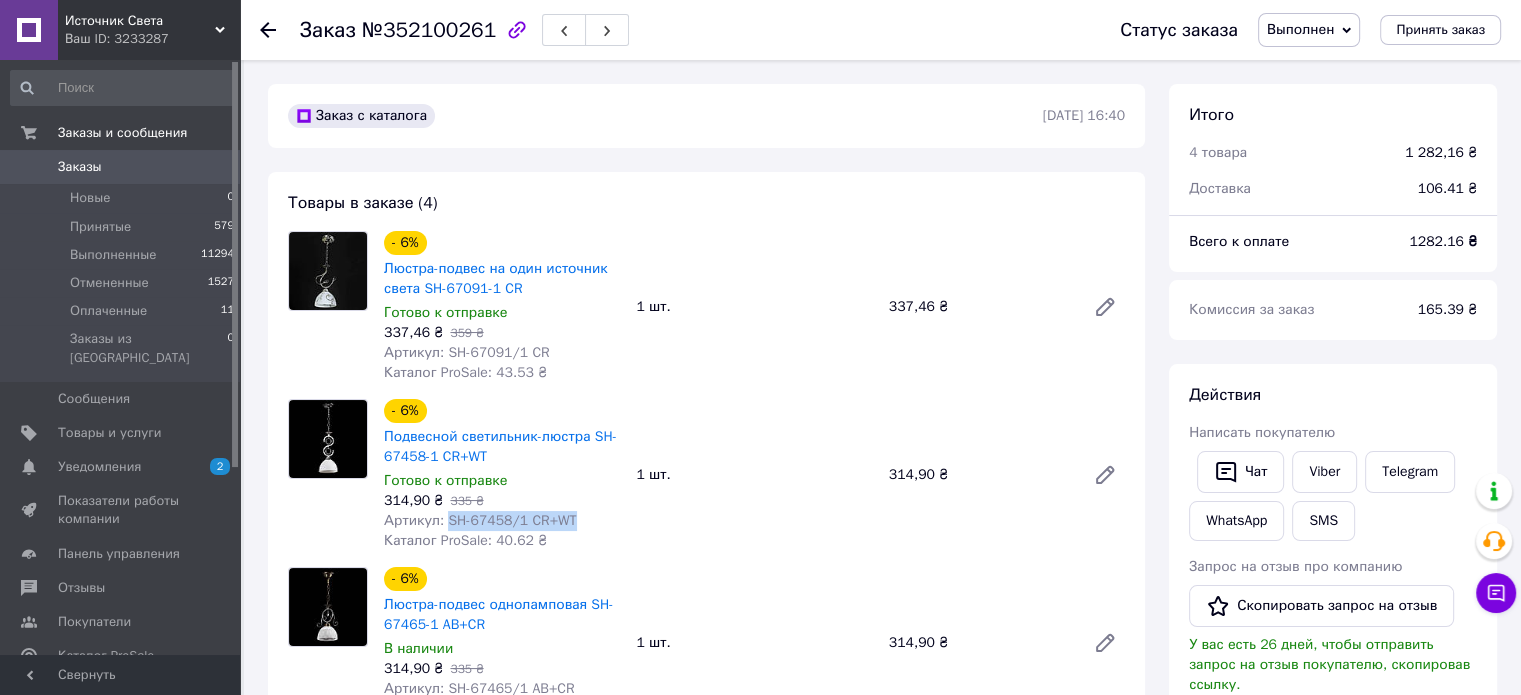 drag, startPoint x: 444, startPoint y: 515, endPoint x: 600, endPoint y: 523, distance: 156.20499 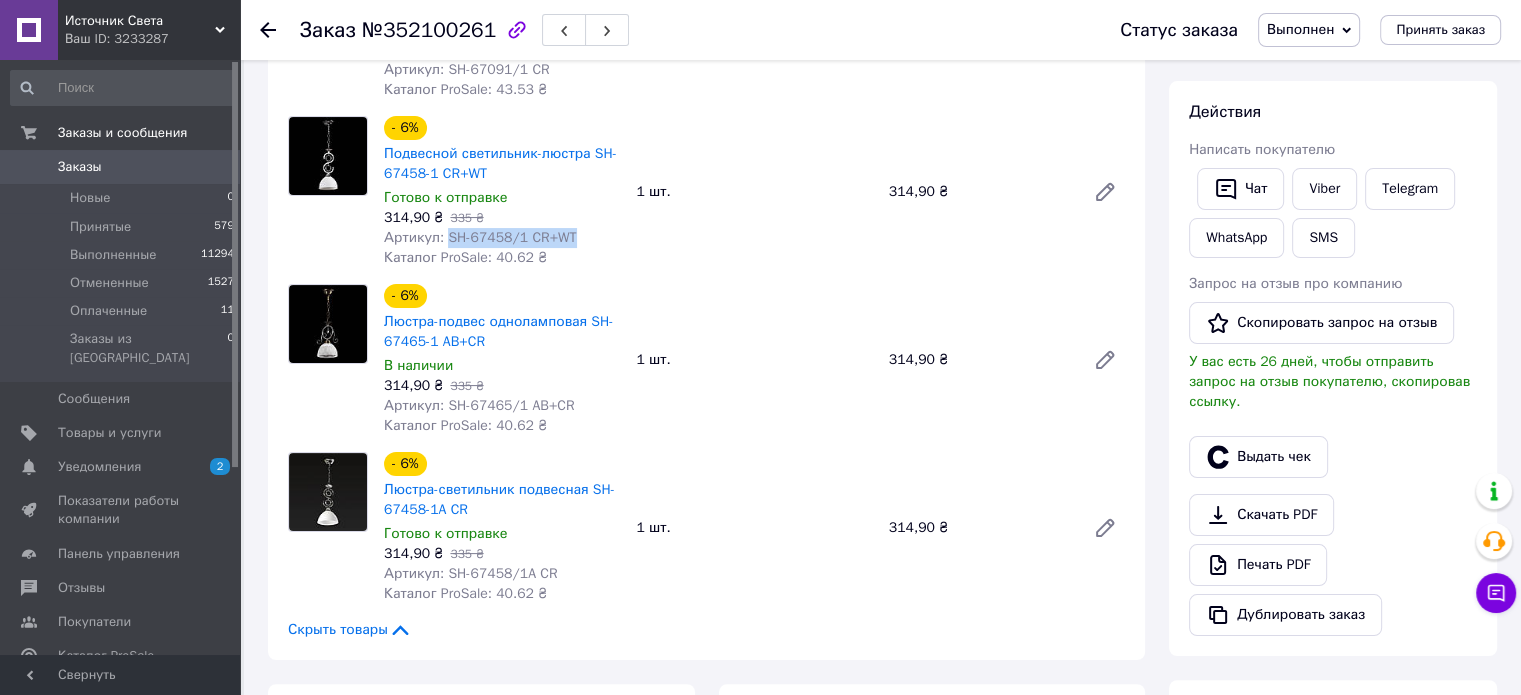 scroll, scrollTop: 300, scrollLeft: 0, axis: vertical 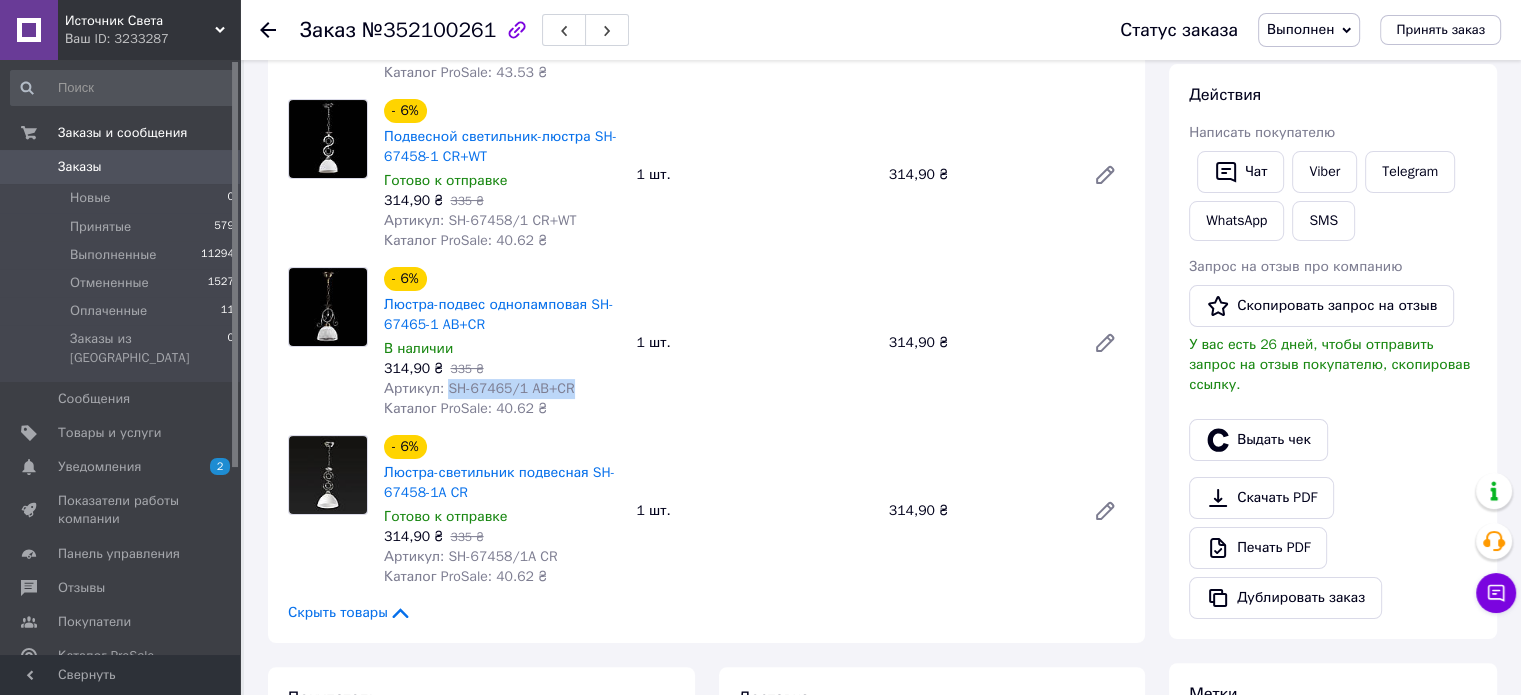 drag, startPoint x: 444, startPoint y: 392, endPoint x: 582, endPoint y: 389, distance: 138.03261 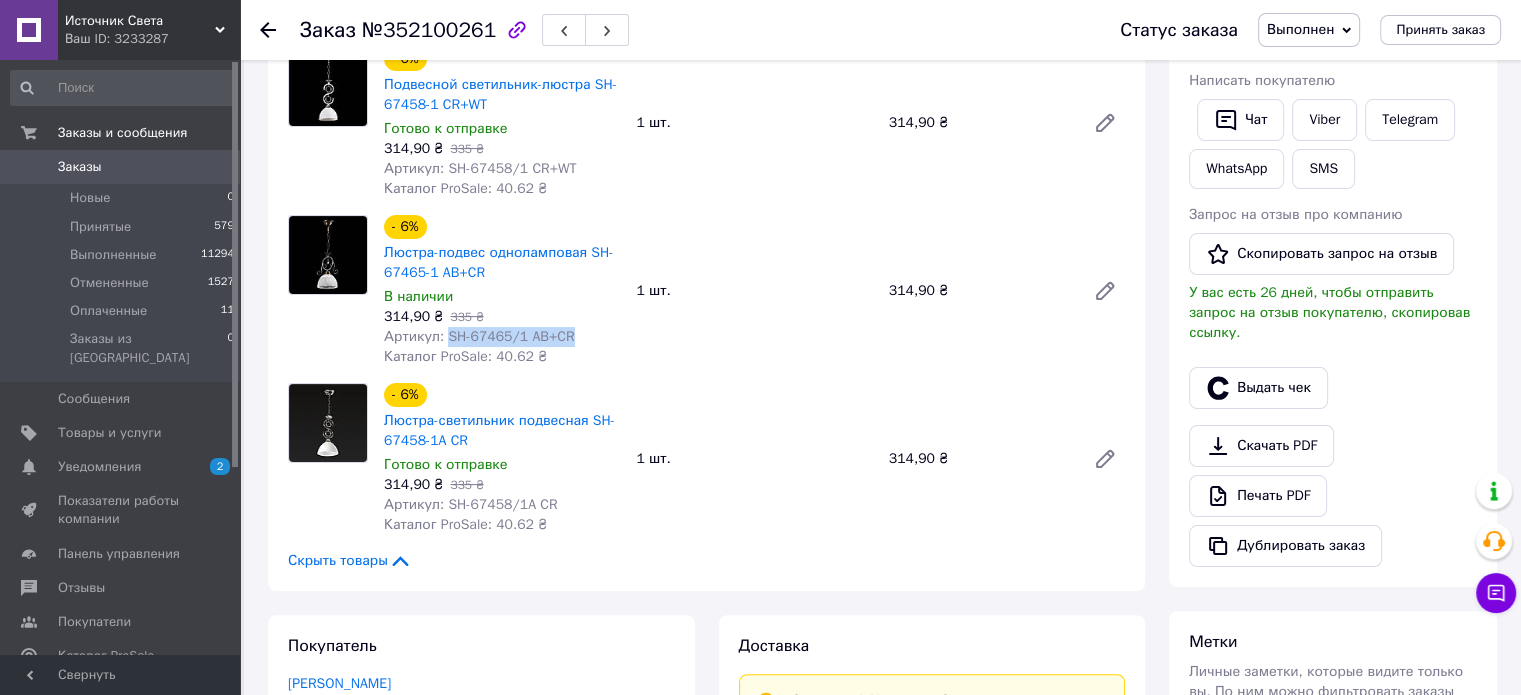 scroll, scrollTop: 400, scrollLeft: 0, axis: vertical 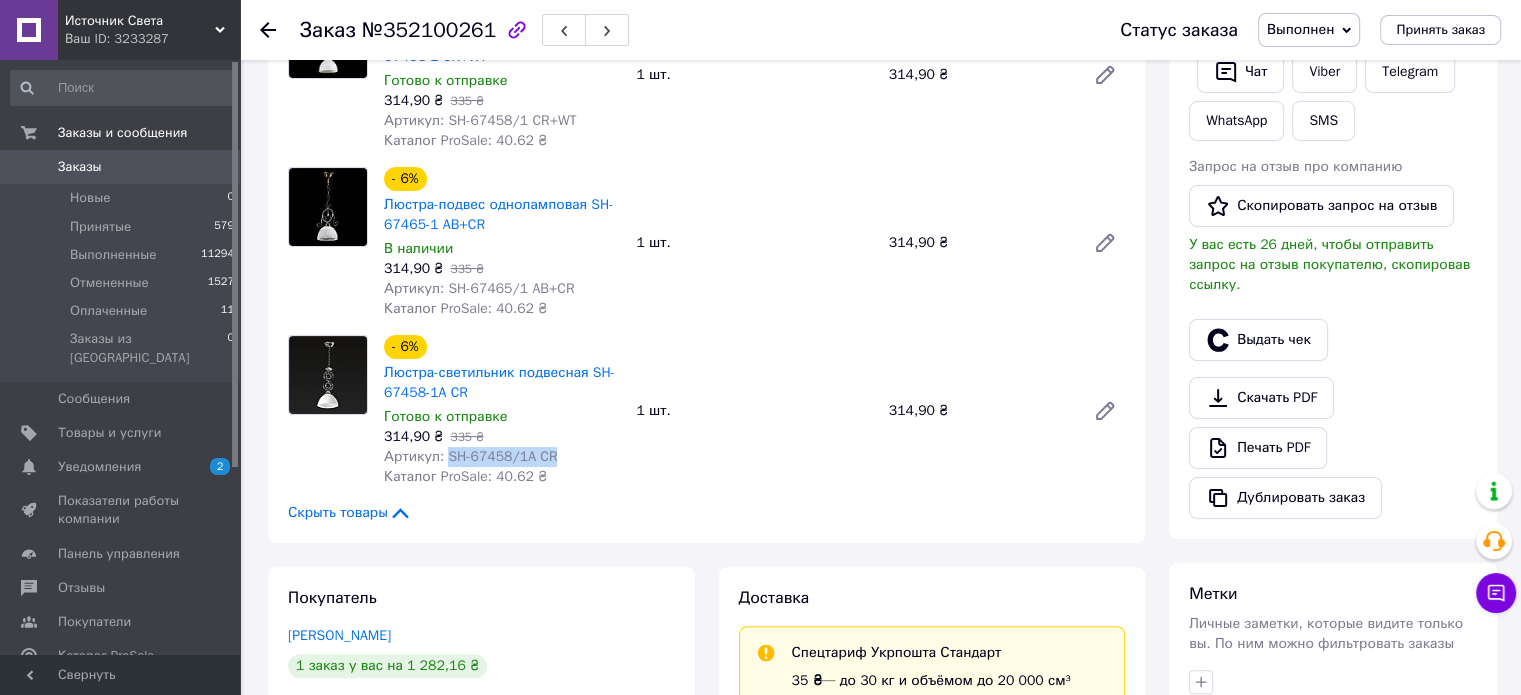 drag, startPoint x: 445, startPoint y: 456, endPoint x: 558, endPoint y: 456, distance: 113 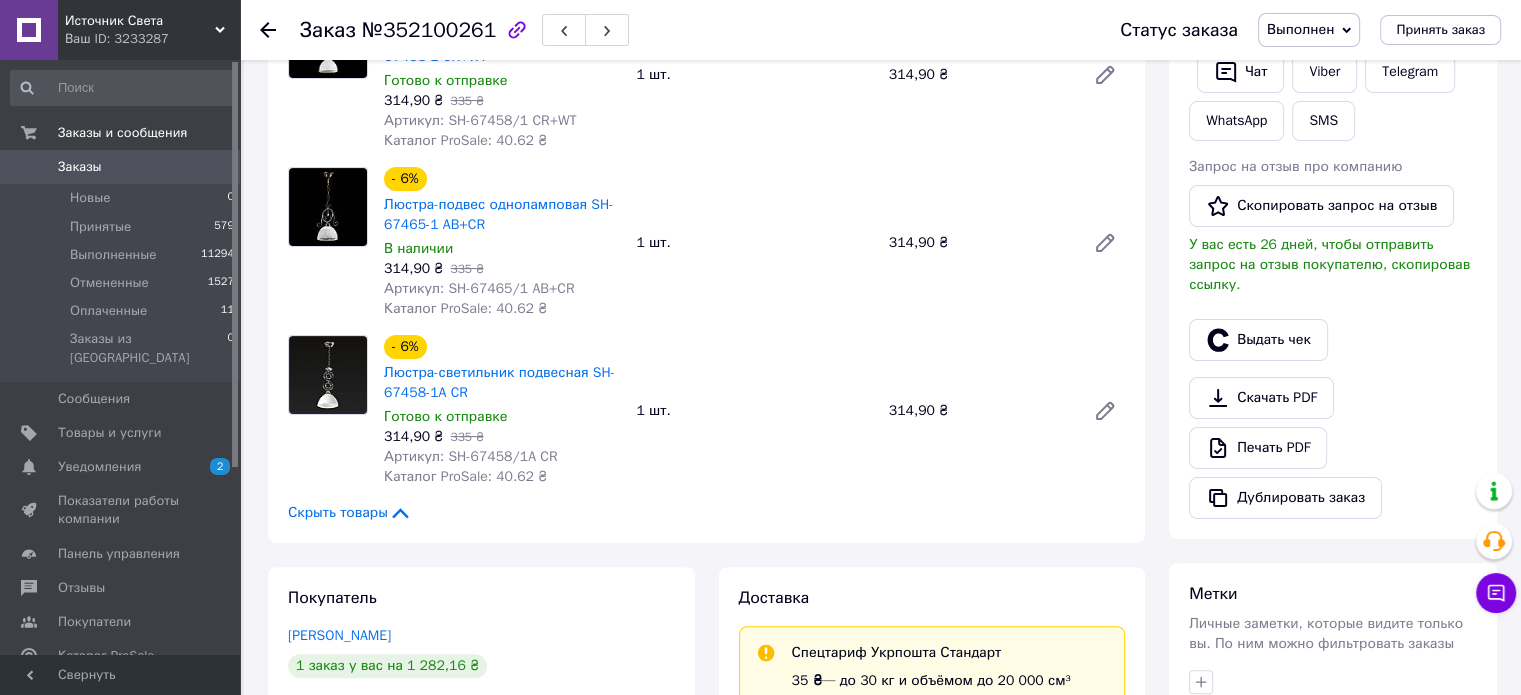 click 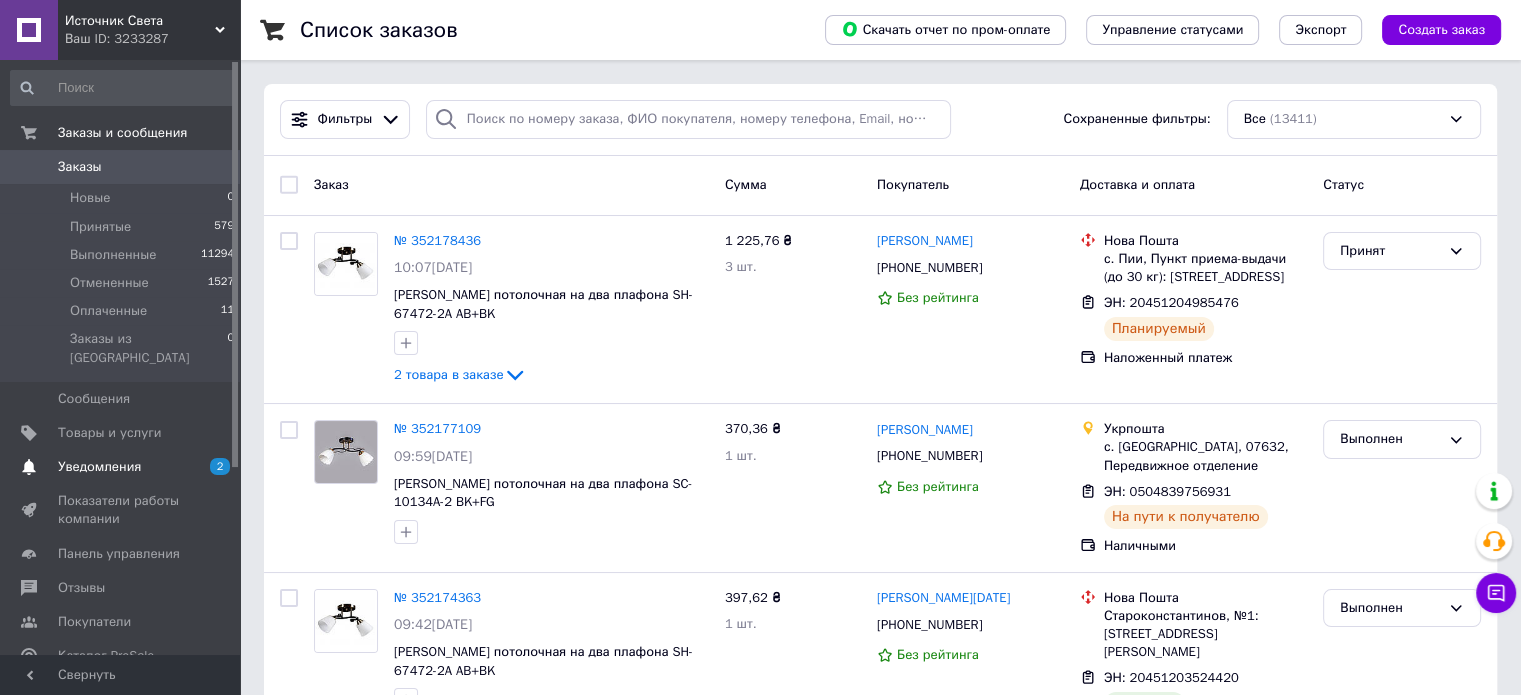 click on "Уведомления" at bounding box center [99, 467] 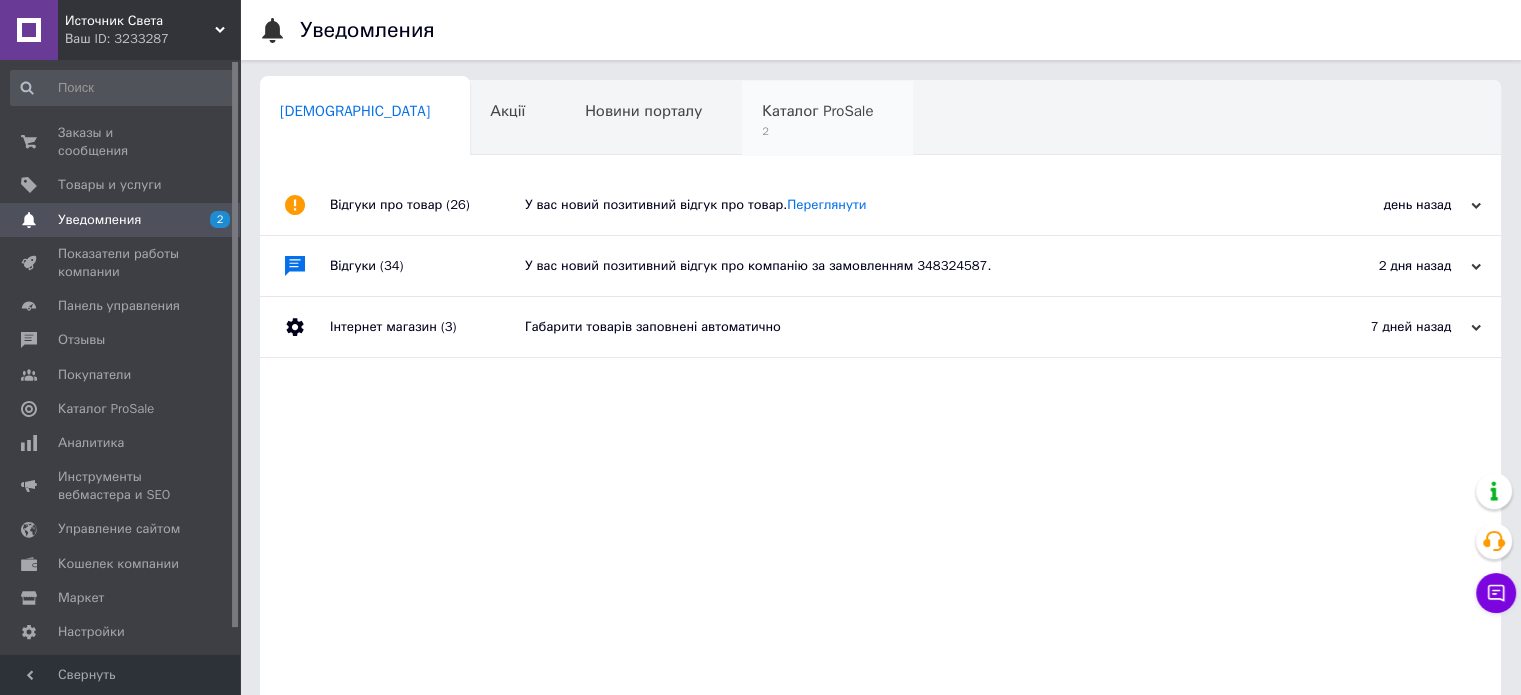 click on "2" at bounding box center (817, 131) 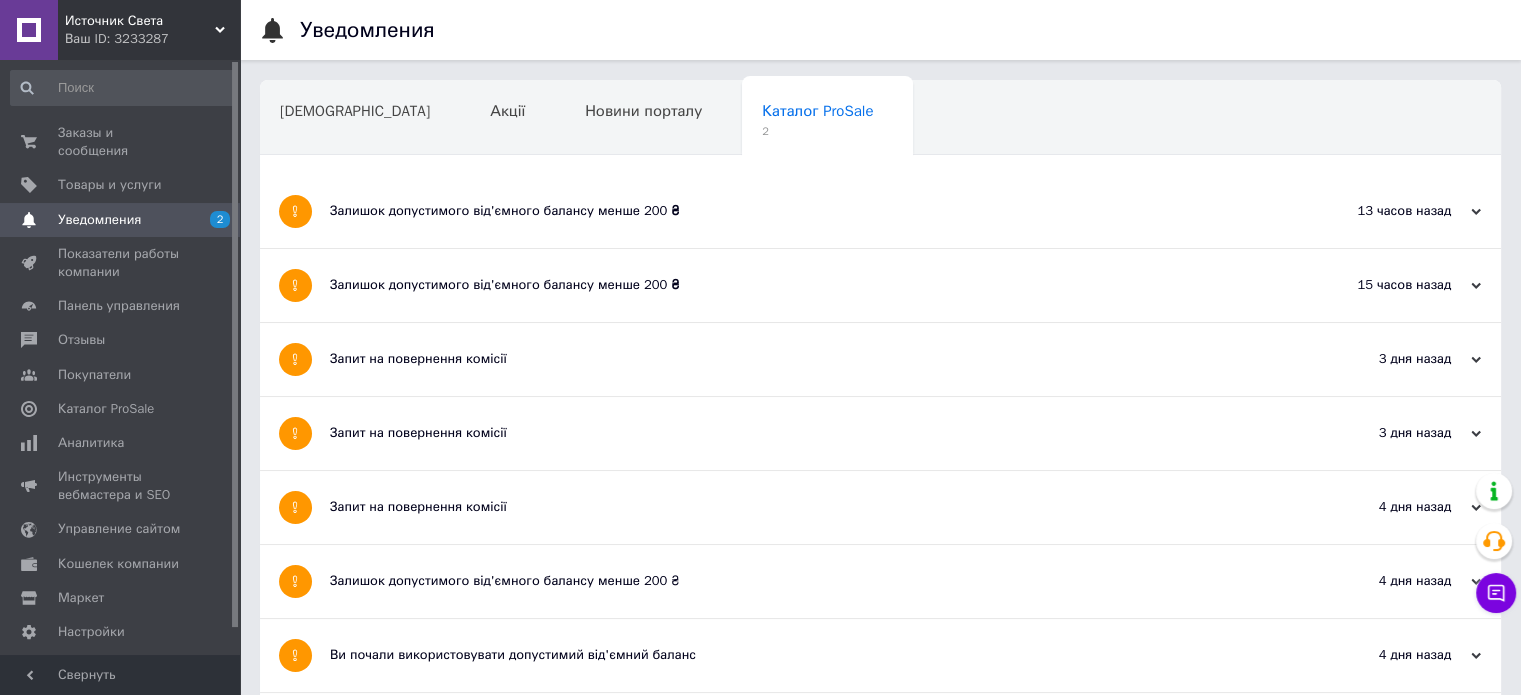 click on "Залишок допустимого від'ємного балансу менше 200 ₴" at bounding box center (805, 285) 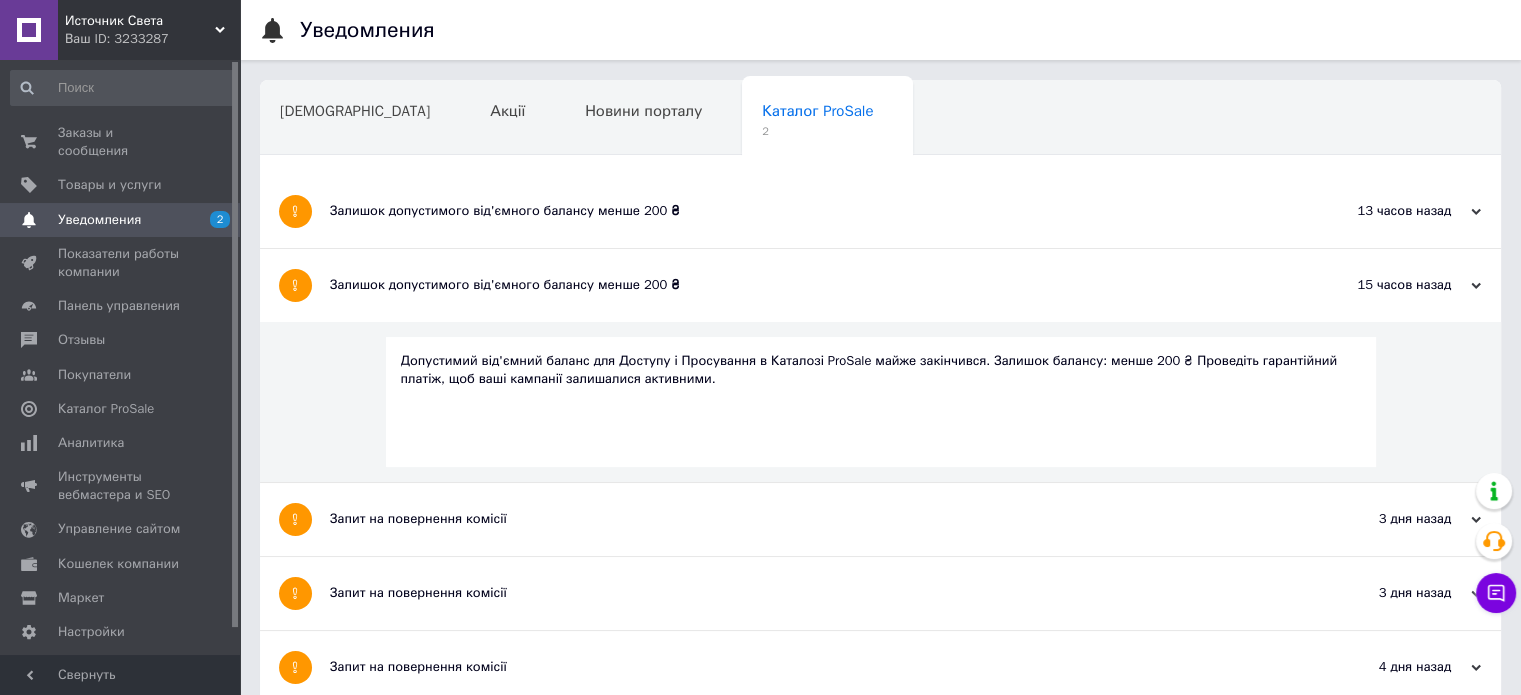 click on "Залишок допустимого від'ємного балансу менше 200 ₴" at bounding box center [805, 211] 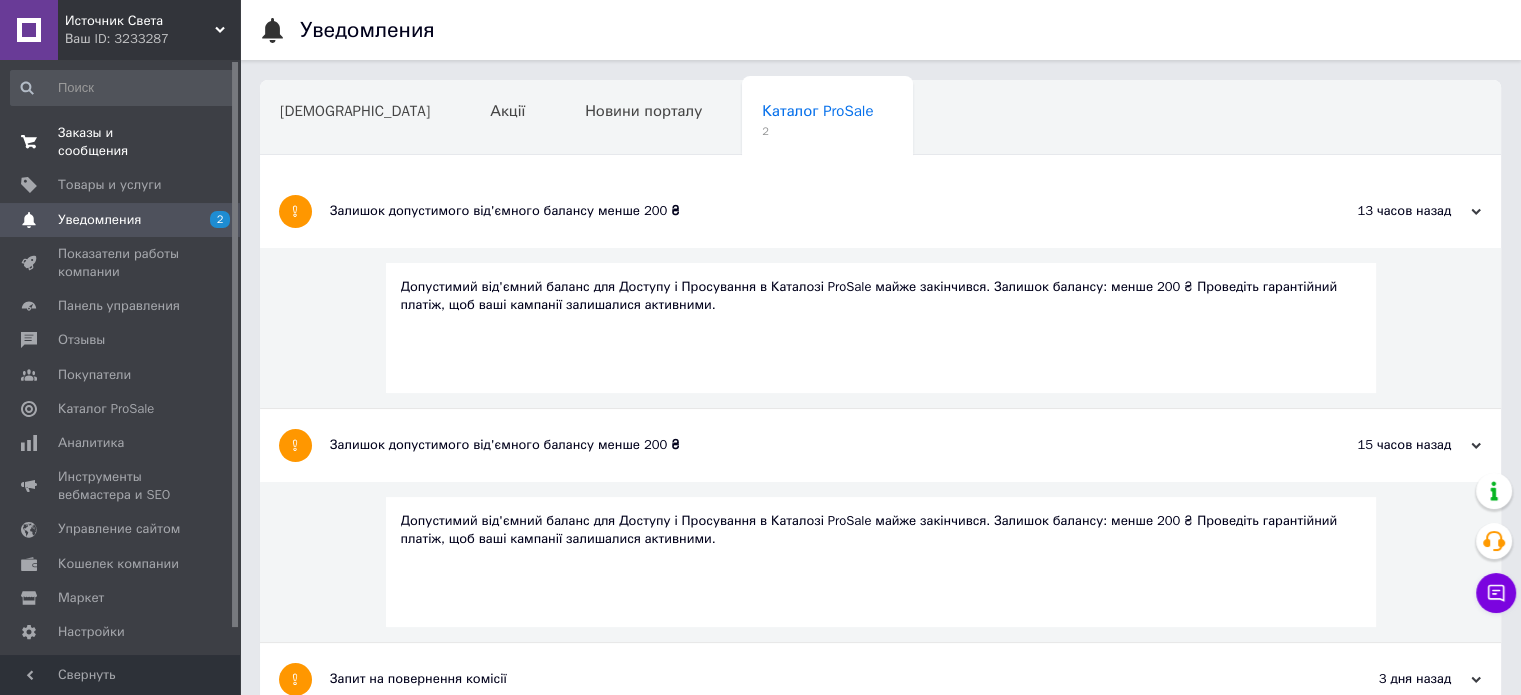 click on "Заказы и сообщения" at bounding box center (121, 142) 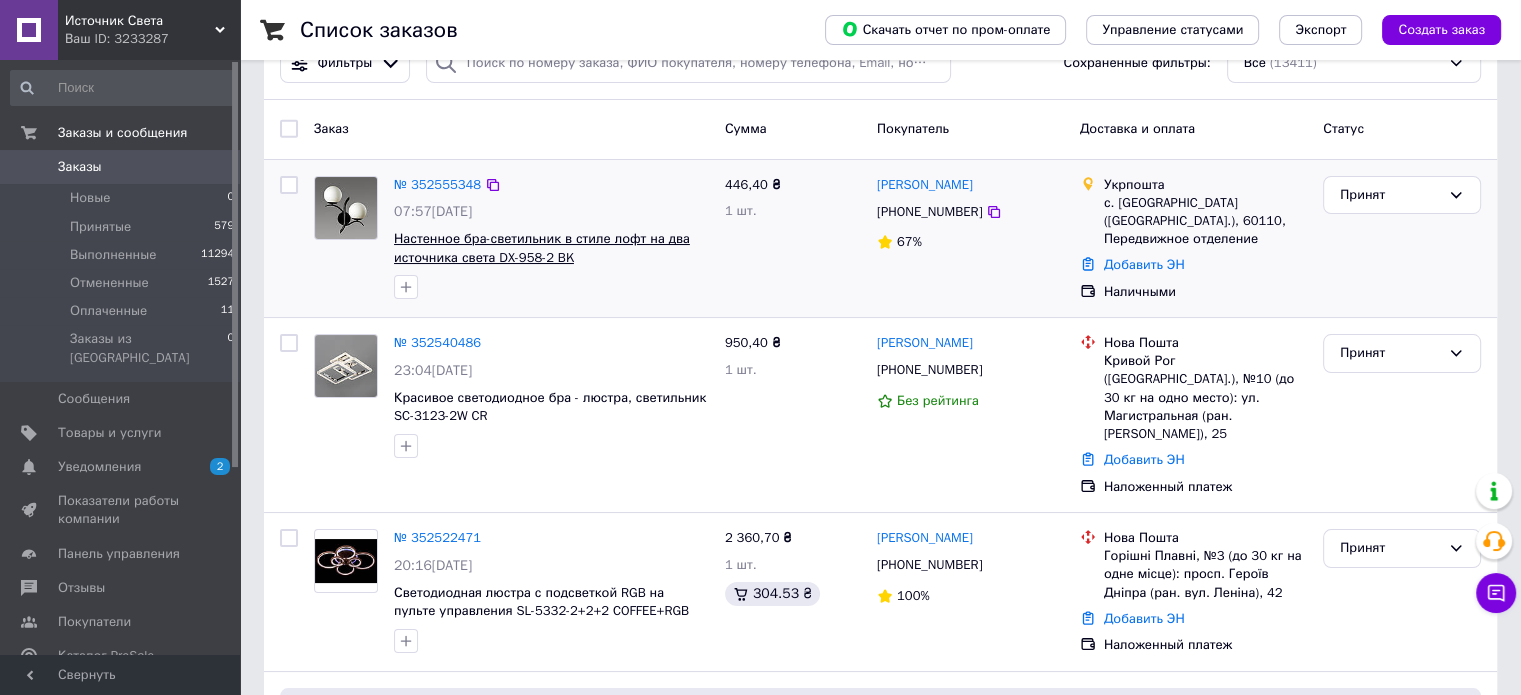 scroll, scrollTop: 100, scrollLeft: 0, axis: vertical 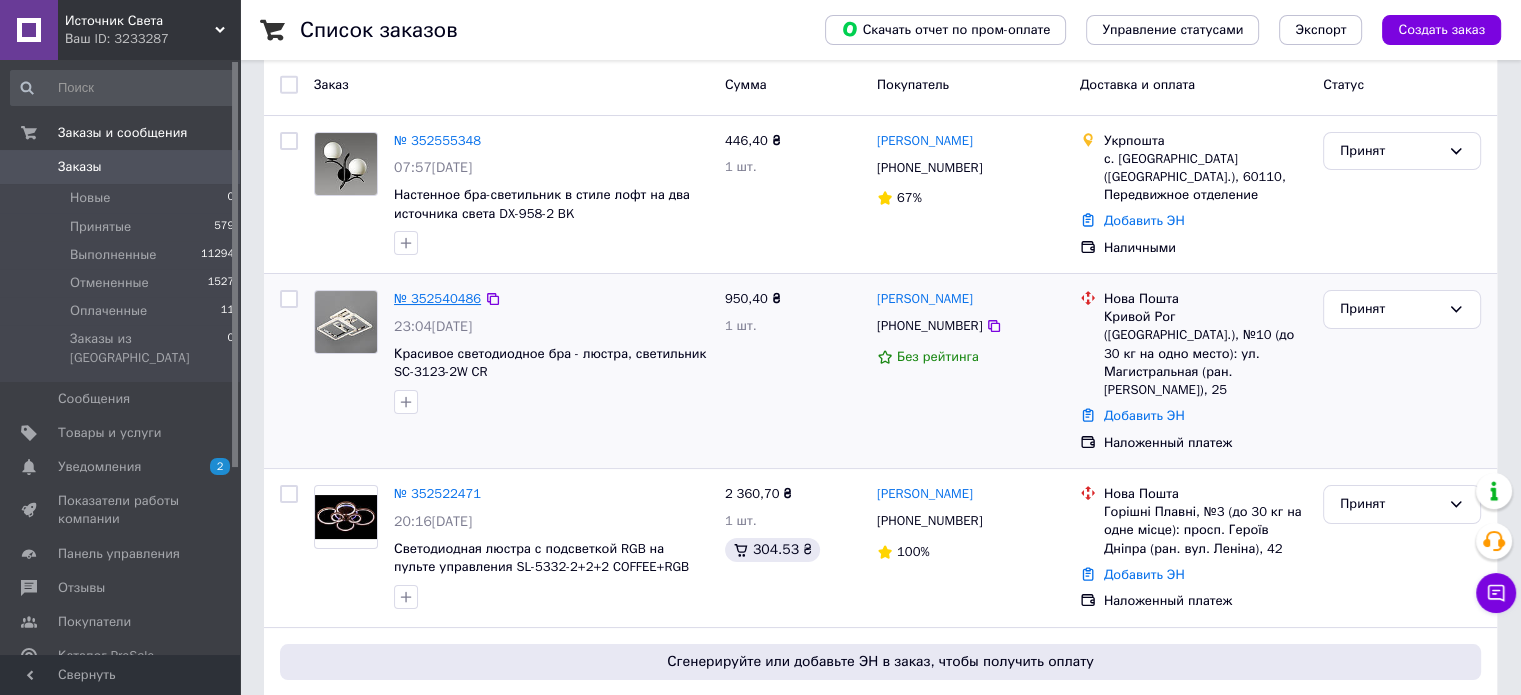 click on "№ 352540486" at bounding box center [437, 298] 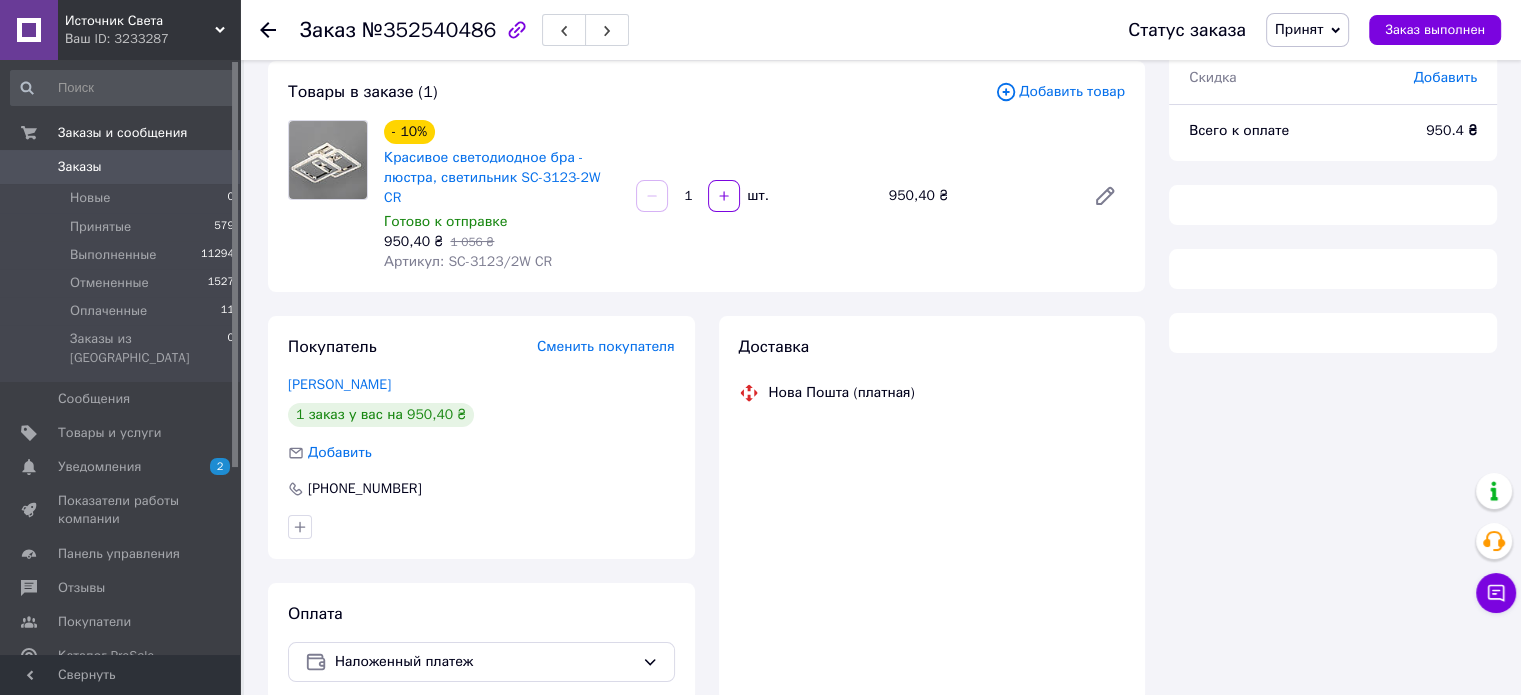 scroll, scrollTop: 187, scrollLeft: 0, axis: vertical 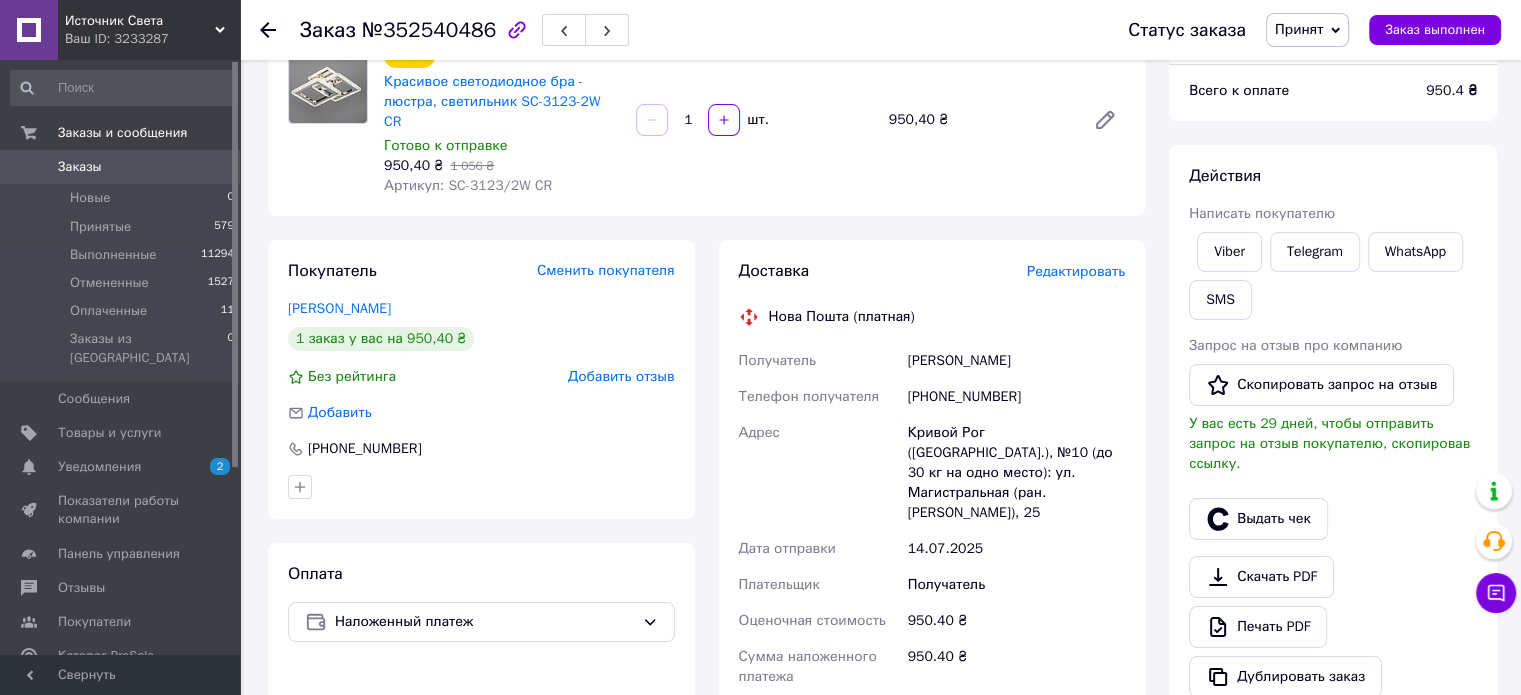click on "[PERSON_NAME]" at bounding box center [339, 308] 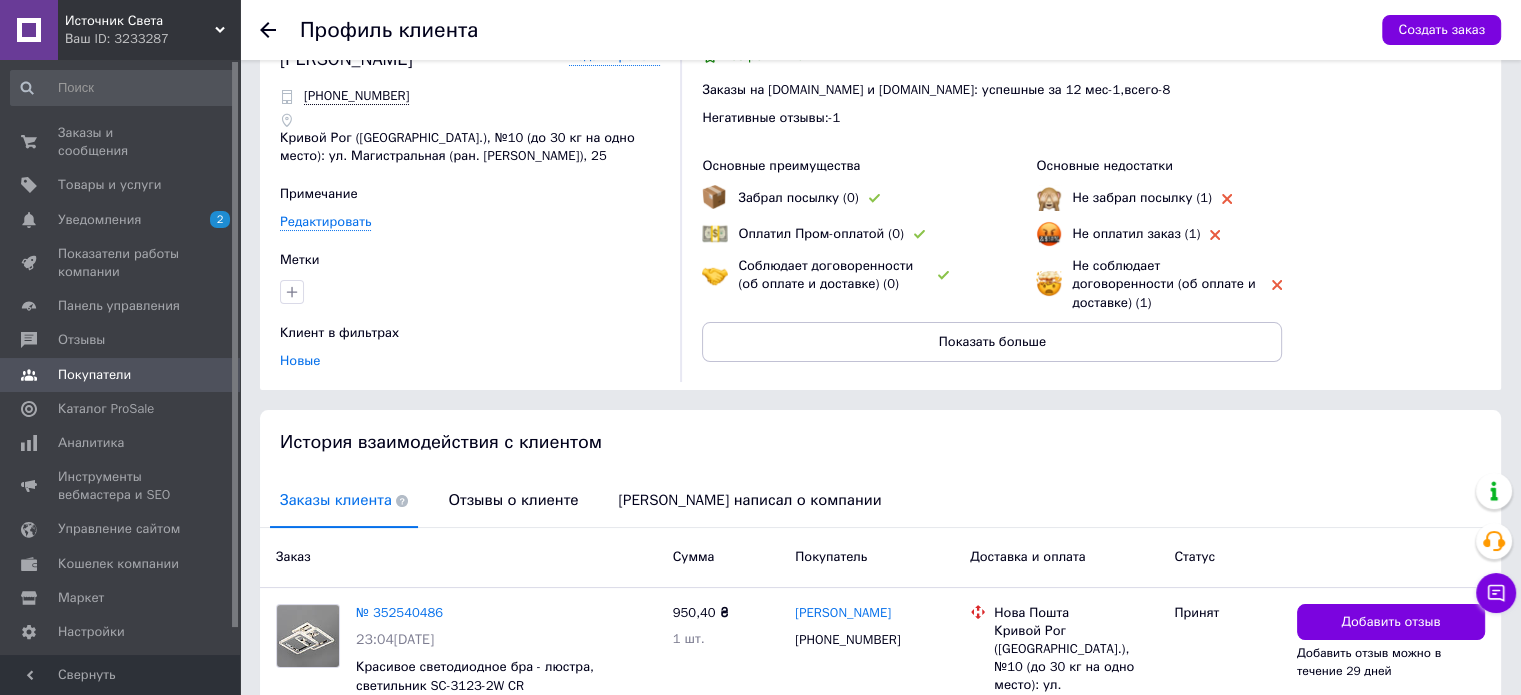 scroll, scrollTop: 100, scrollLeft: 0, axis: vertical 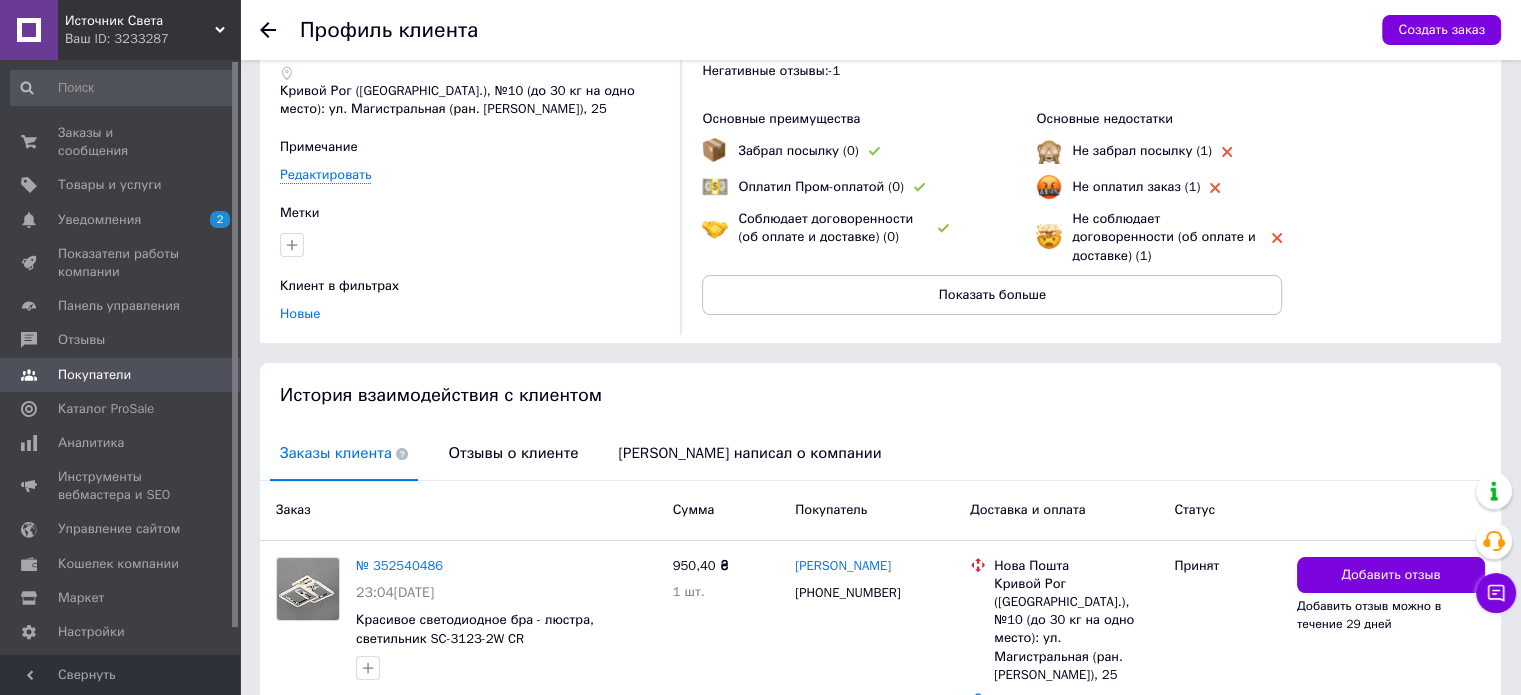 click 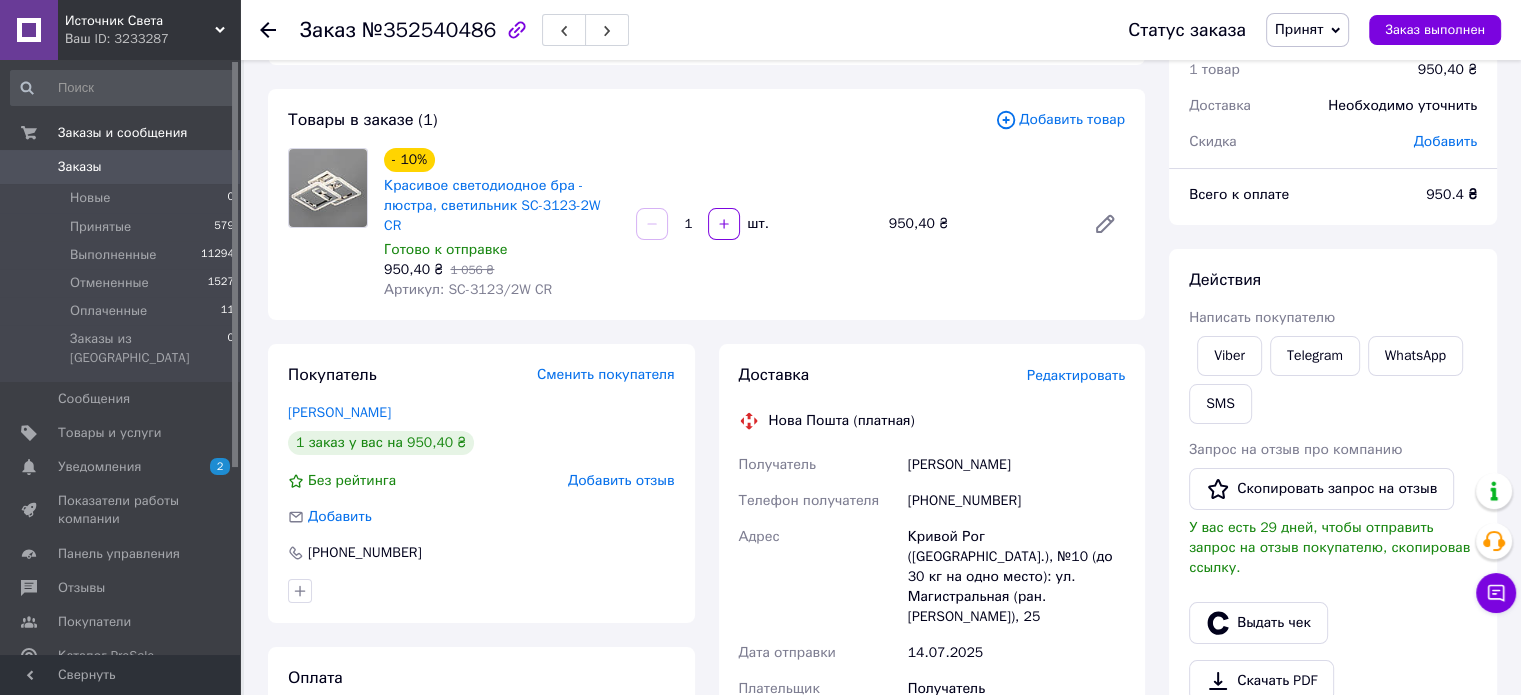 scroll, scrollTop: 0, scrollLeft: 0, axis: both 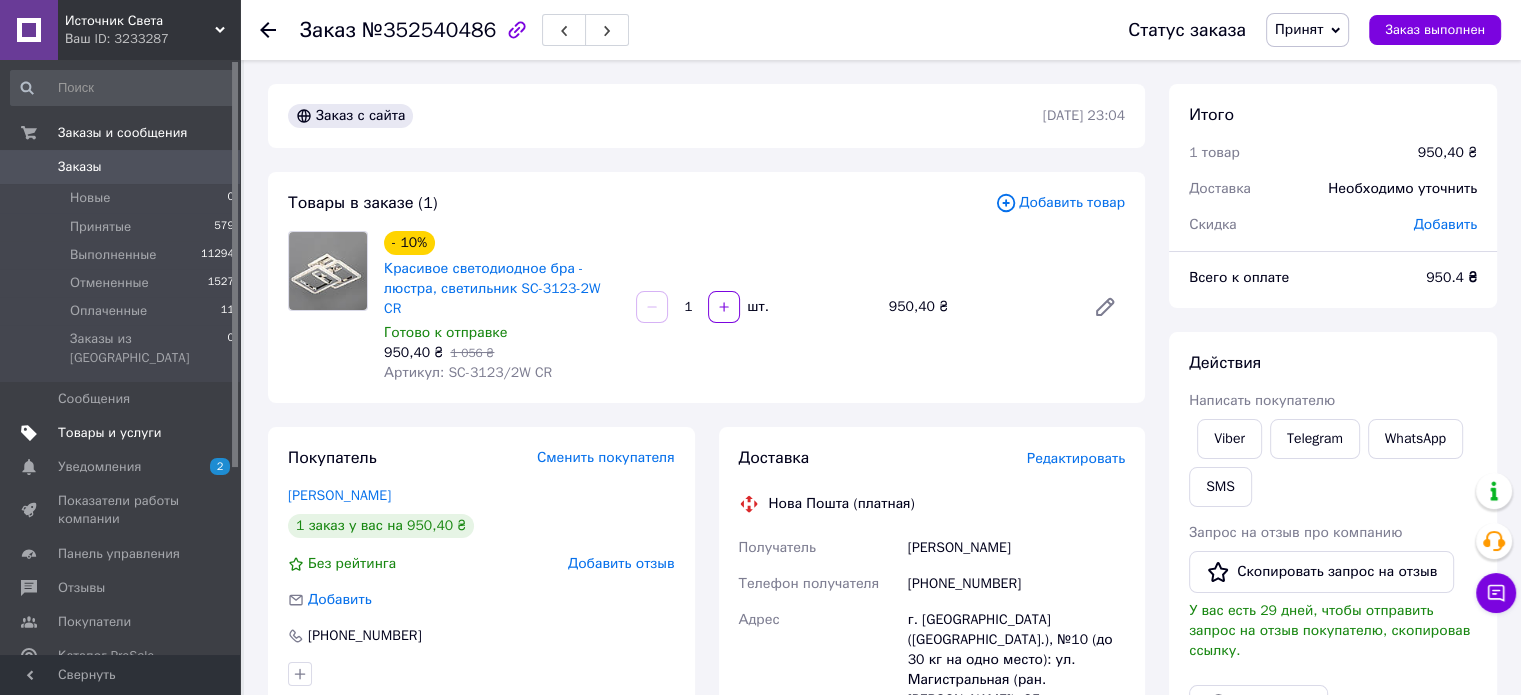 click on "Товары и услуги" at bounding box center [110, 433] 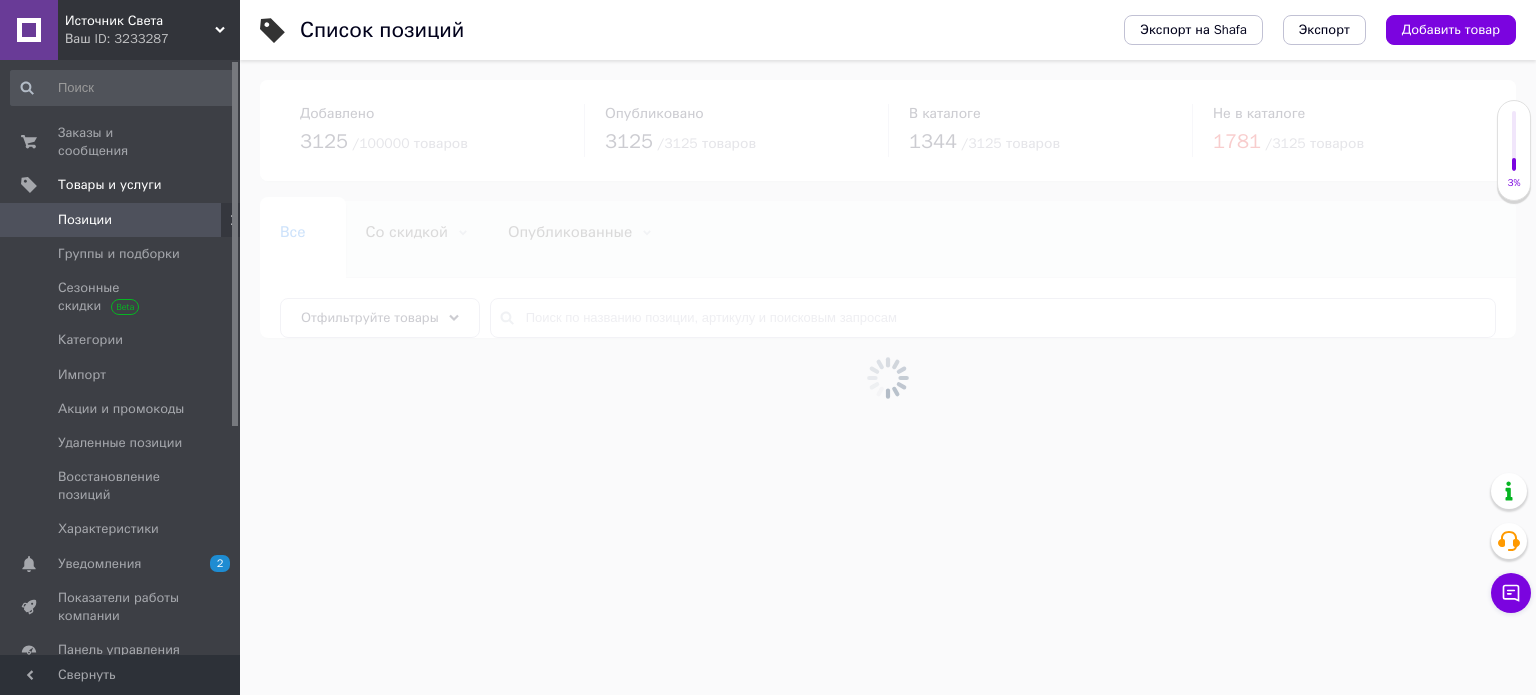 click at bounding box center (888, 377) 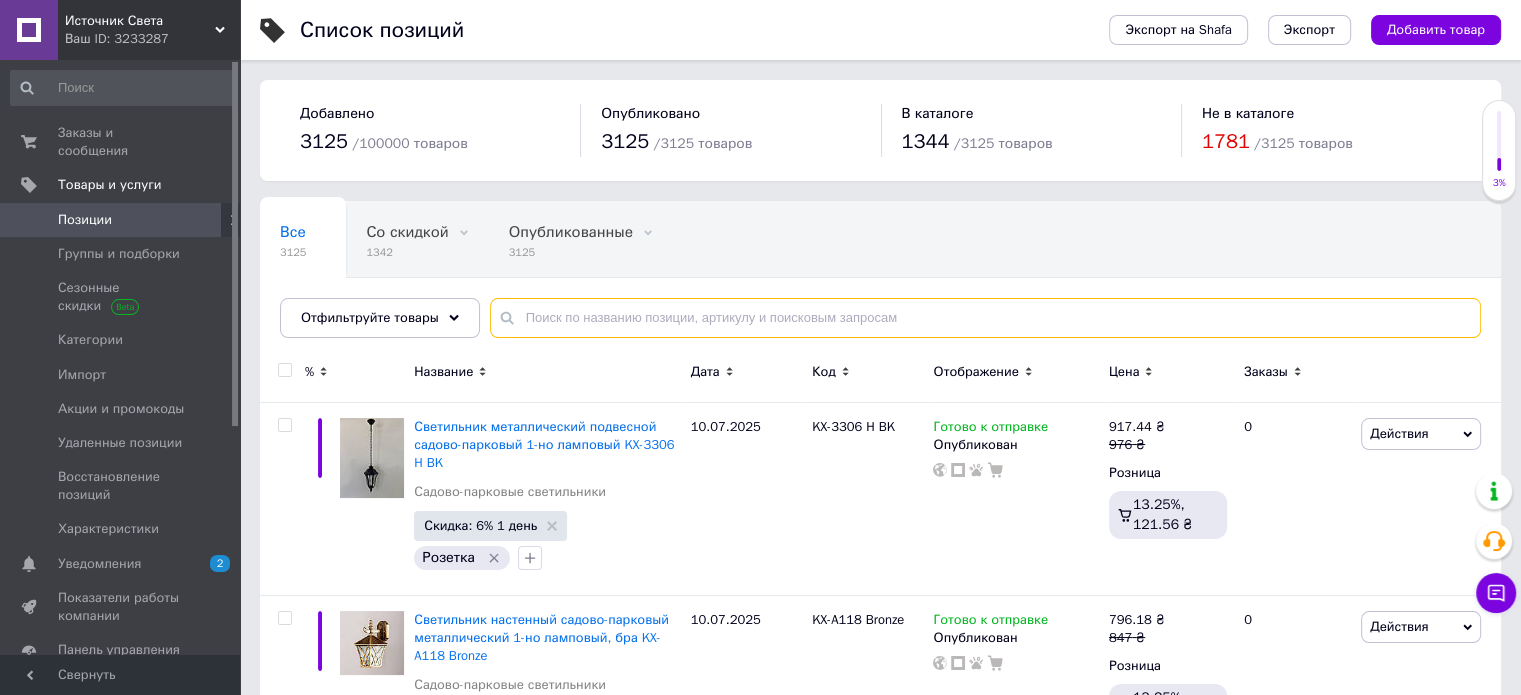 click at bounding box center (985, 318) 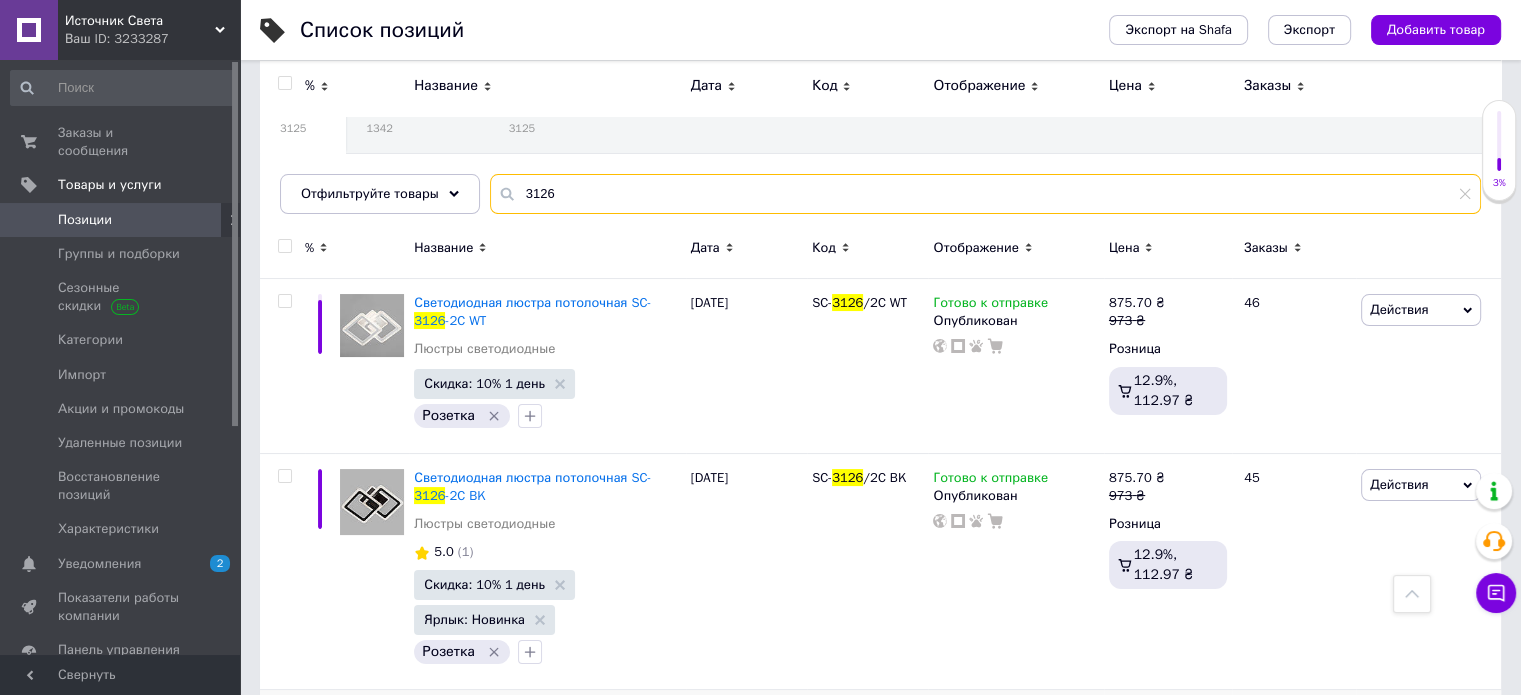 scroll, scrollTop: 100, scrollLeft: 0, axis: vertical 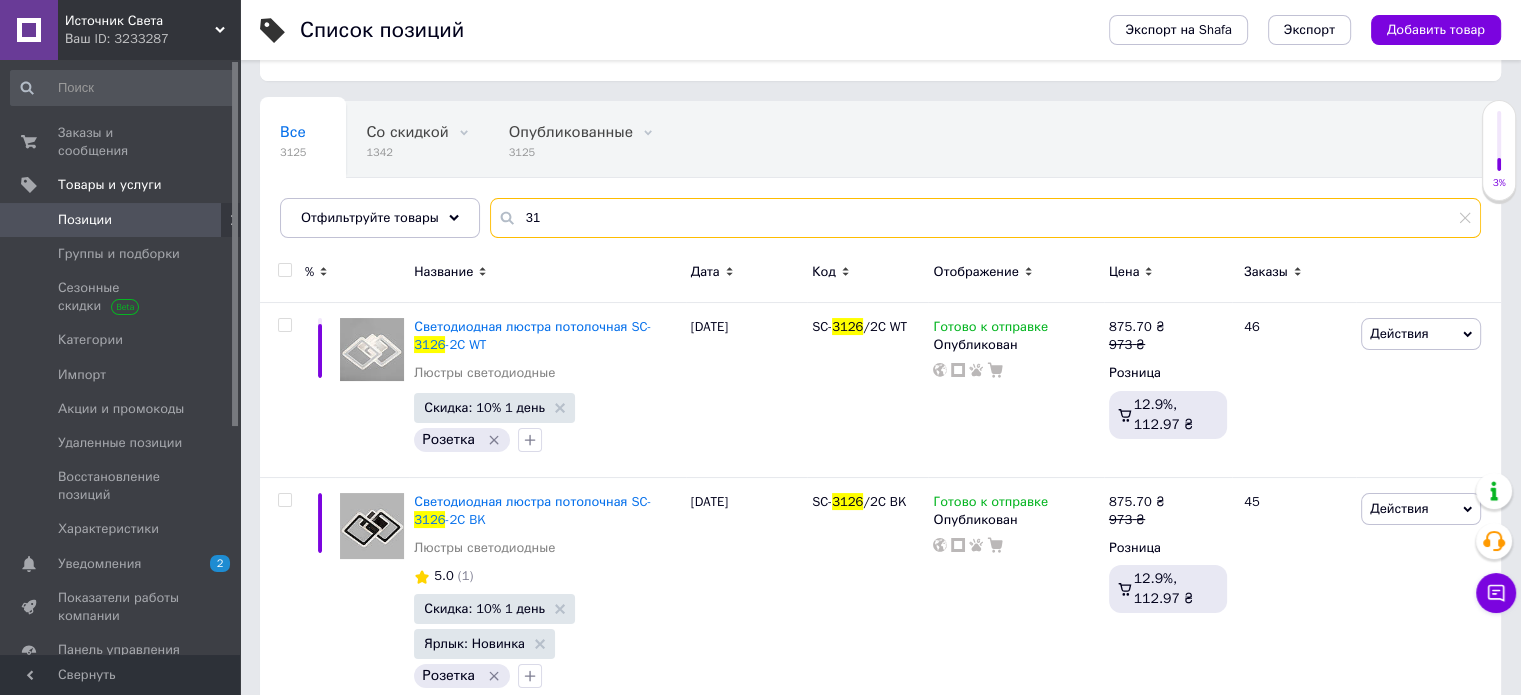 type on "3" 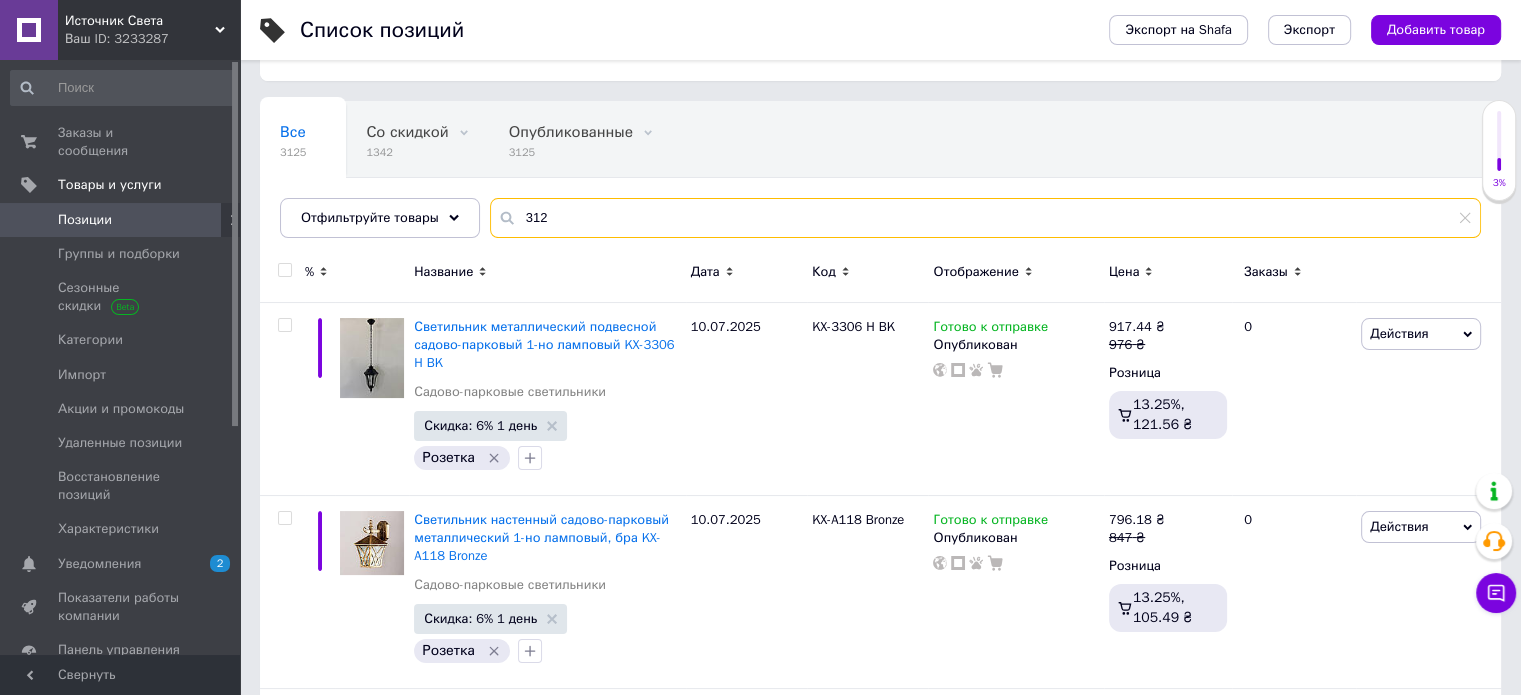 type on "3129" 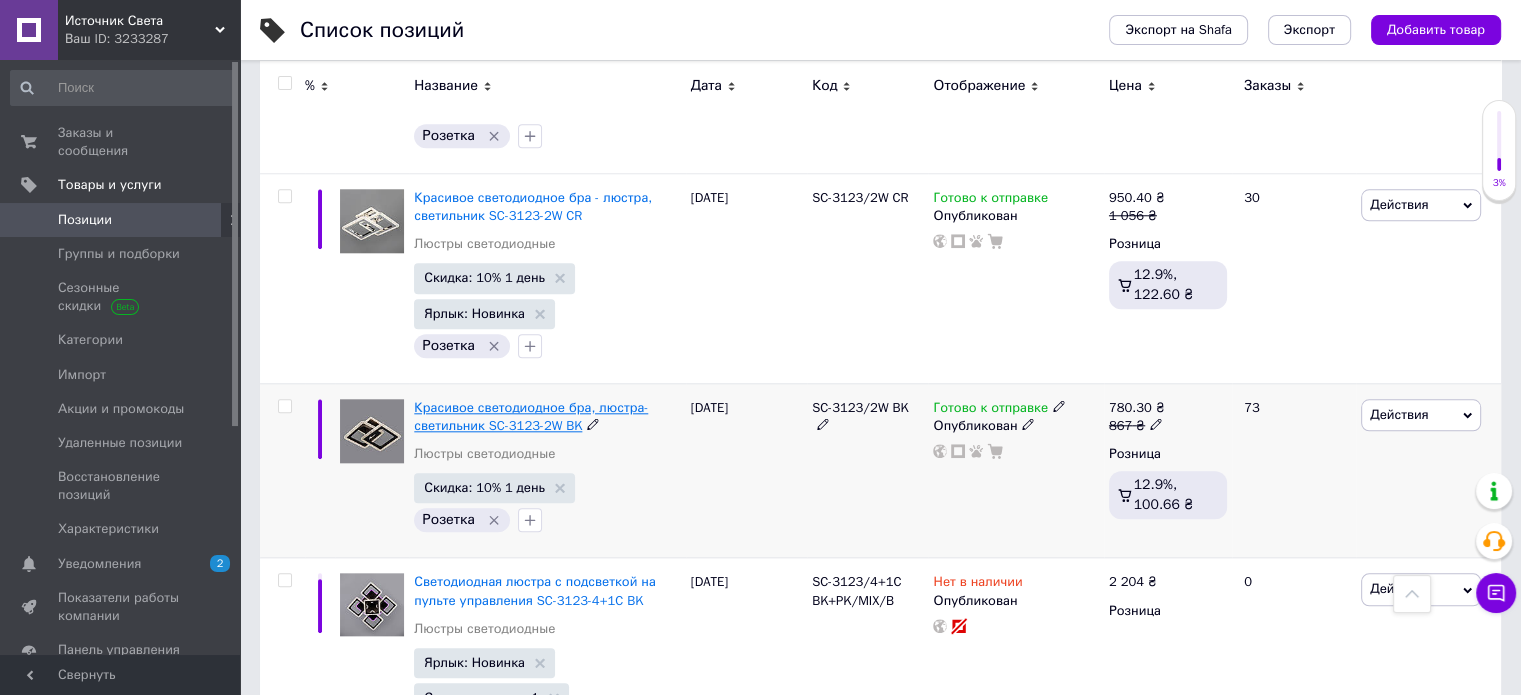 scroll, scrollTop: 2000, scrollLeft: 0, axis: vertical 